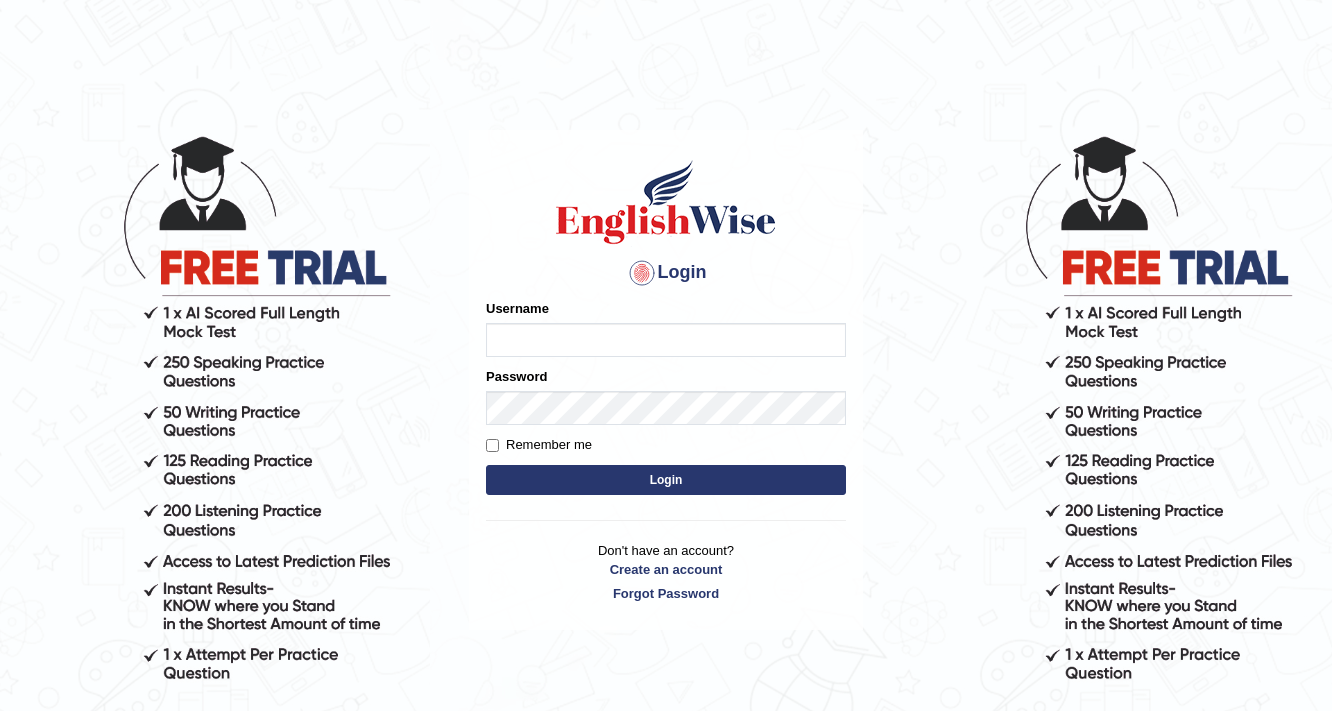 scroll, scrollTop: 0, scrollLeft: 0, axis: both 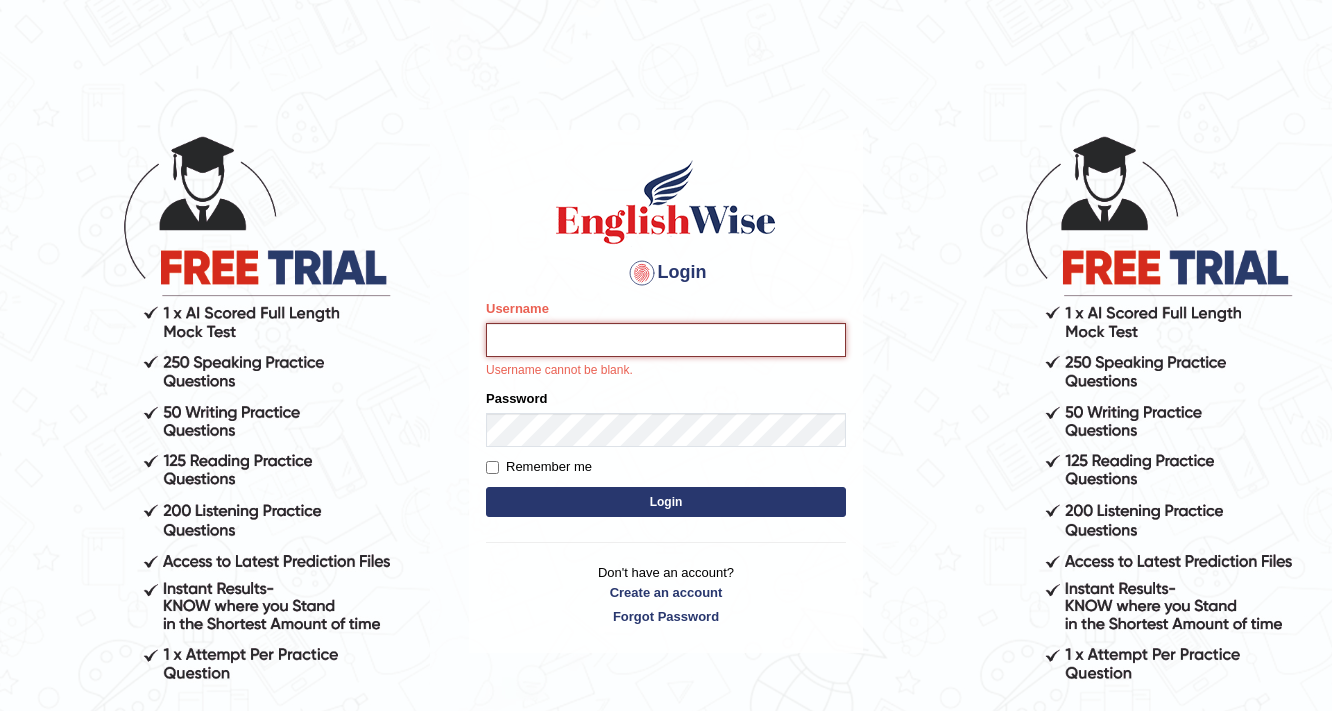 click on "Username" at bounding box center (666, 340) 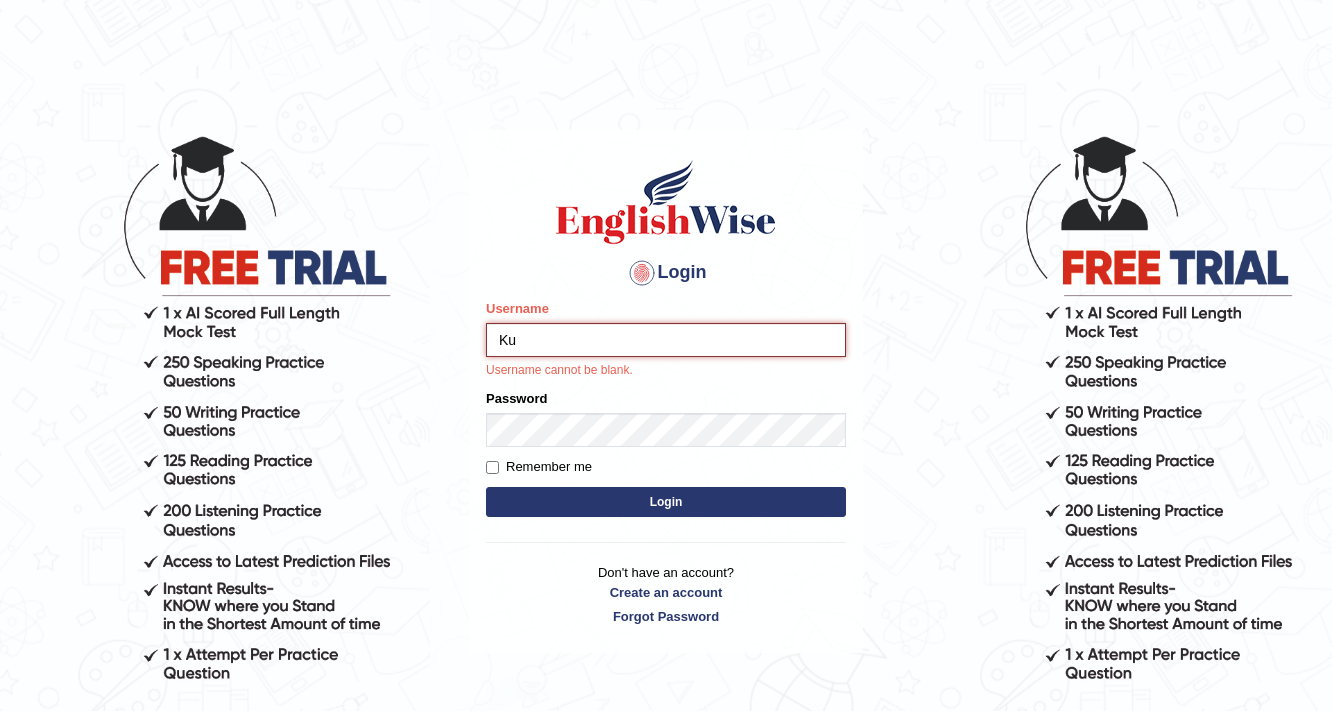 type on "Kubra" 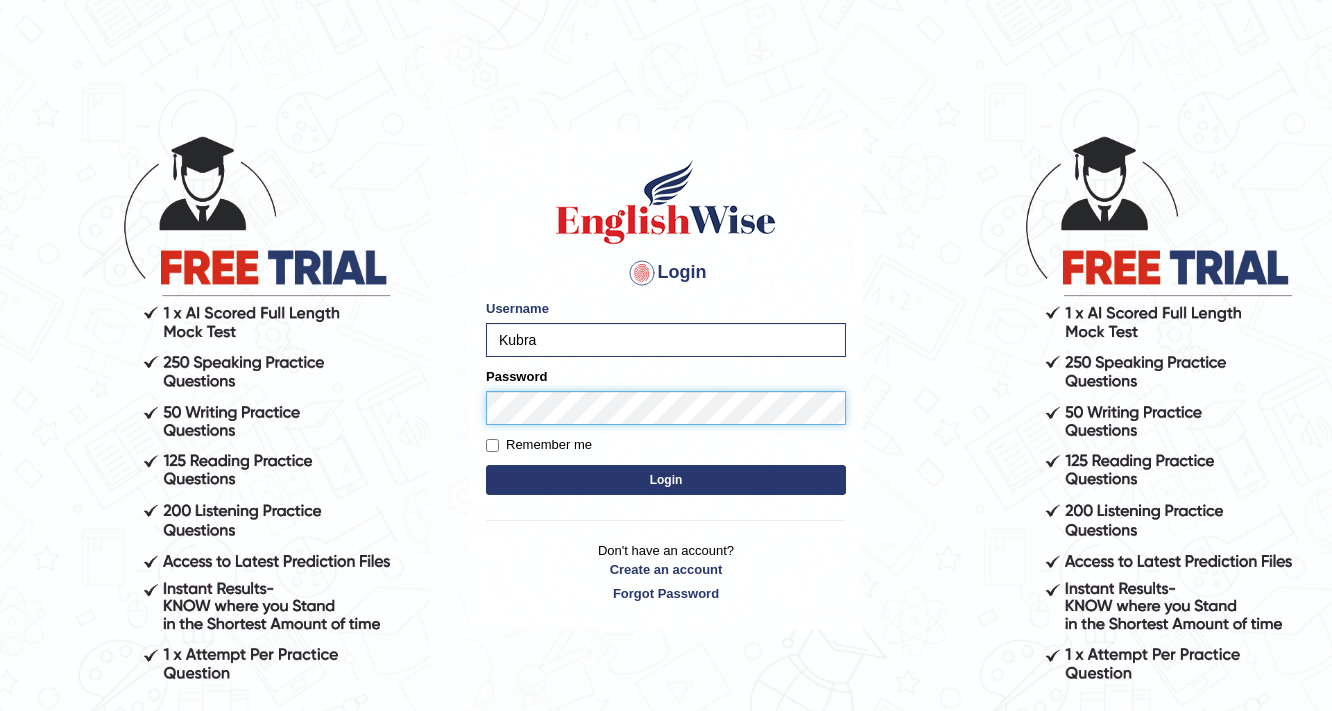 click on "Login" at bounding box center (666, 480) 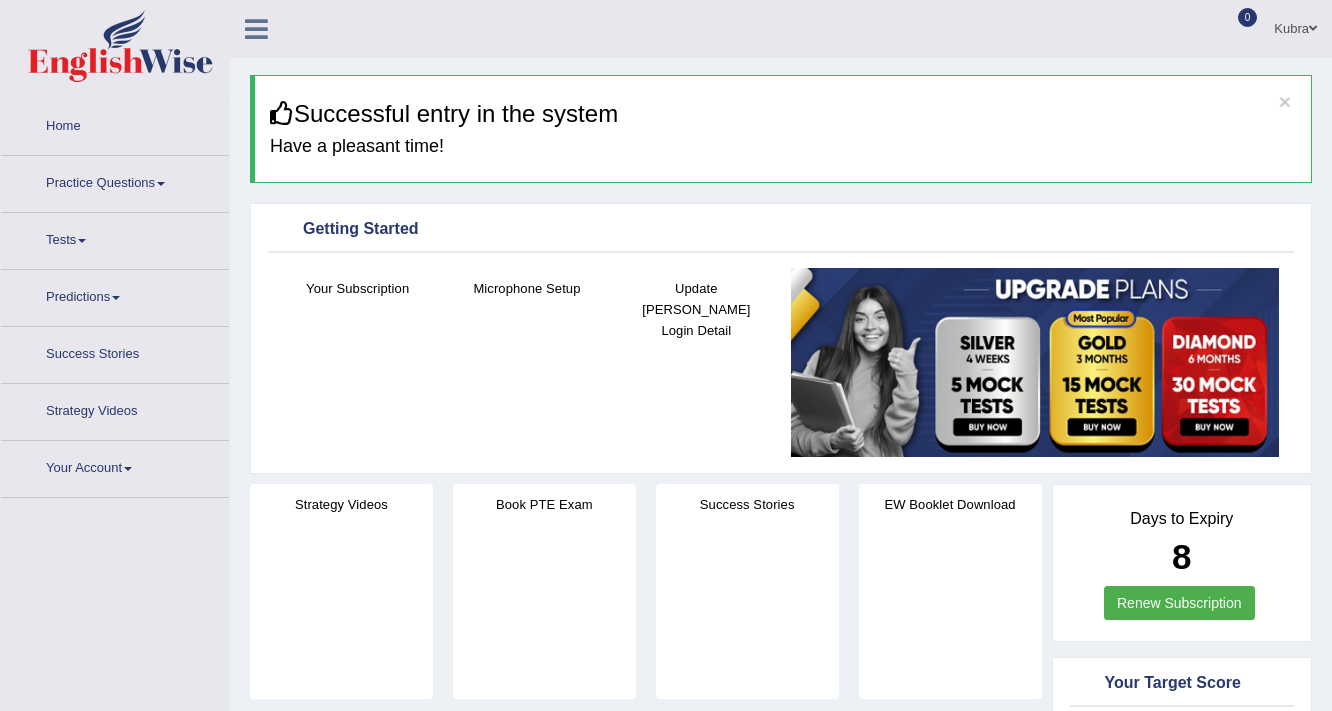 scroll, scrollTop: 0, scrollLeft: 0, axis: both 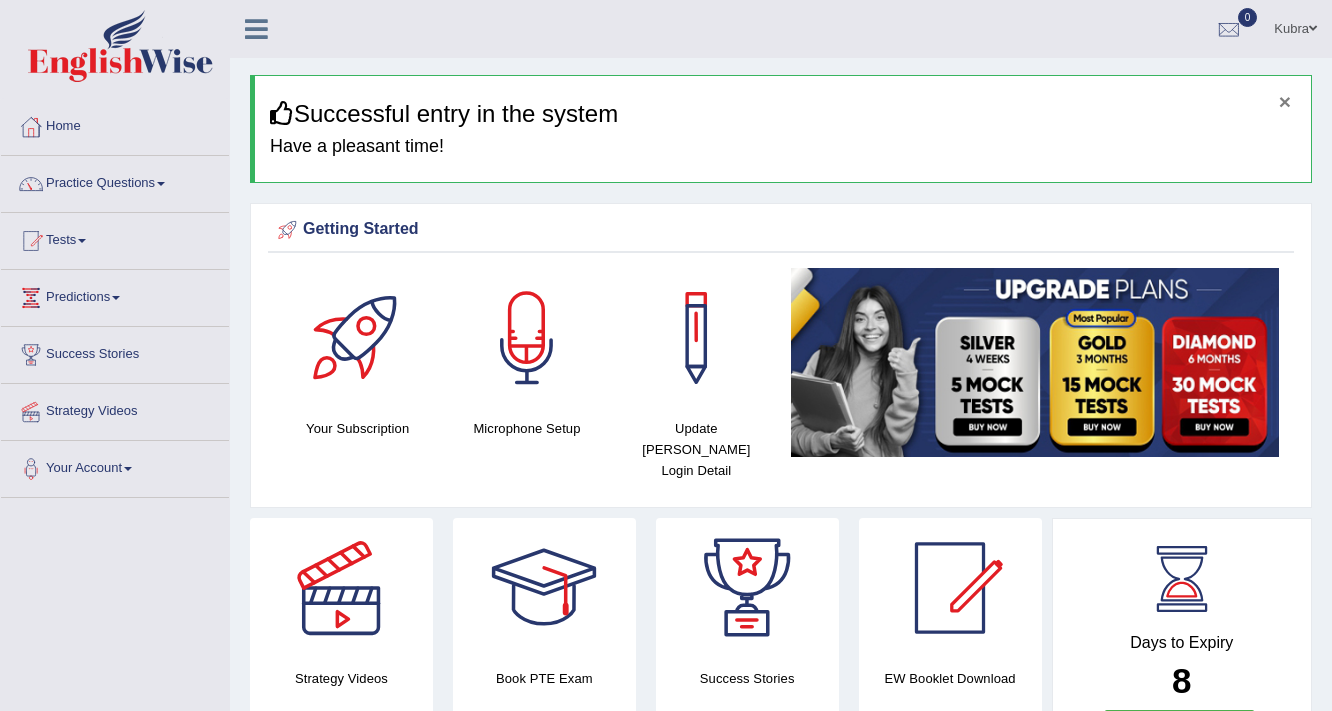 click on "×" at bounding box center [1285, 101] 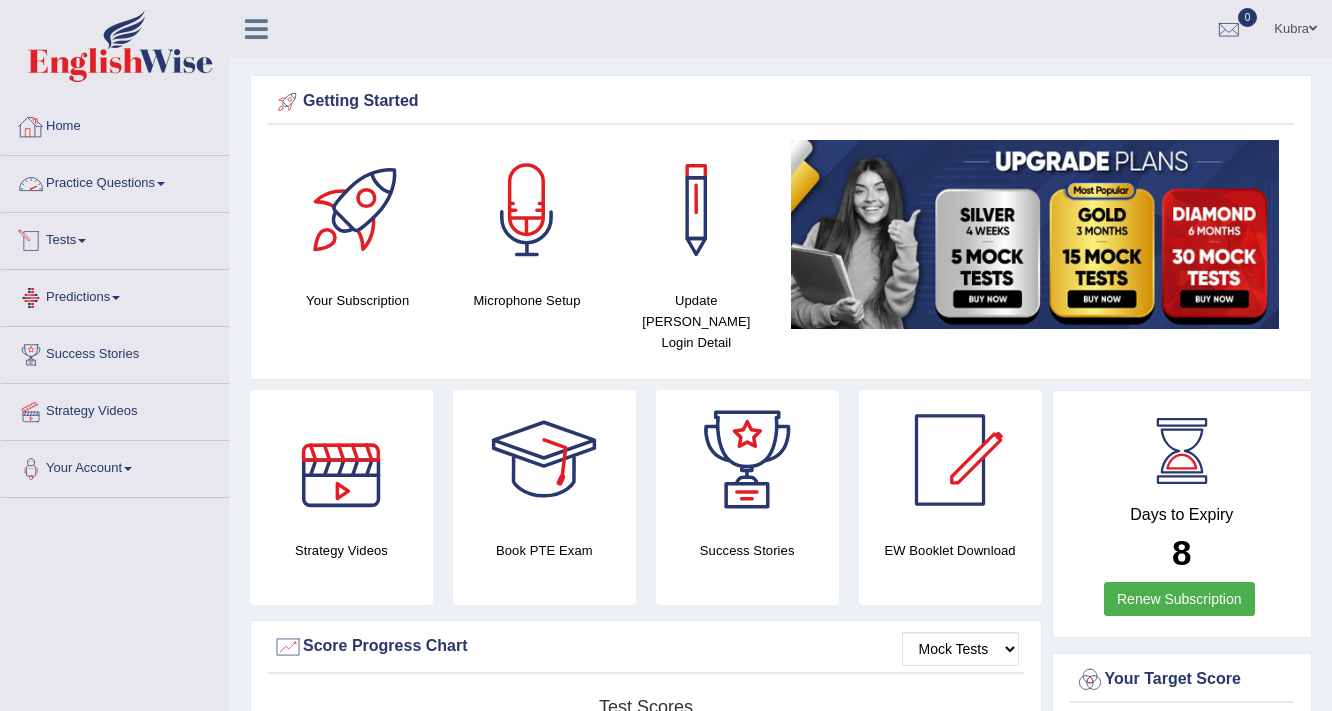 click on "Home" at bounding box center [115, 124] 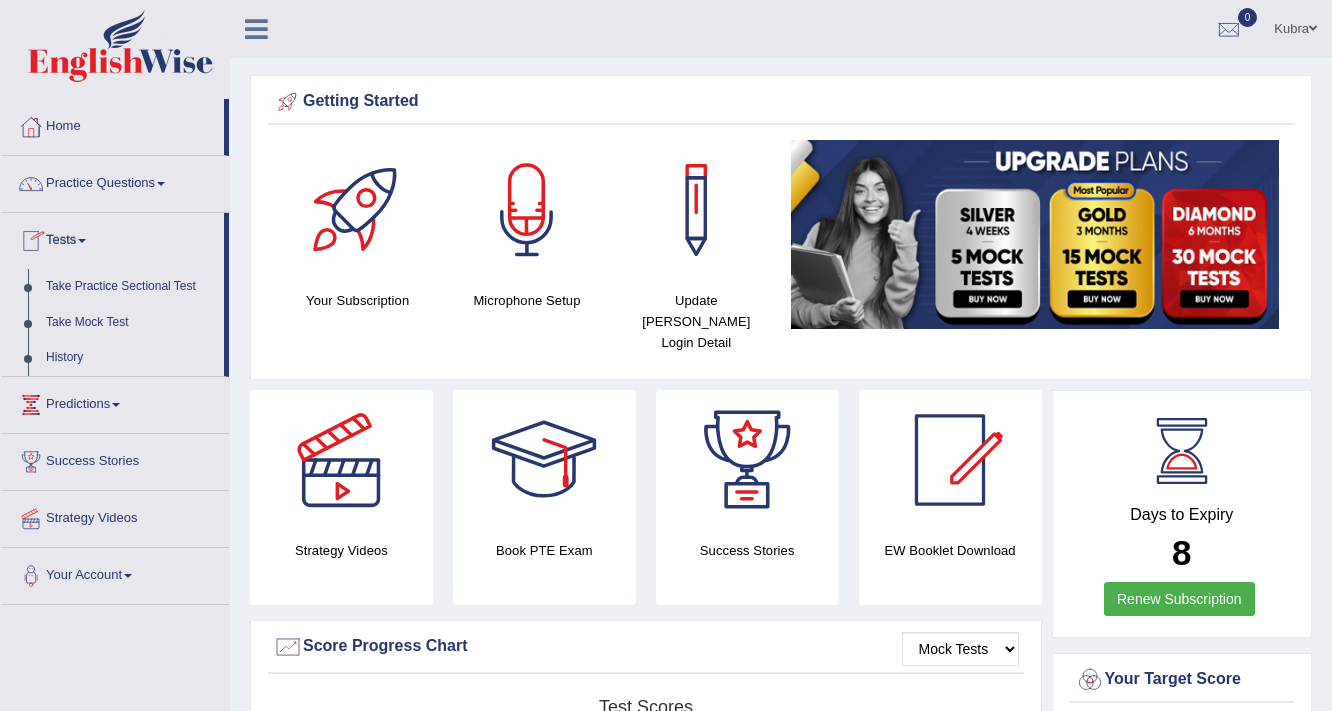 scroll, scrollTop: 0, scrollLeft: 0, axis: both 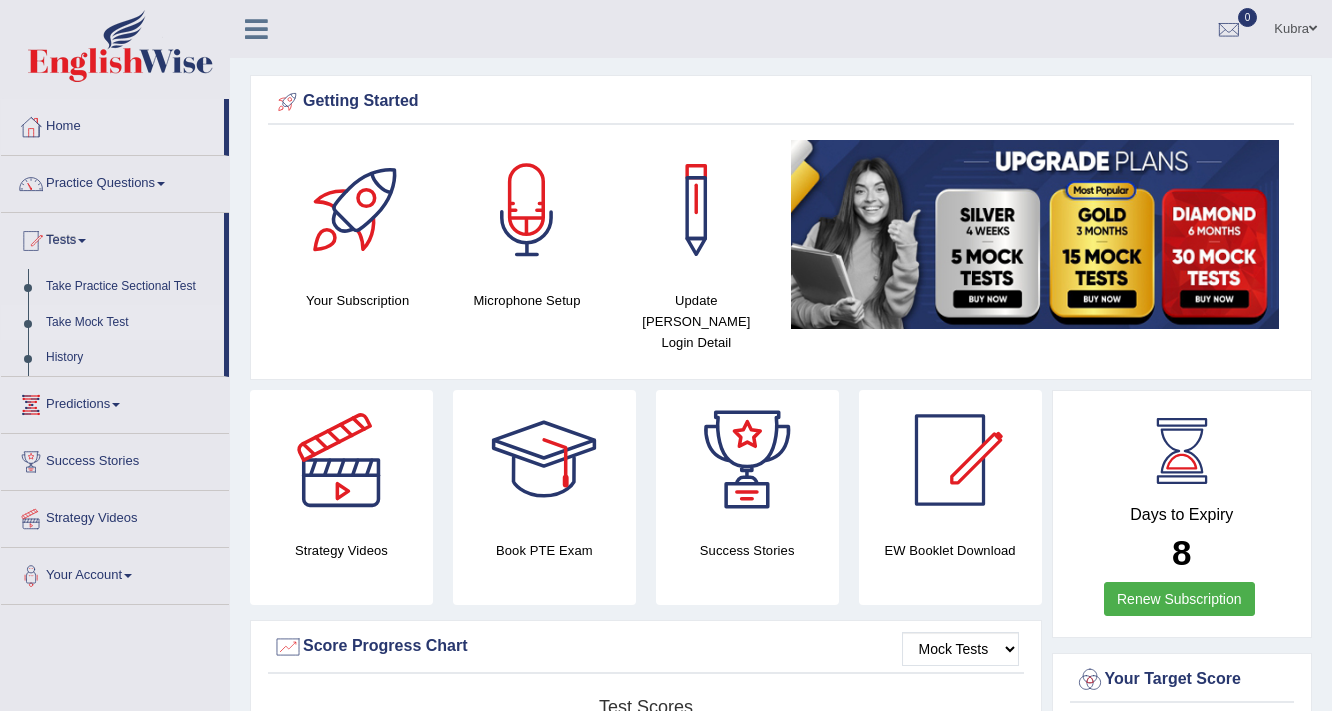 click on "Take Mock Test" at bounding box center [130, 323] 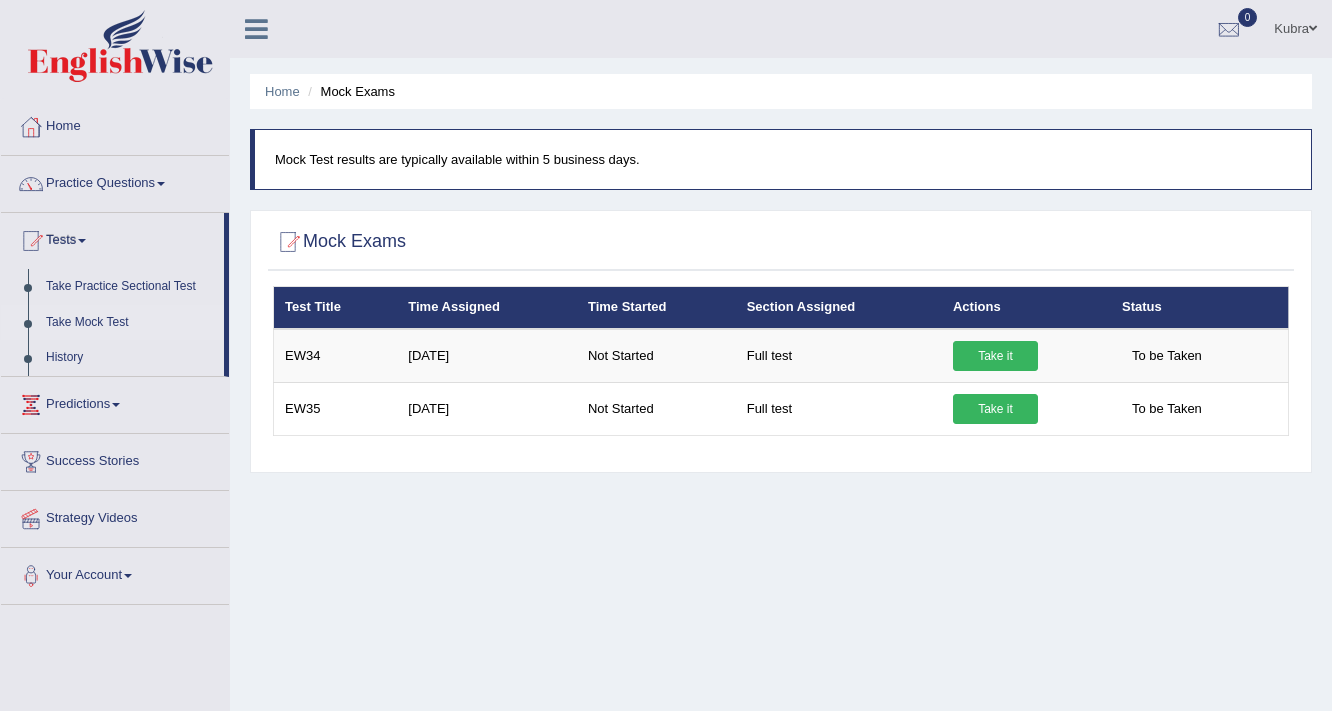 scroll, scrollTop: 0, scrollLeft: 0, axis: both 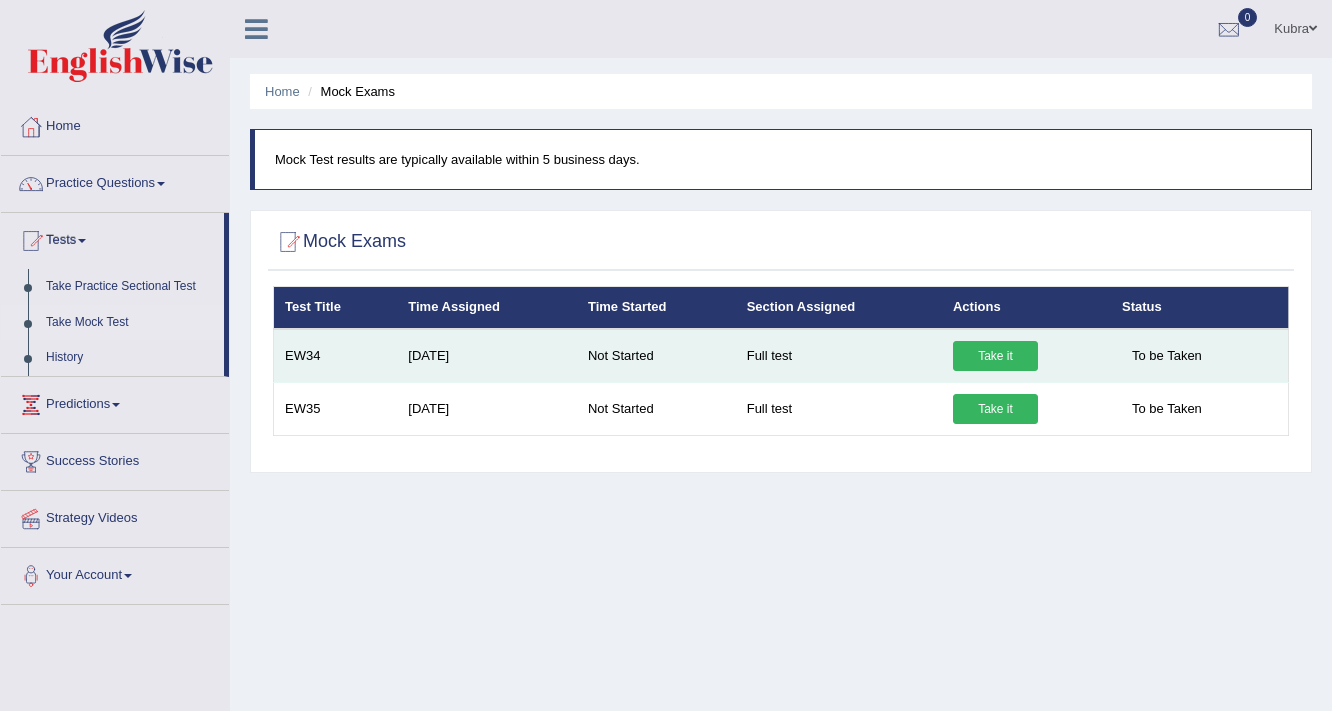 click on "Take it" at bounding box center (995, 356) 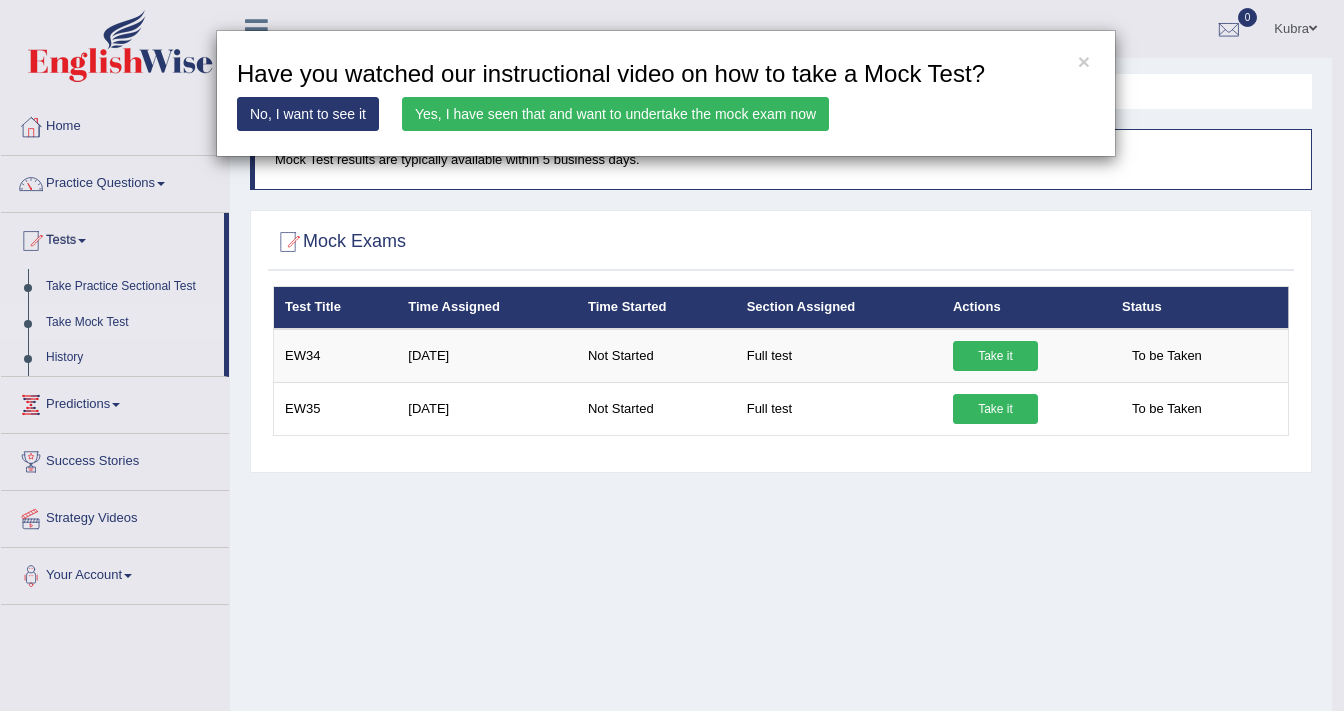 click on "Yes, I have seen that and want to undertake the mock exam now" at bounding box center [615, 114] 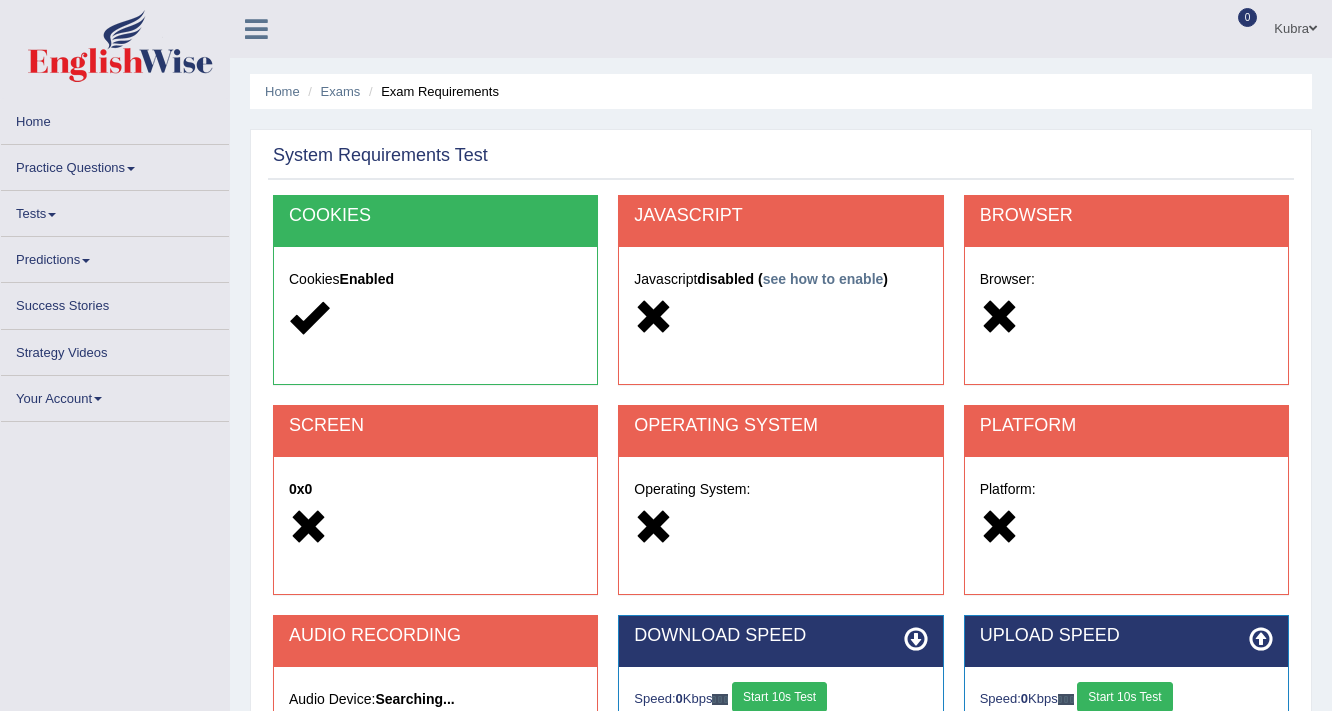 scroll, scrollTop: 0, scrollLeft: 0, axis: both 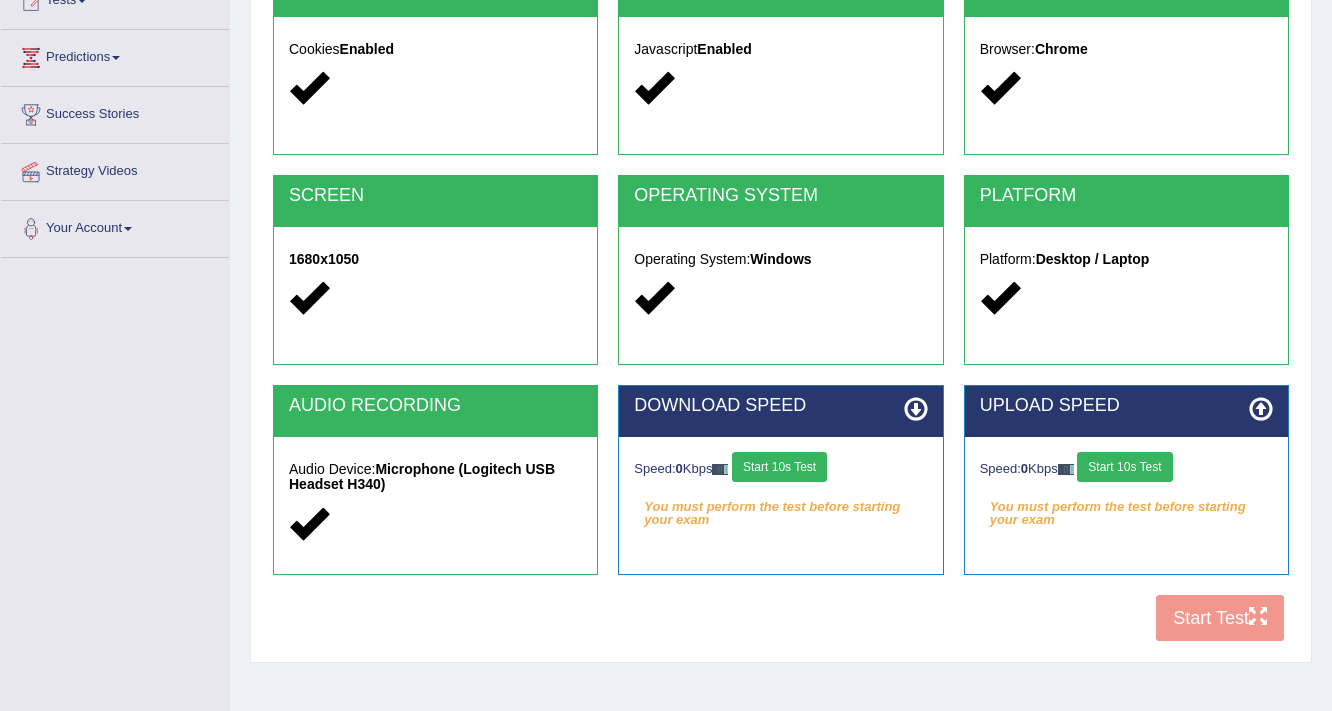 click on "Start 10s Test" at bounding box center (779, 467) 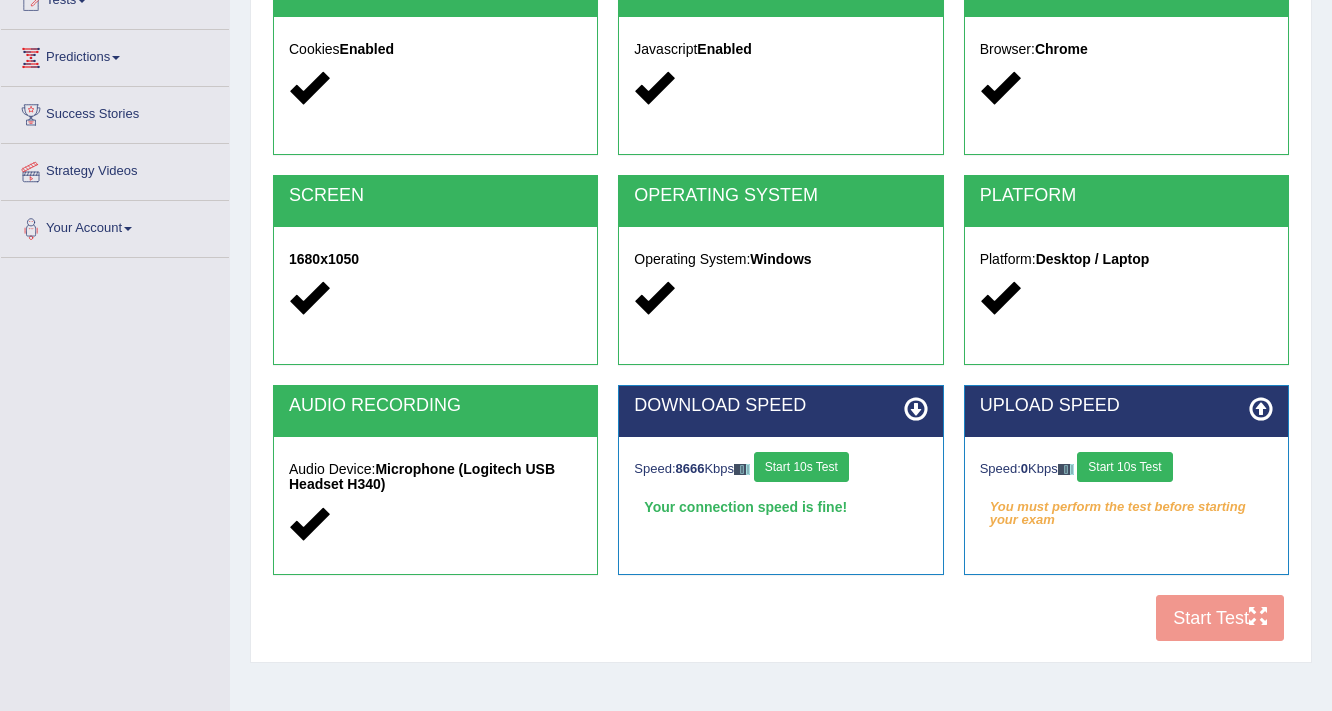 click on "Start 10s Test" at bounding box center (1124, 467) 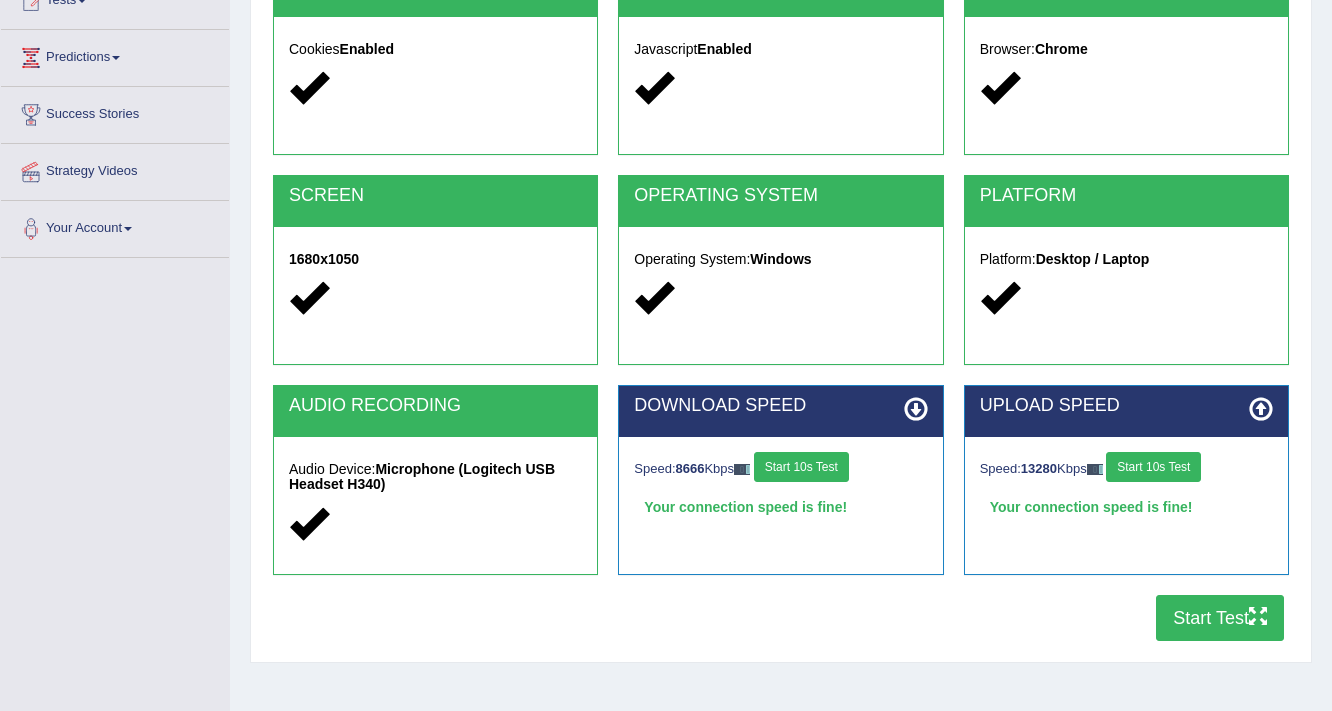 click on "Start Test" at bounding box center [1220, 618] 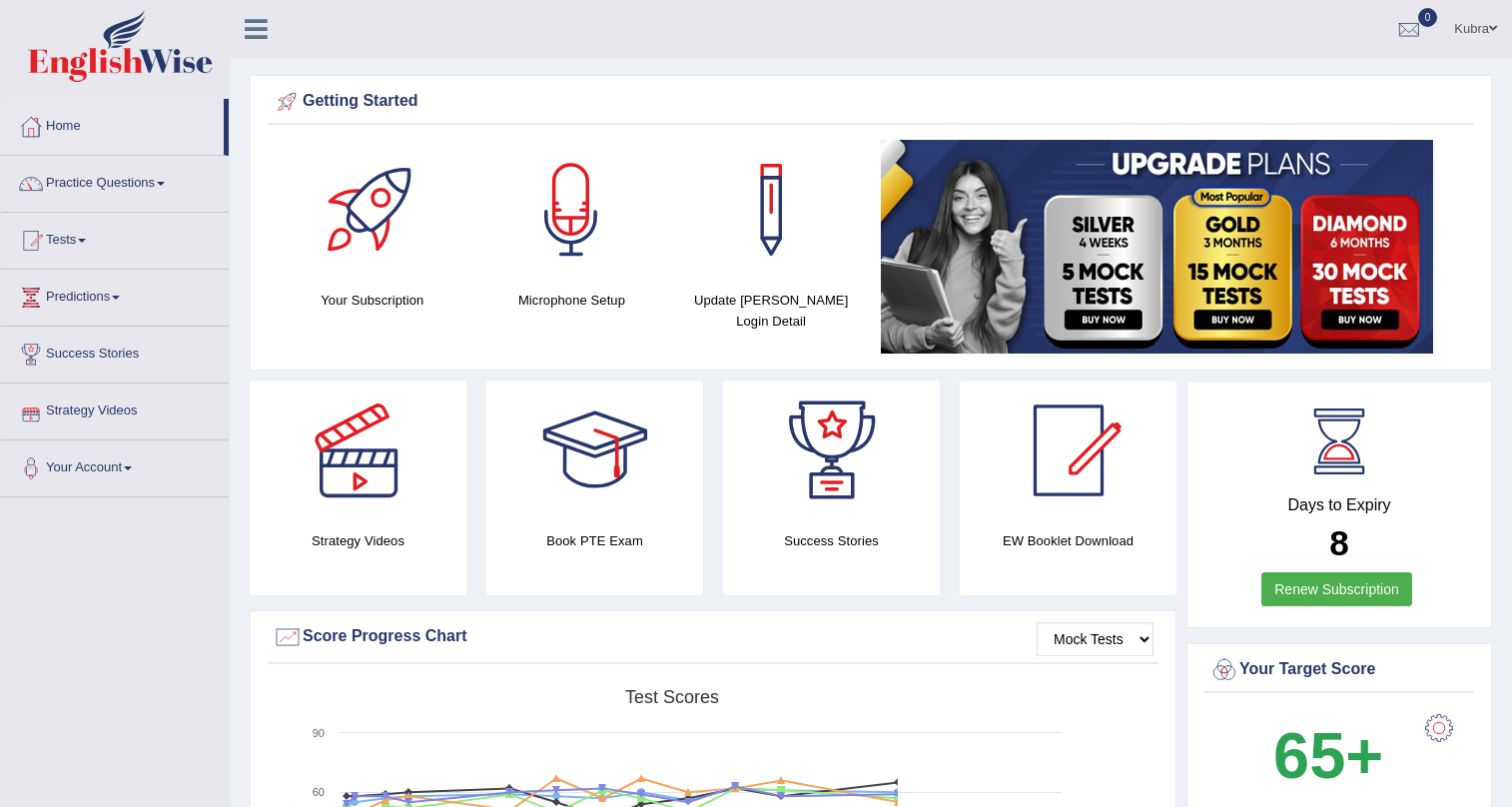 scroll, scrollTop: 0, scrollLeft: 0, axis: both 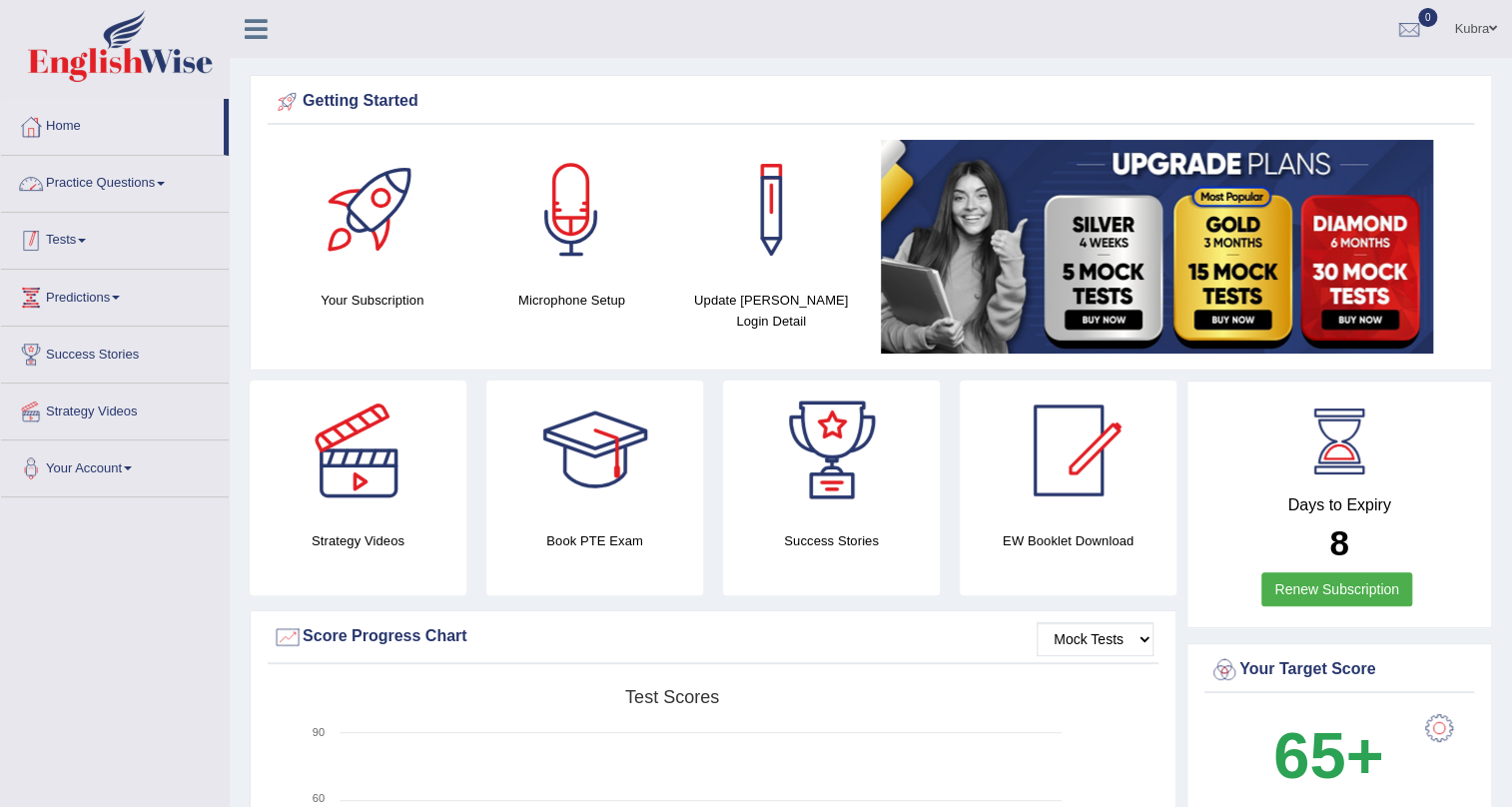 click on "Tests" at bounding box center (115, 238) 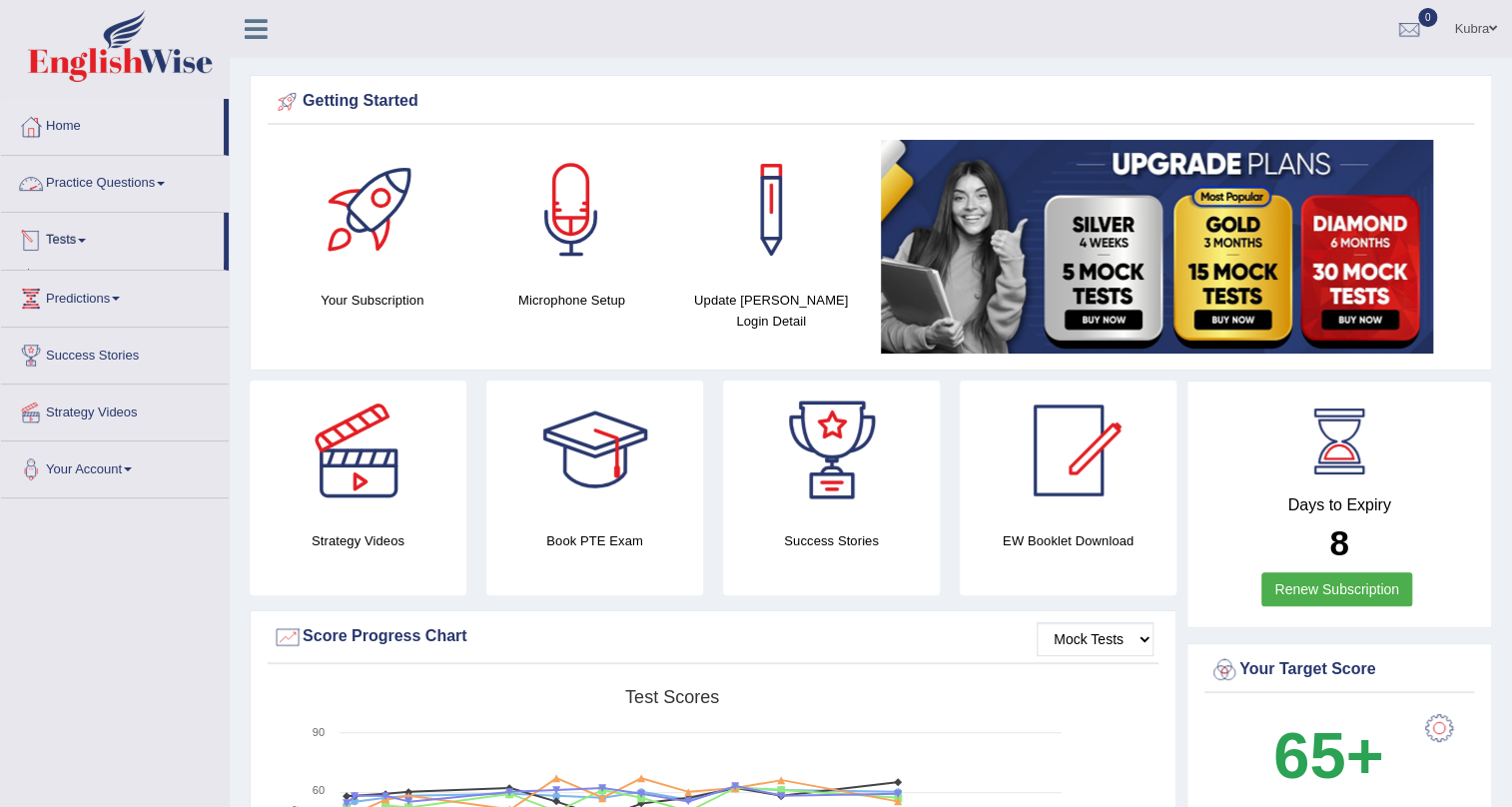 scroll, scrollTop: 0, scrollLeft: 0, axis: both 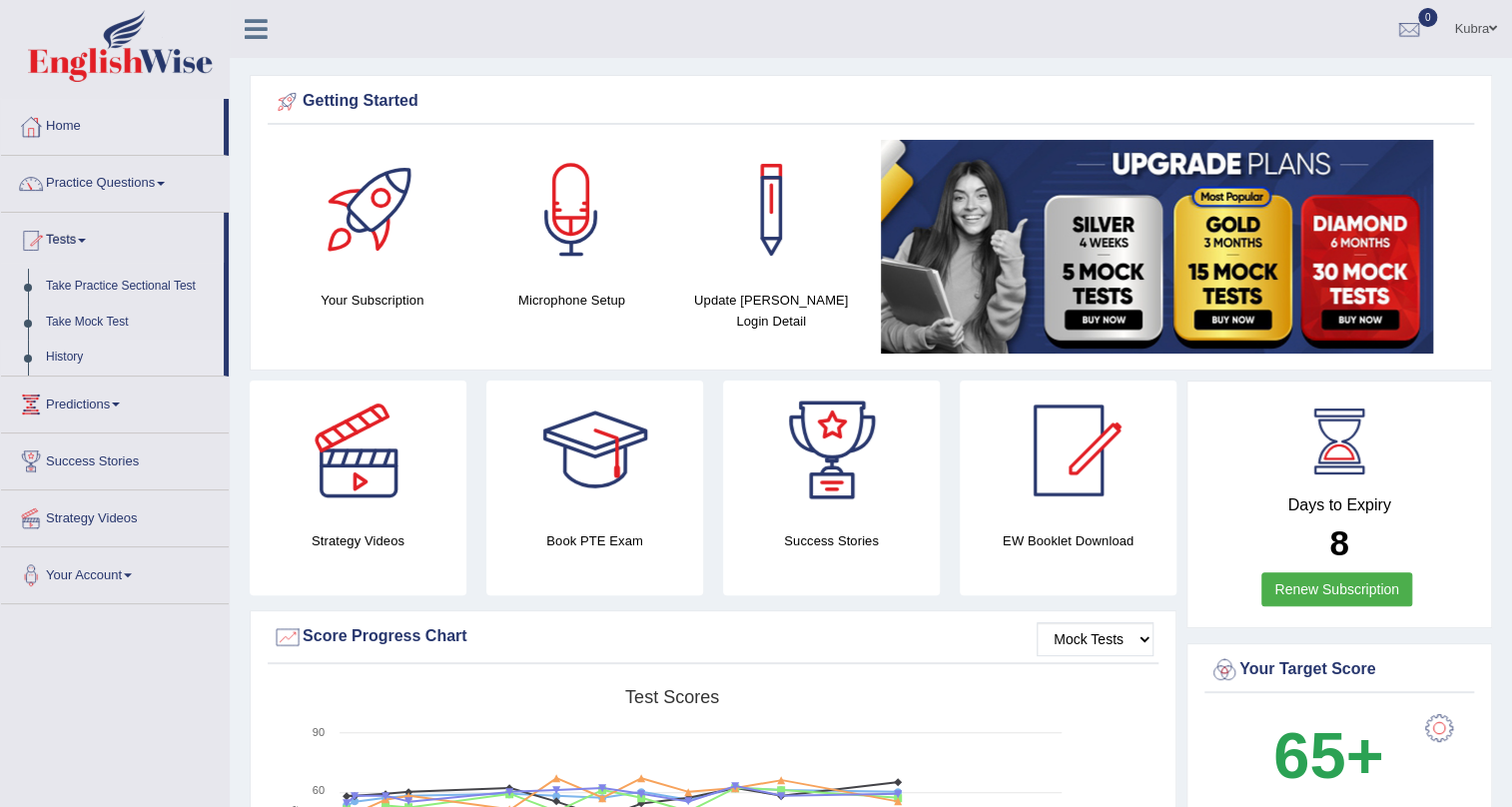 click on "History" at bounding box center [130, 358] 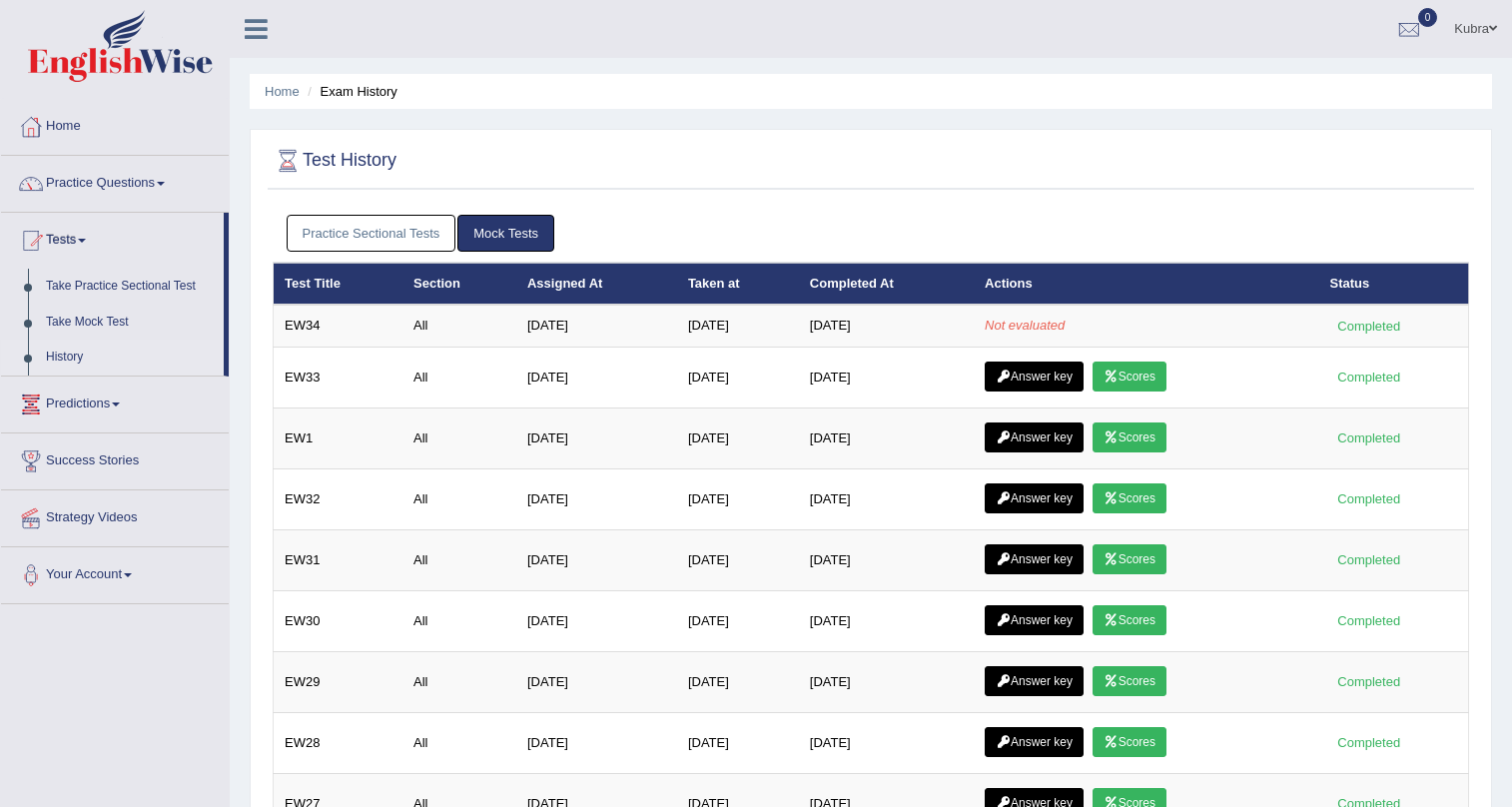 scroll, scrollTop: 0, scrollLeft: 0, axis: both 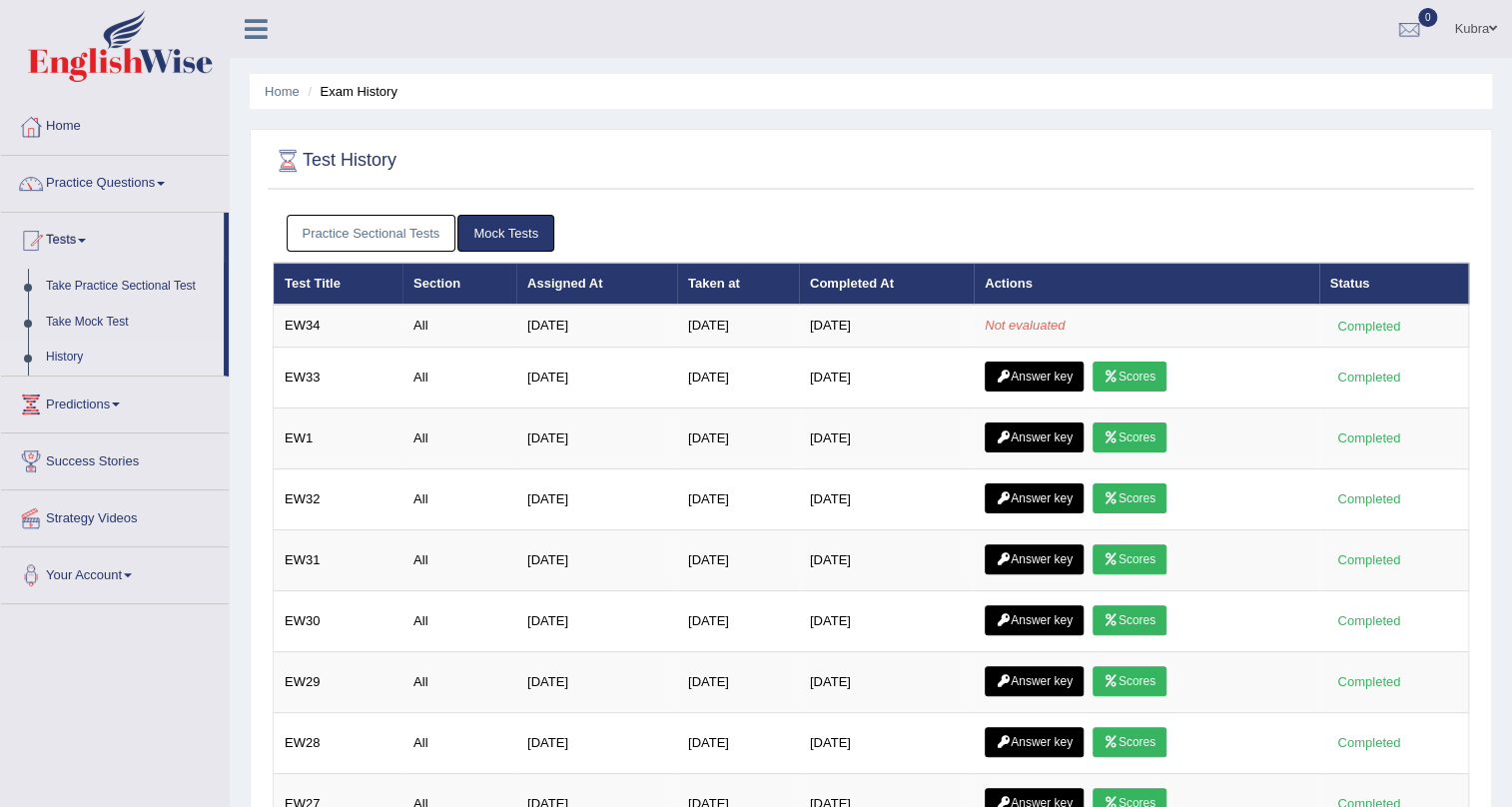 click on "Practice Questions" at bounding box center (115, 181) 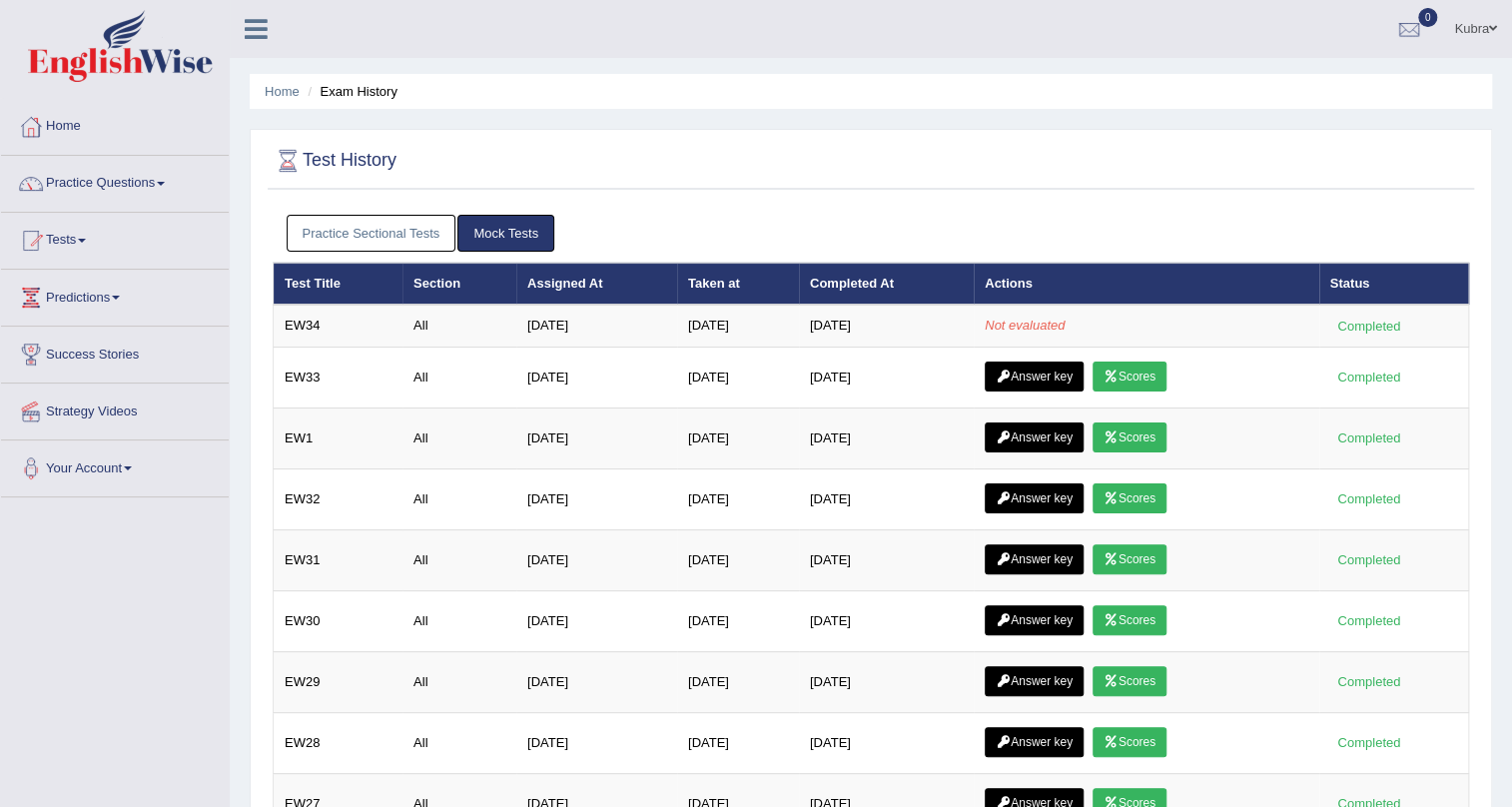 click on "Practice Questions" at bounding box center [115, 181] 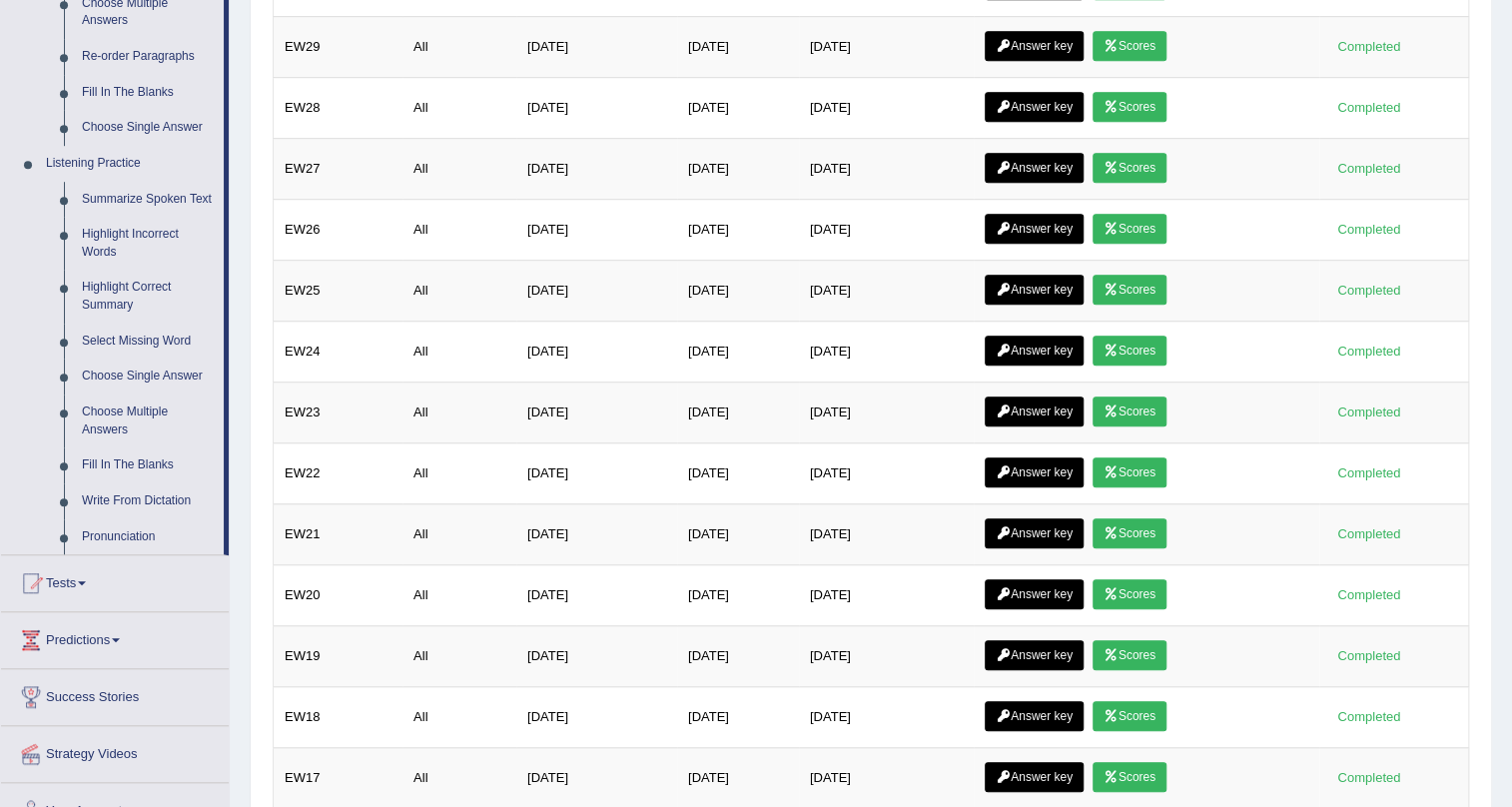 scroll, scrollTop: 726, scrollLeft: 0, axis: vertical 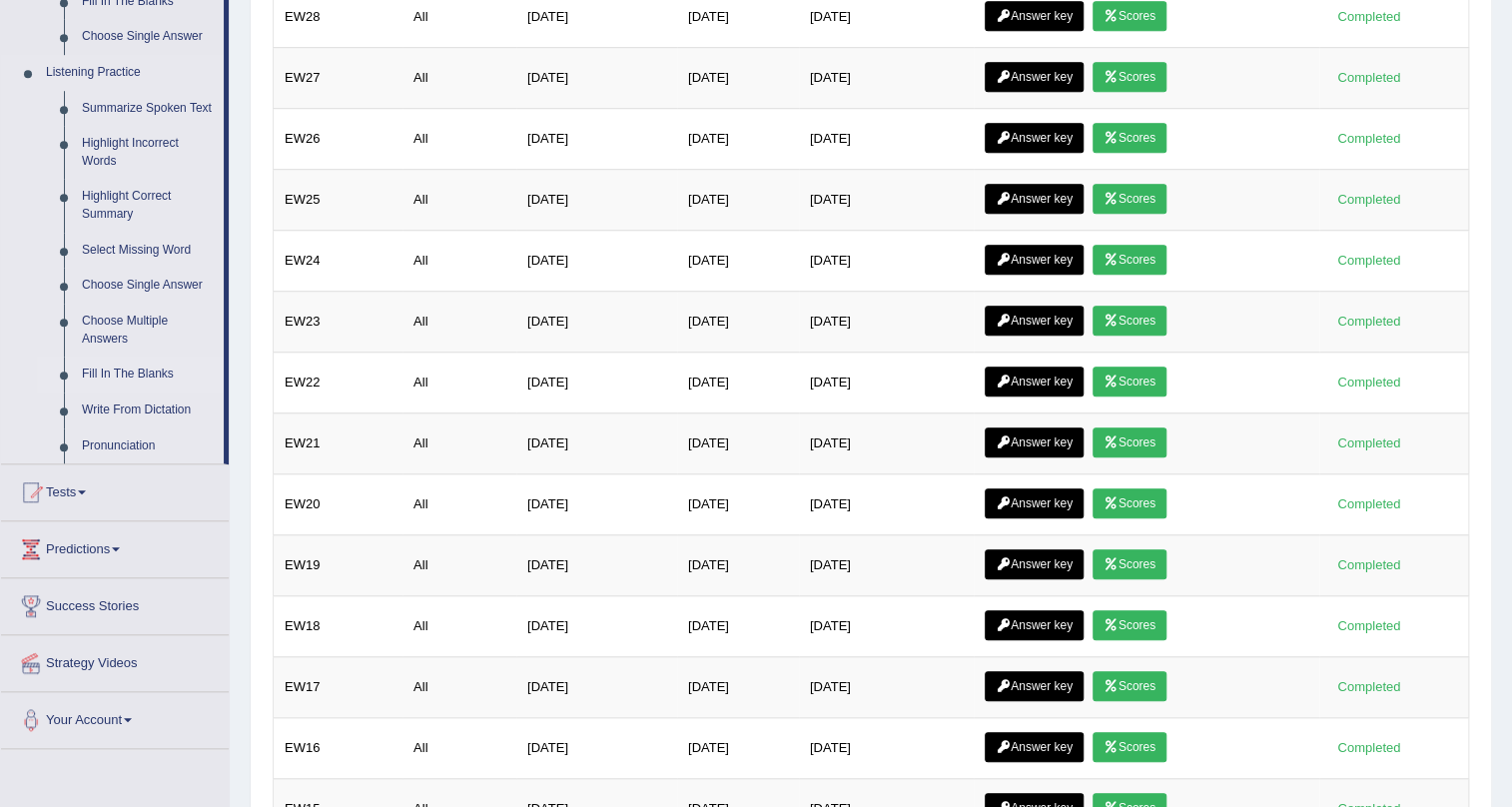 click on "Fill In The Blanks" at bounding box center [148, 375] 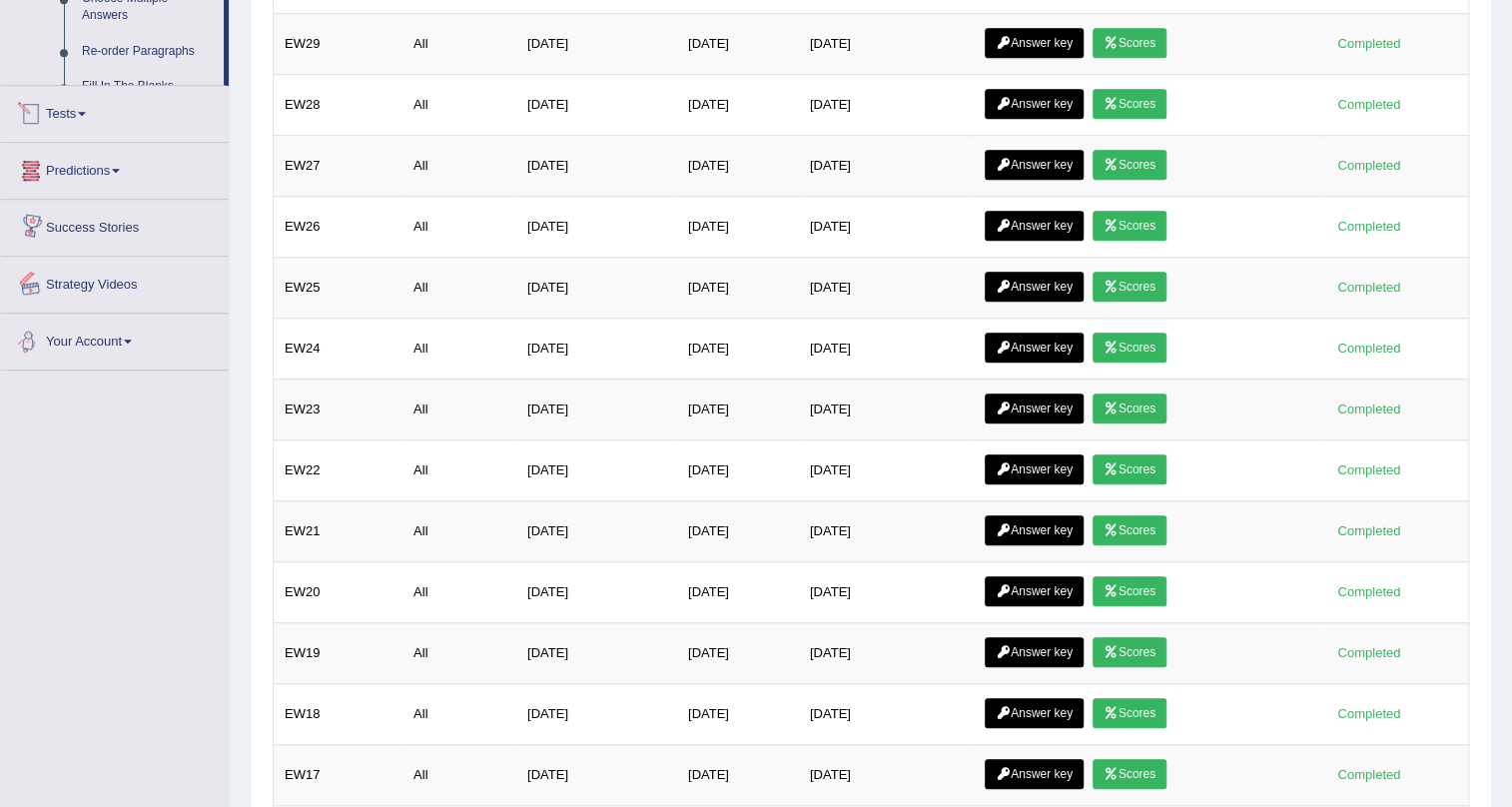 scroll, scrollTop: 1213, scrollLeft: 0, axis: vertical 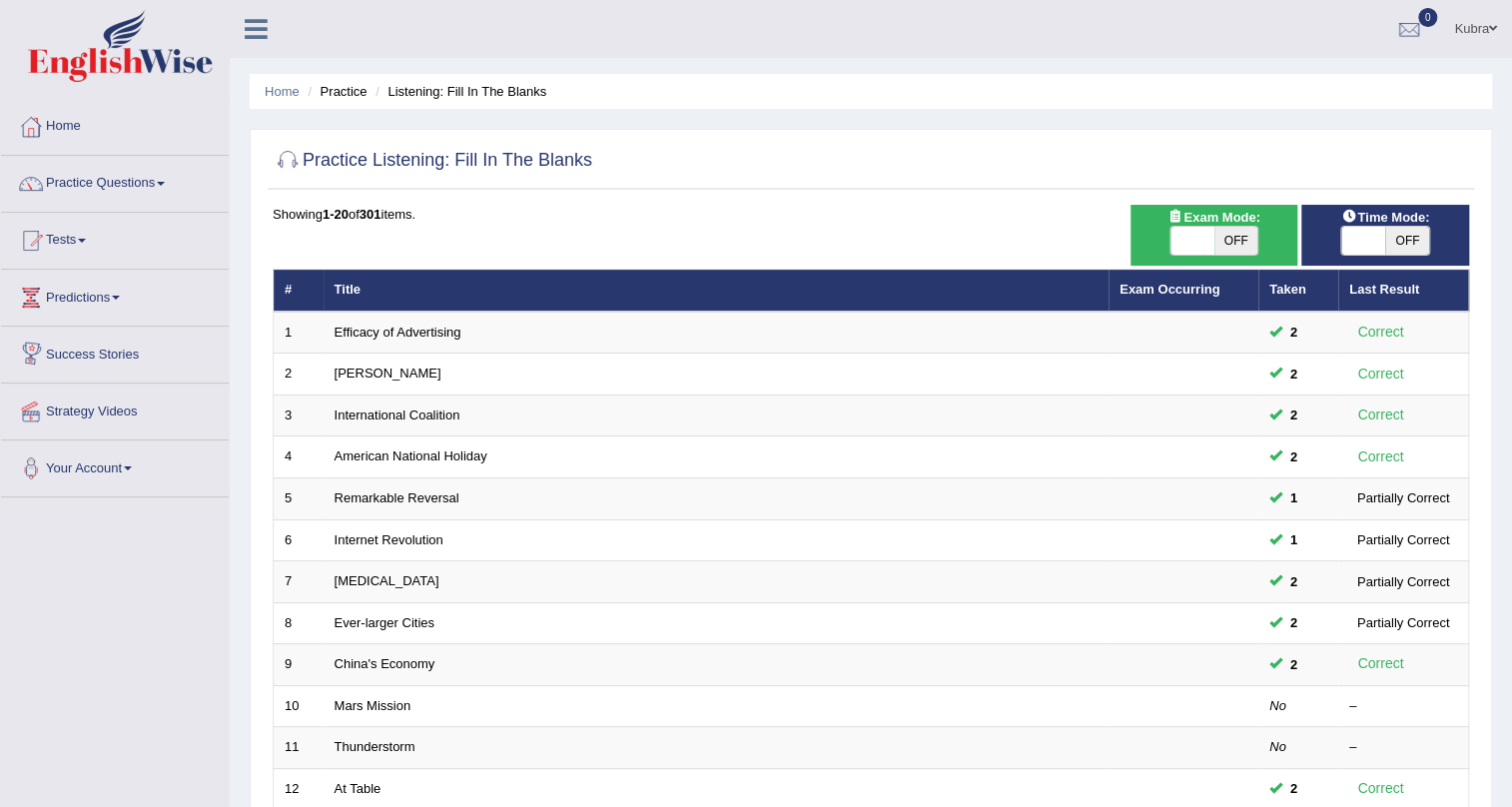 click on "Exam Mode:
ON   OFF" at bounding box center (1214, 235) 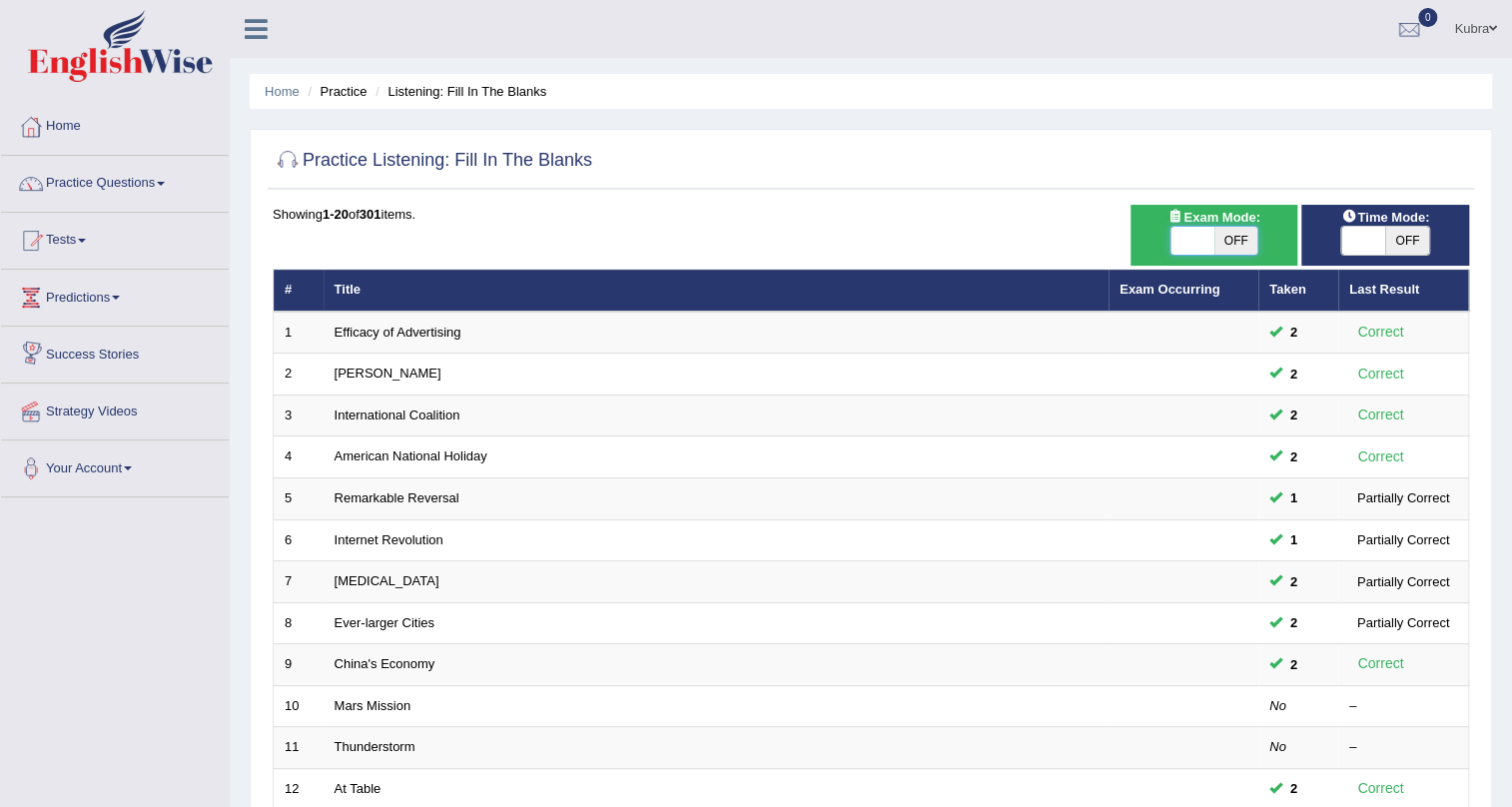 click at bounding box center [1192, 241] 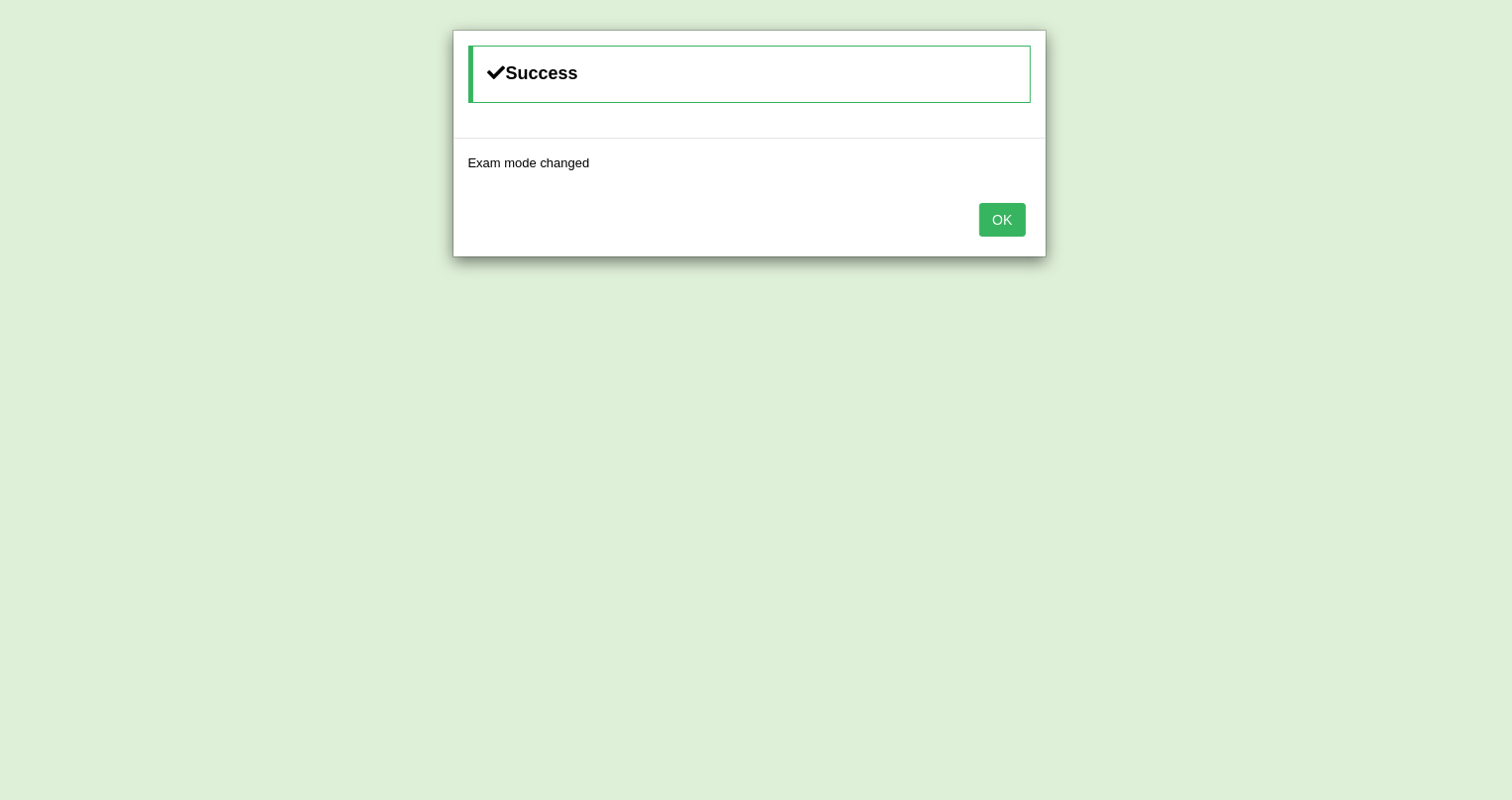 click on "Success Exam mode changed OK" at bounding box center (756, 400) 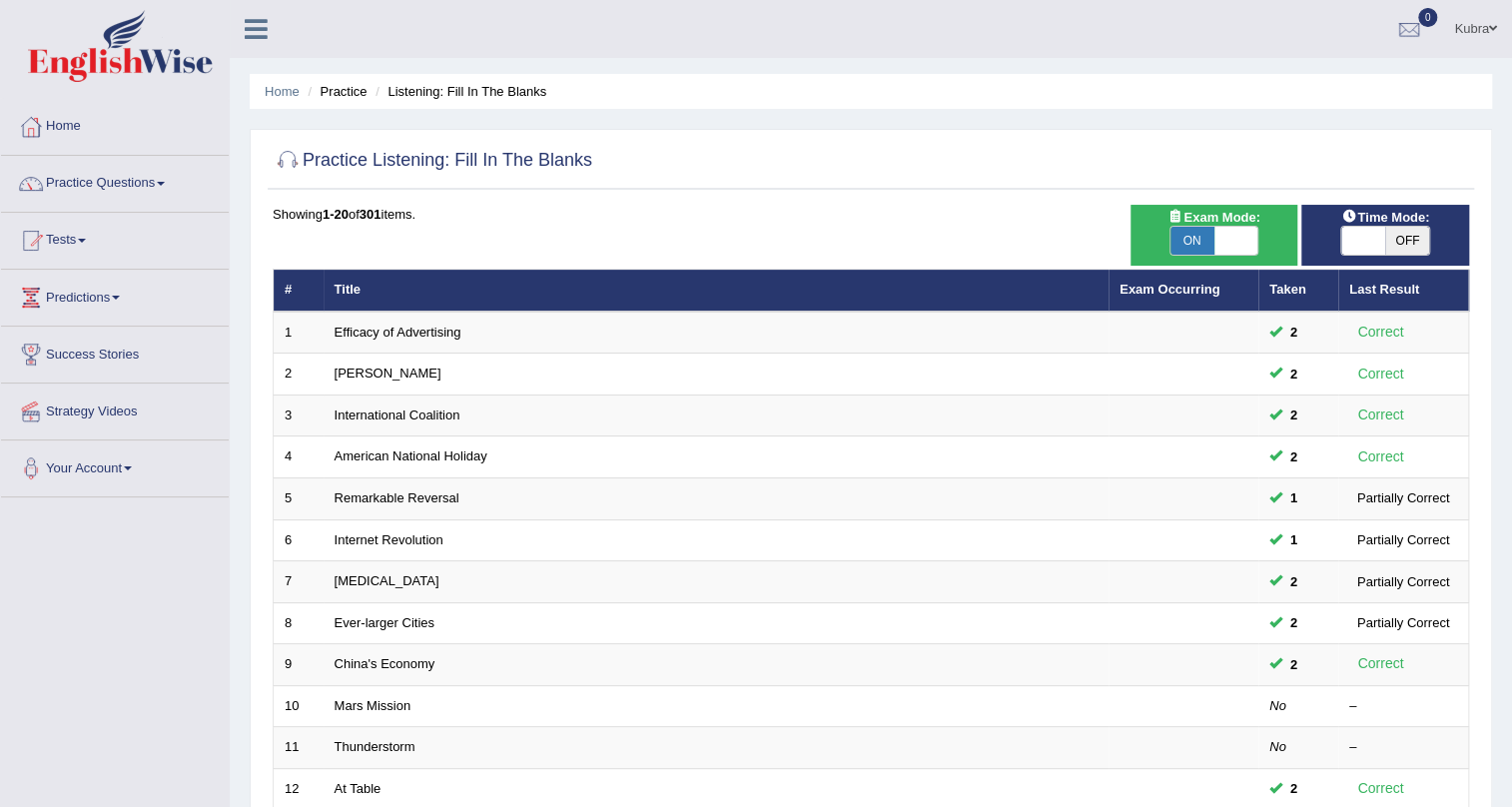 click on "OFF" at bounding box center [1407, 241] 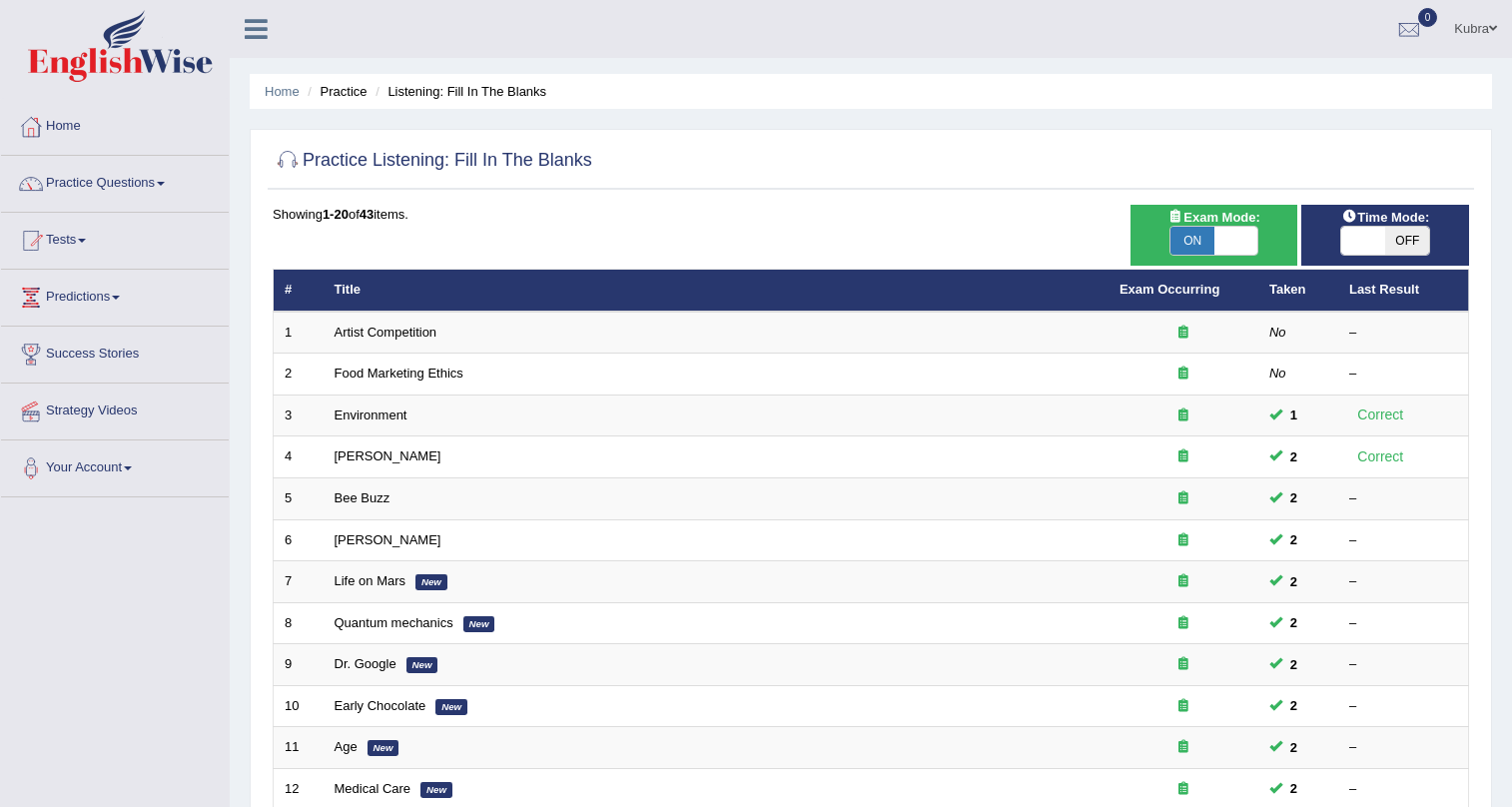 scroll, scrollTop: 0, scrollLeft: 0, axis: both 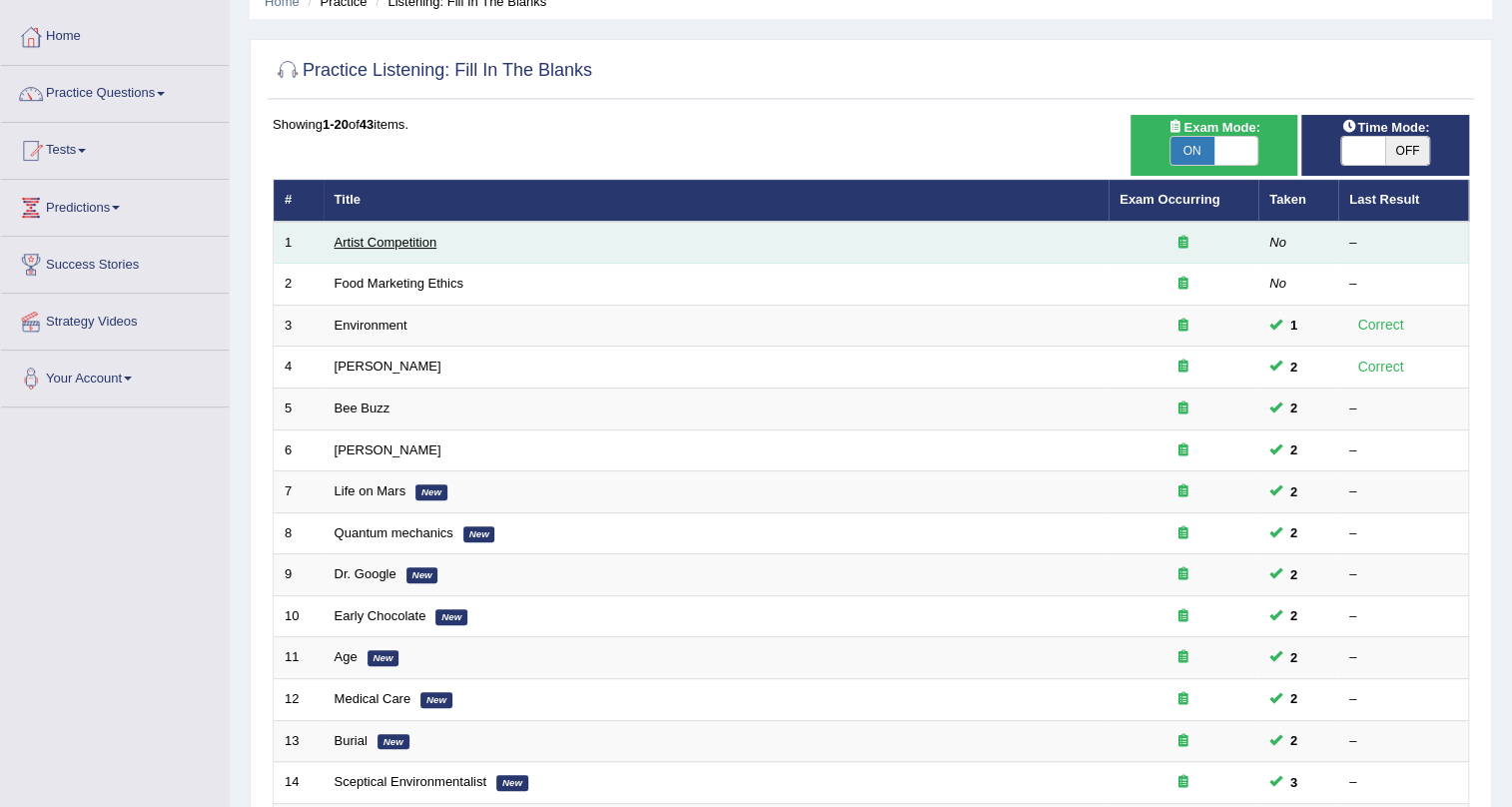 click on "Artist Competition" at bounding box center [385, 242] 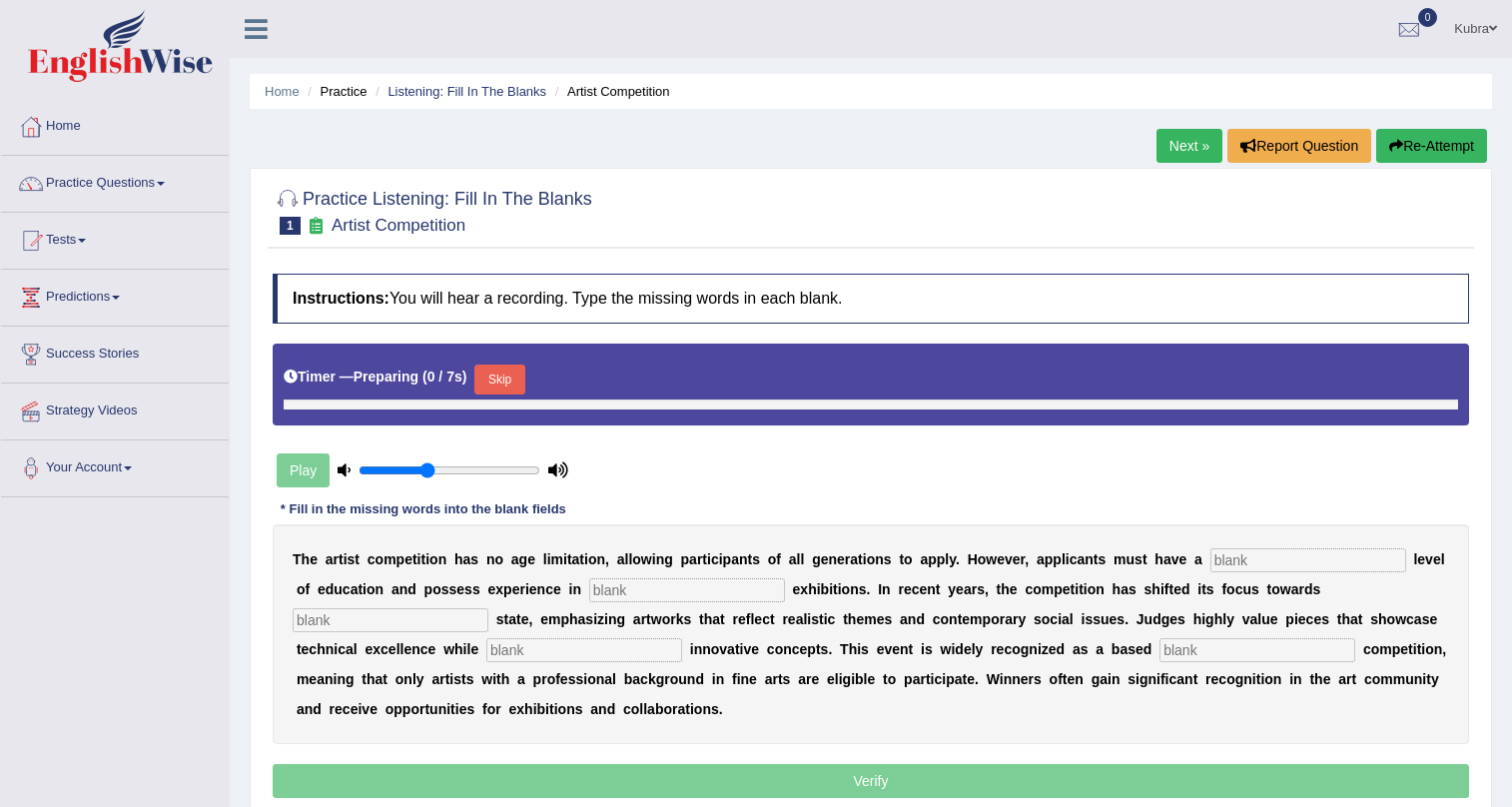 scroll, scrollTop: 0, scrollLeft: 0, axis: both 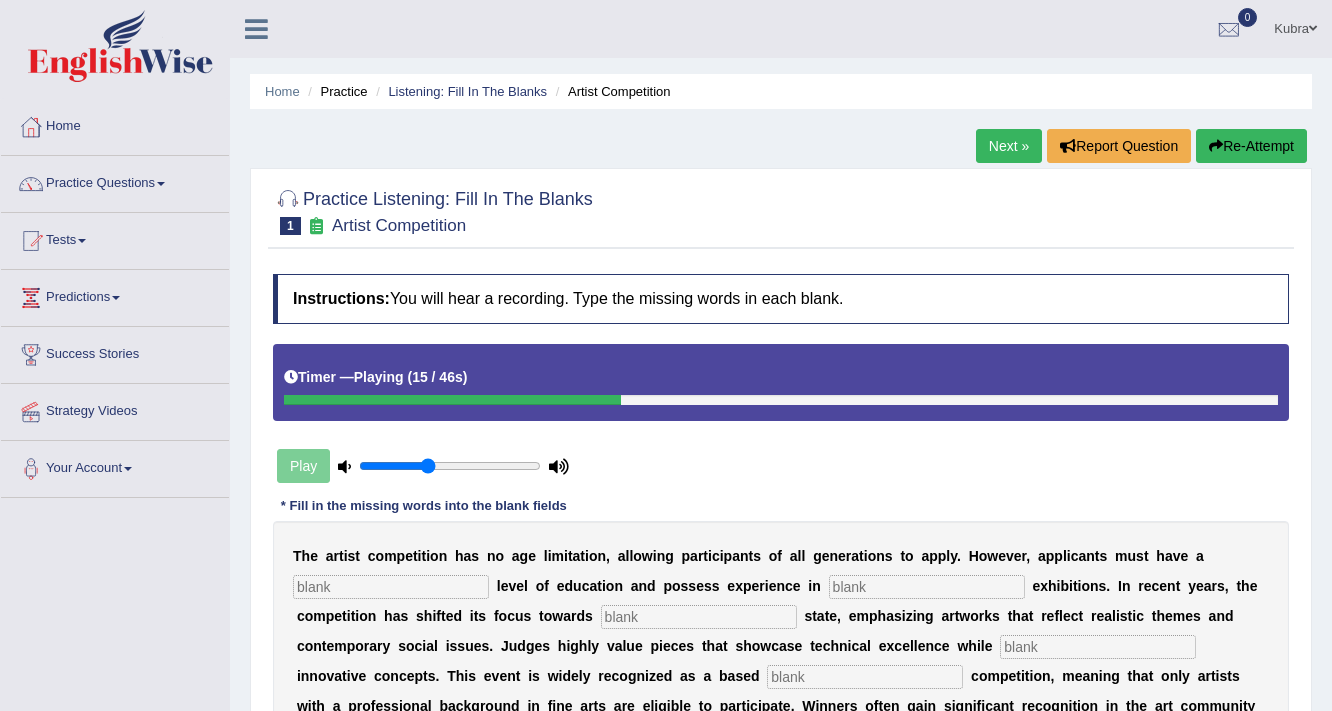 click on "Re-Attempt" at bounding box center [1251, 146] 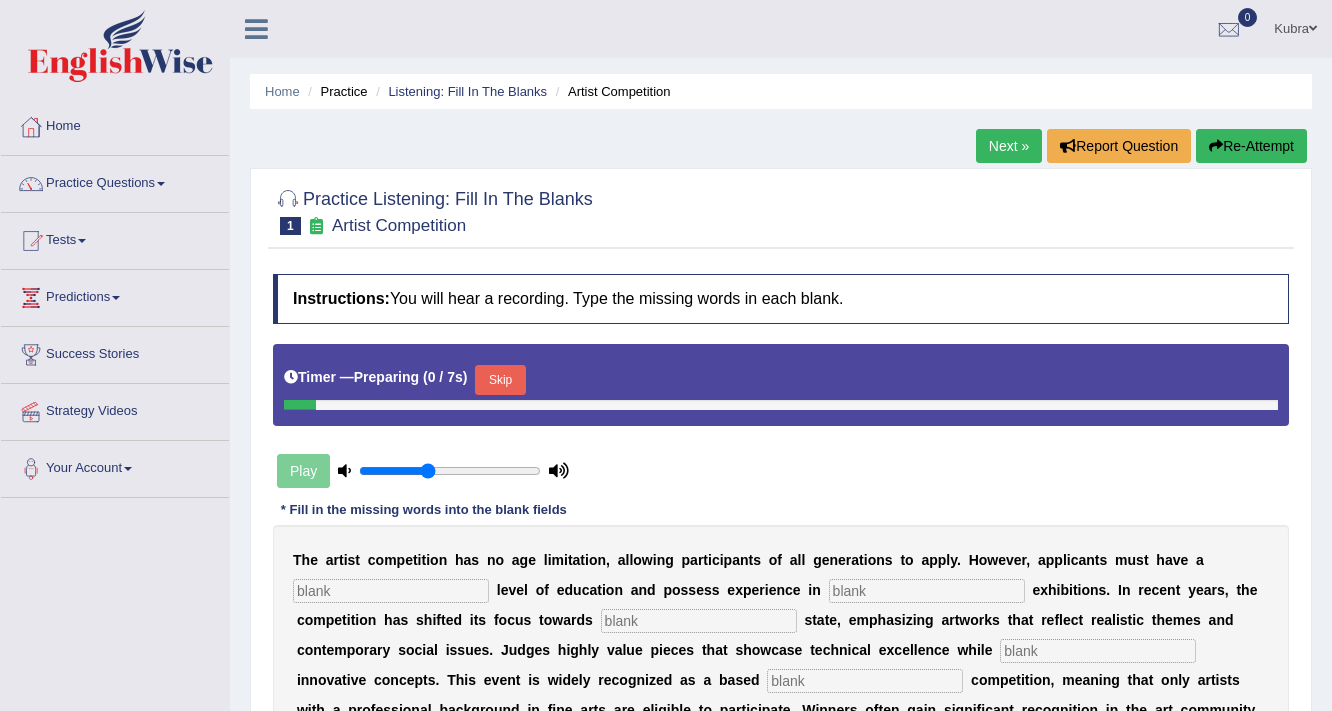 scroll, scrollTop: 0, scrollLeft: 0, axis: both 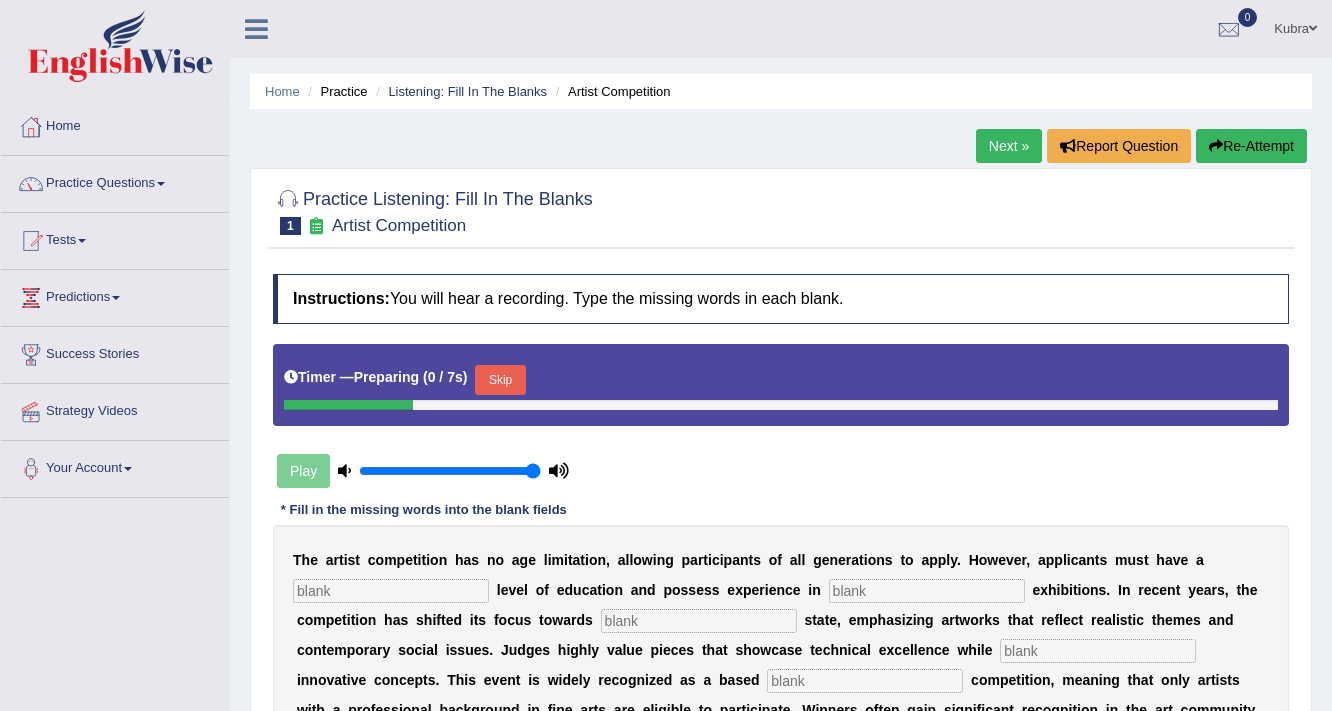 type on "1" 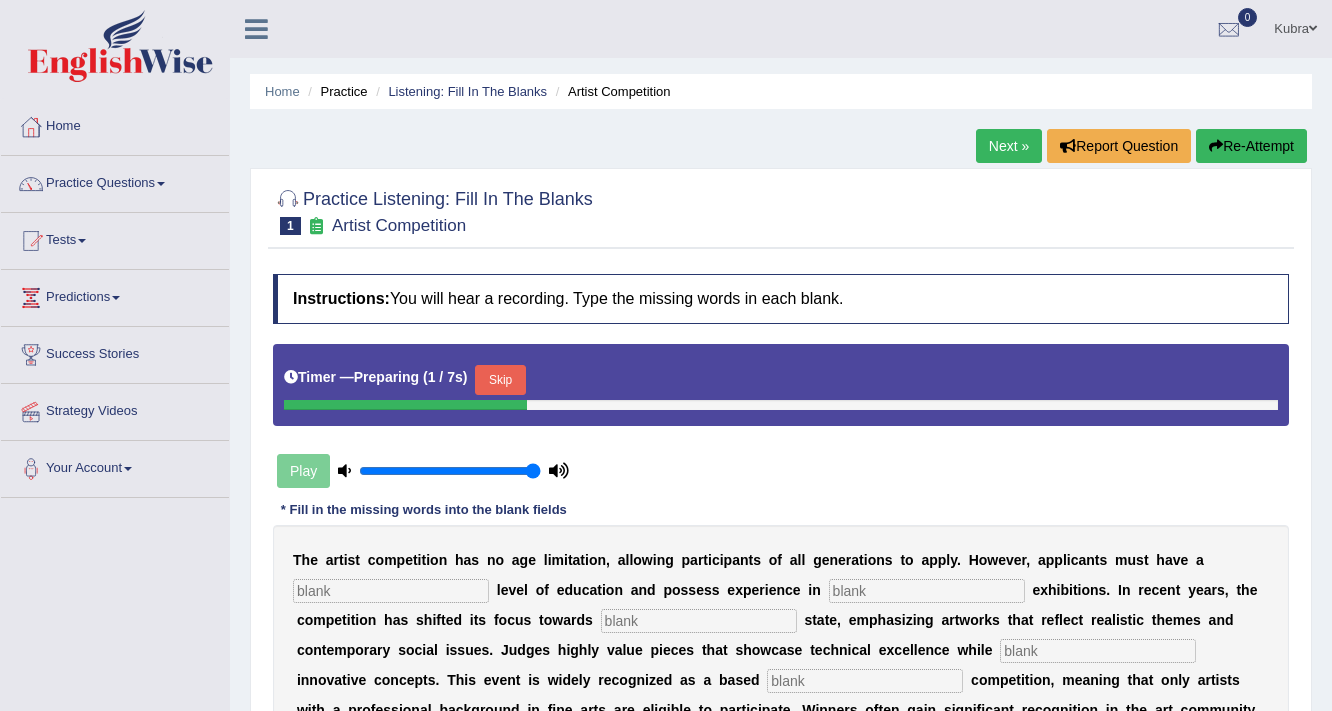 click on "Skip" at bounding box center (500, 380) 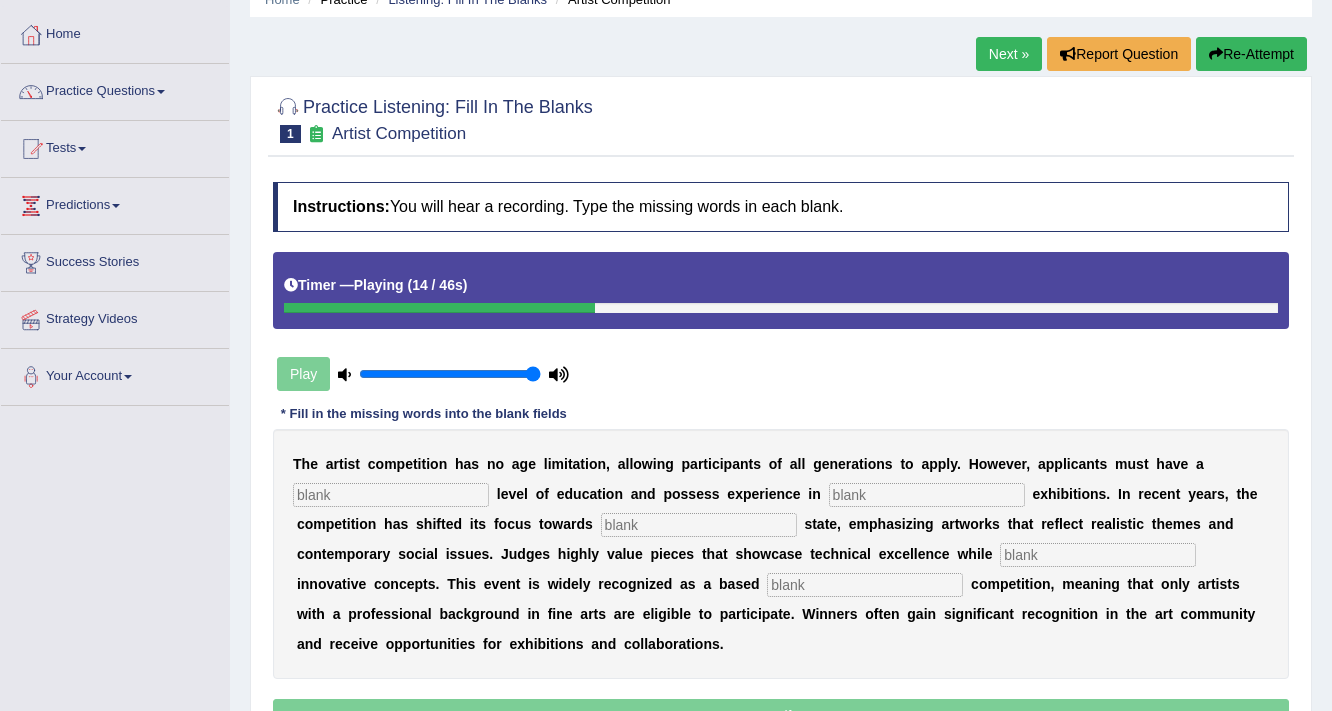 scroll, scrollTop: 0, scrollLeft: 0, axis: both 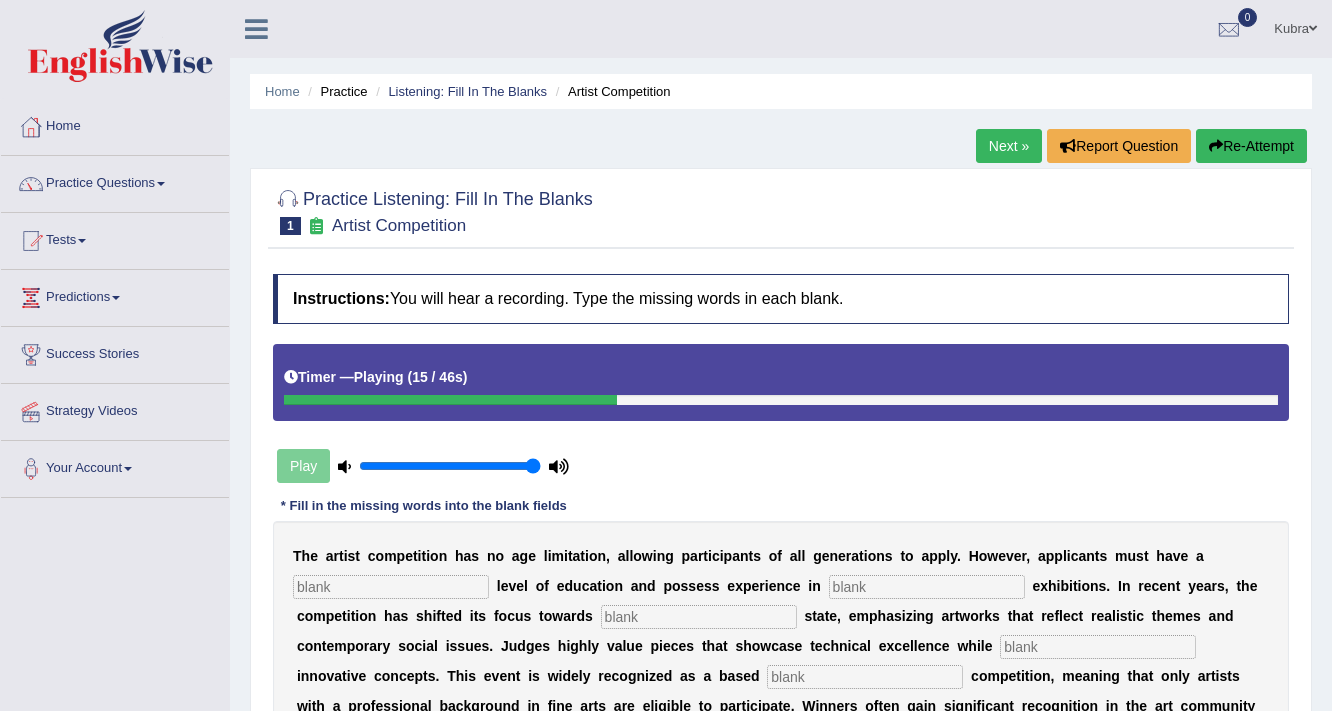 click on "Re-Attempt" at bounding box center [1251, 146] 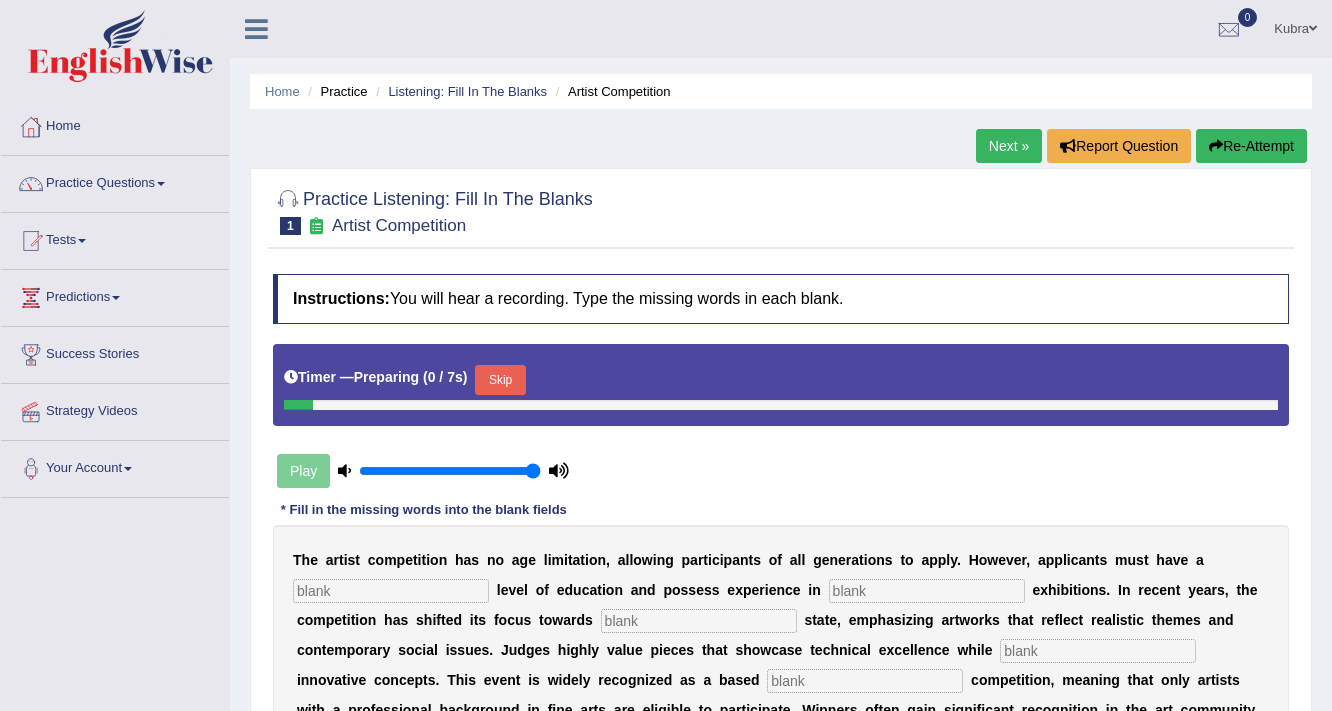 scroll, scrollTop: 0, scrollLeft: 0, axis: both 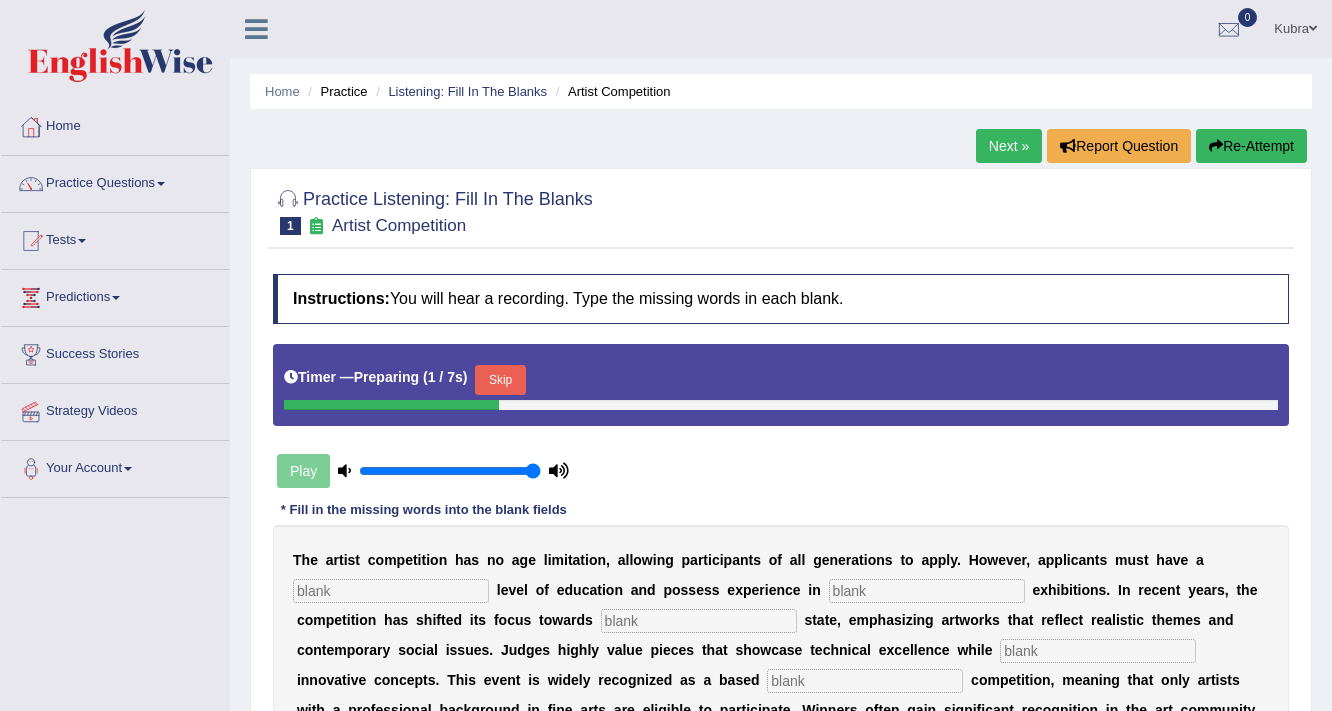 click on "Skip" at bounding box center [500, 380] 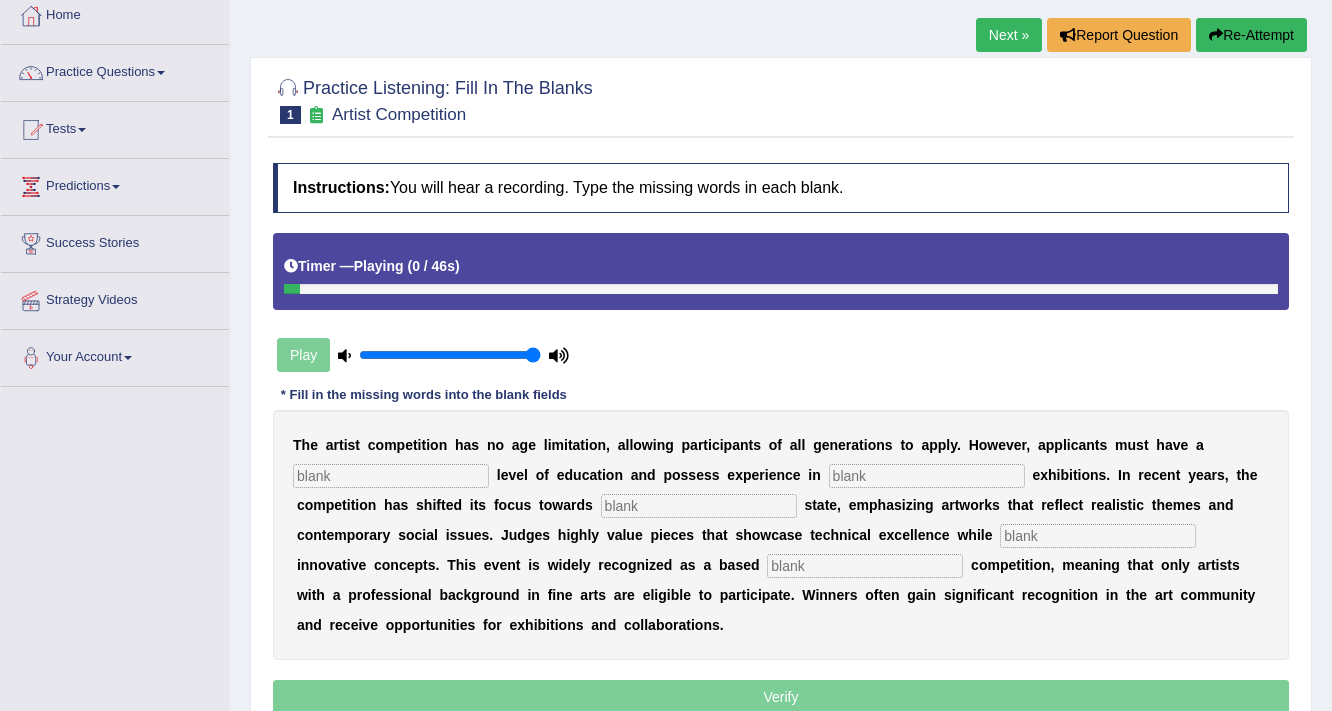 scroll, scrollTop: 160, scrollLeft: 0, axis: vertical 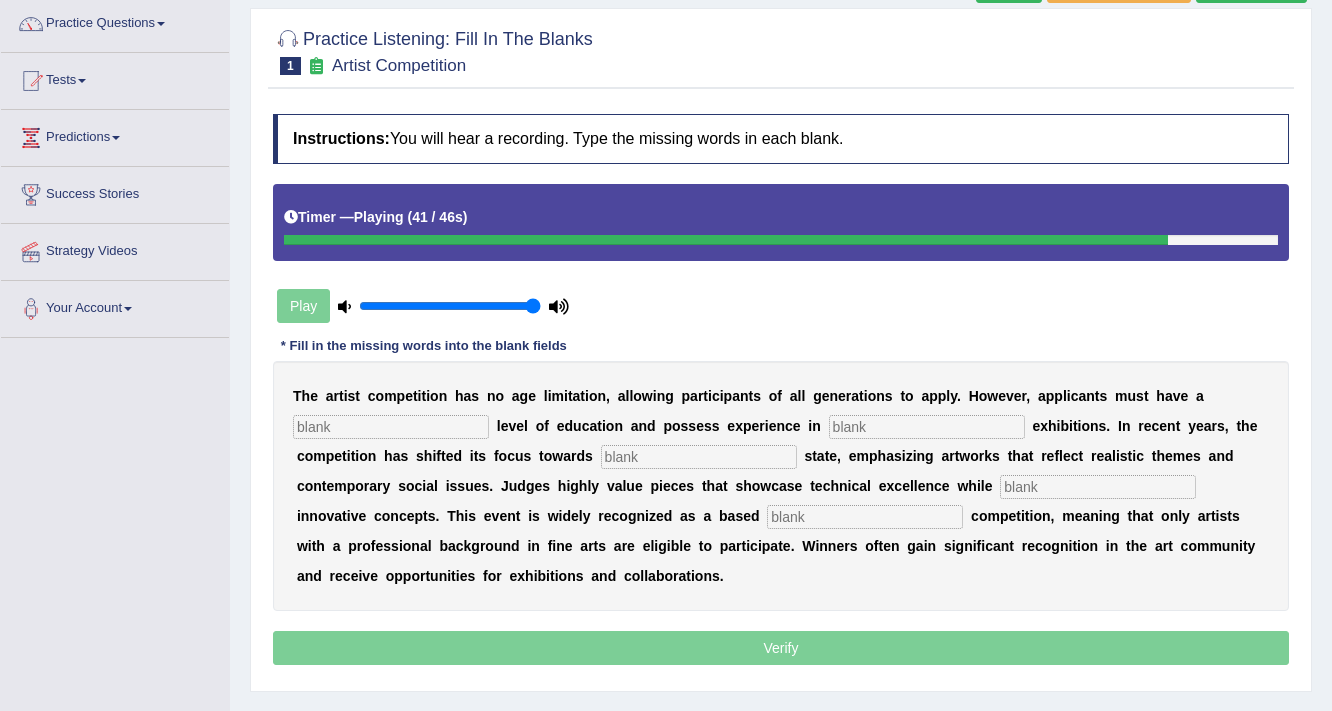 click at bounding box center (865, 517) 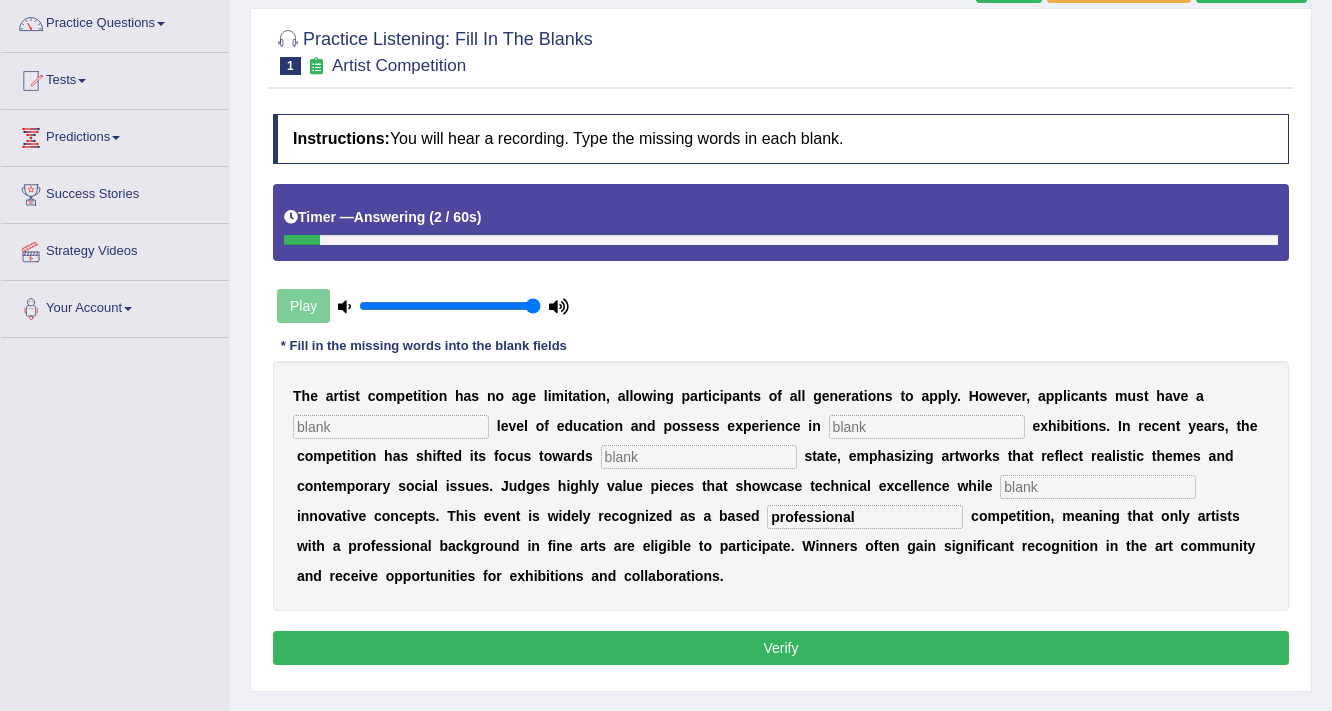 type on "professional" 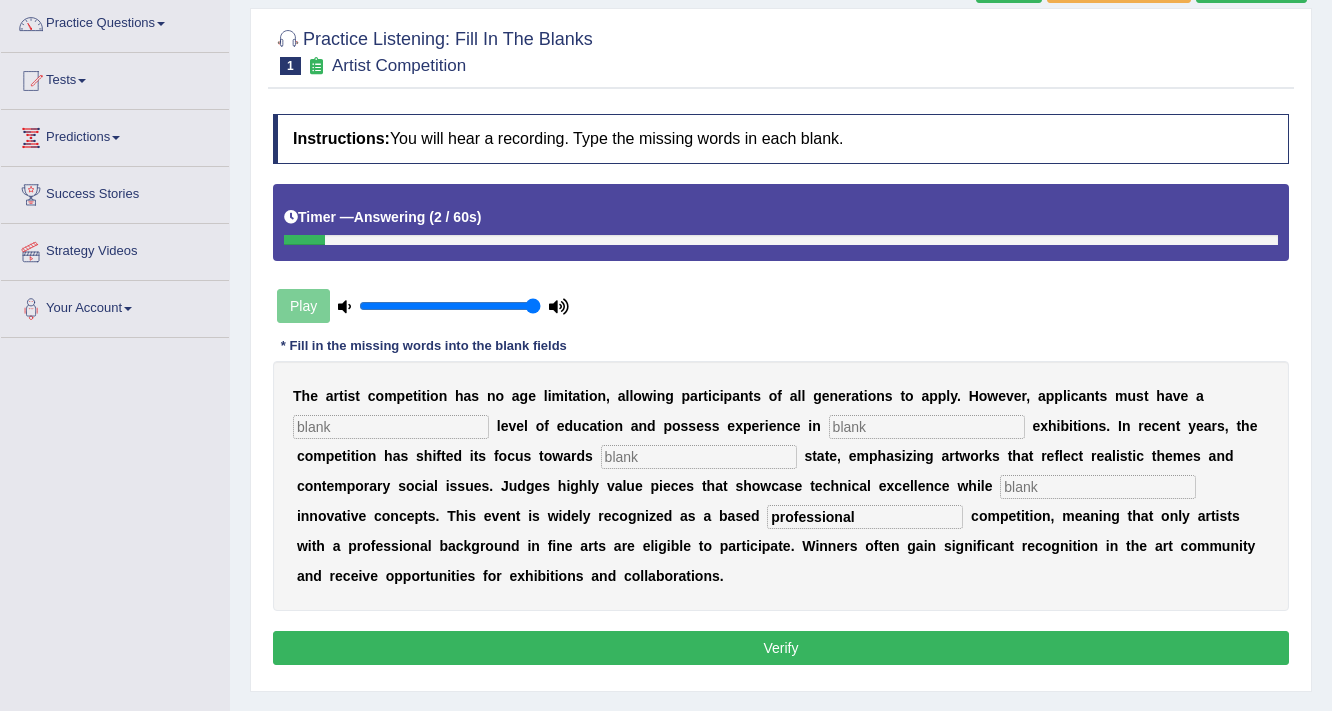click at bounding box center [1098, 487] 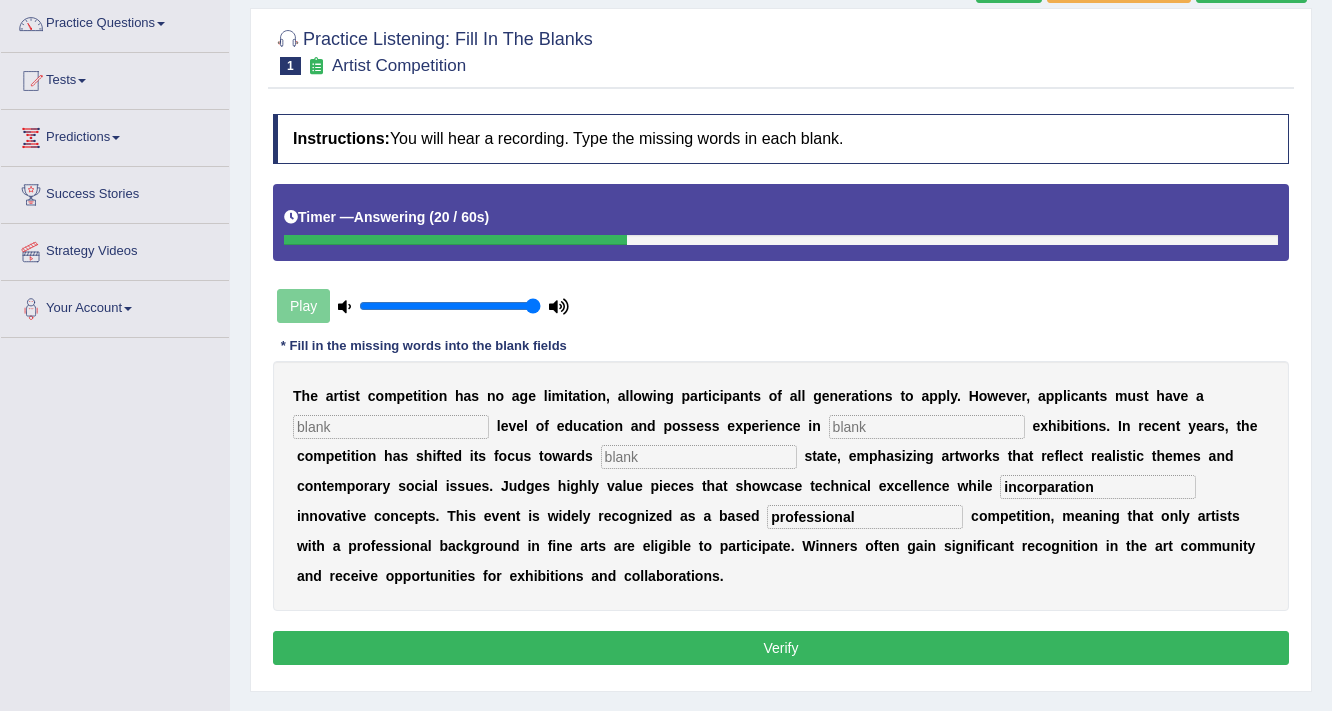 click on "incorparation" at bounding box center (1098, 487) 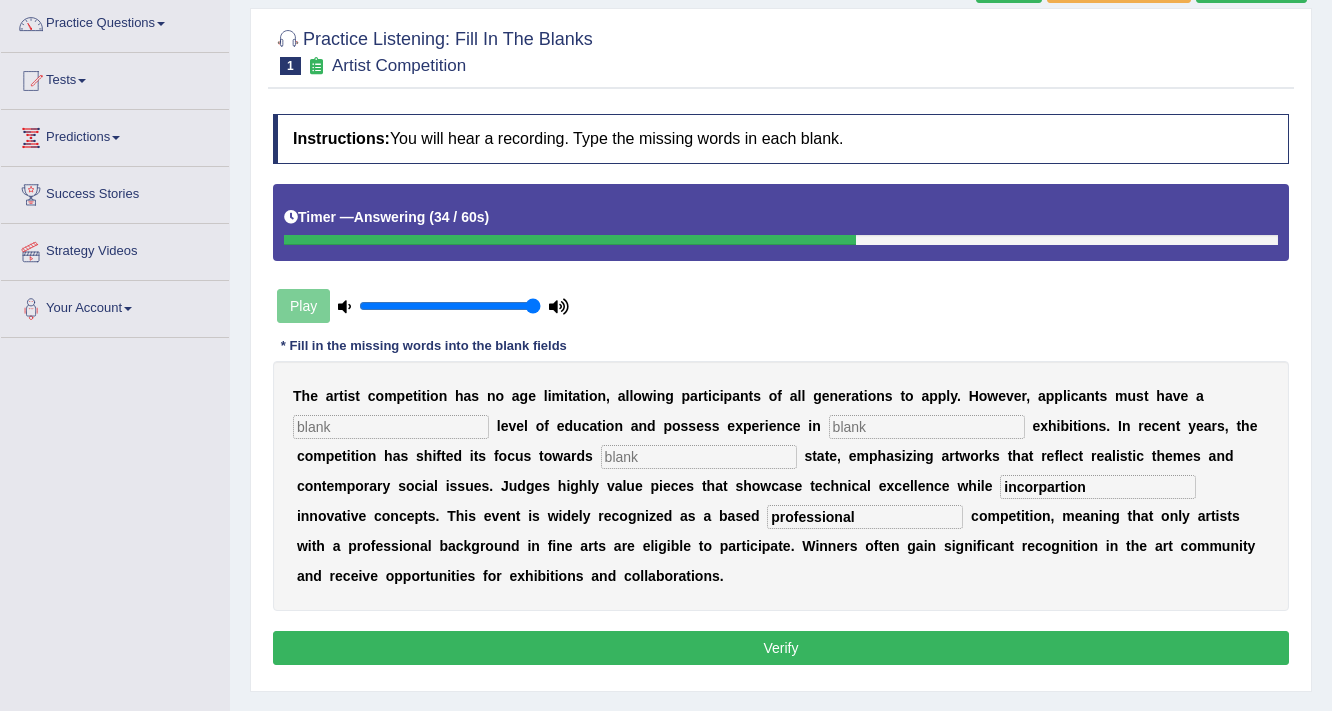 type on "incorpartion" 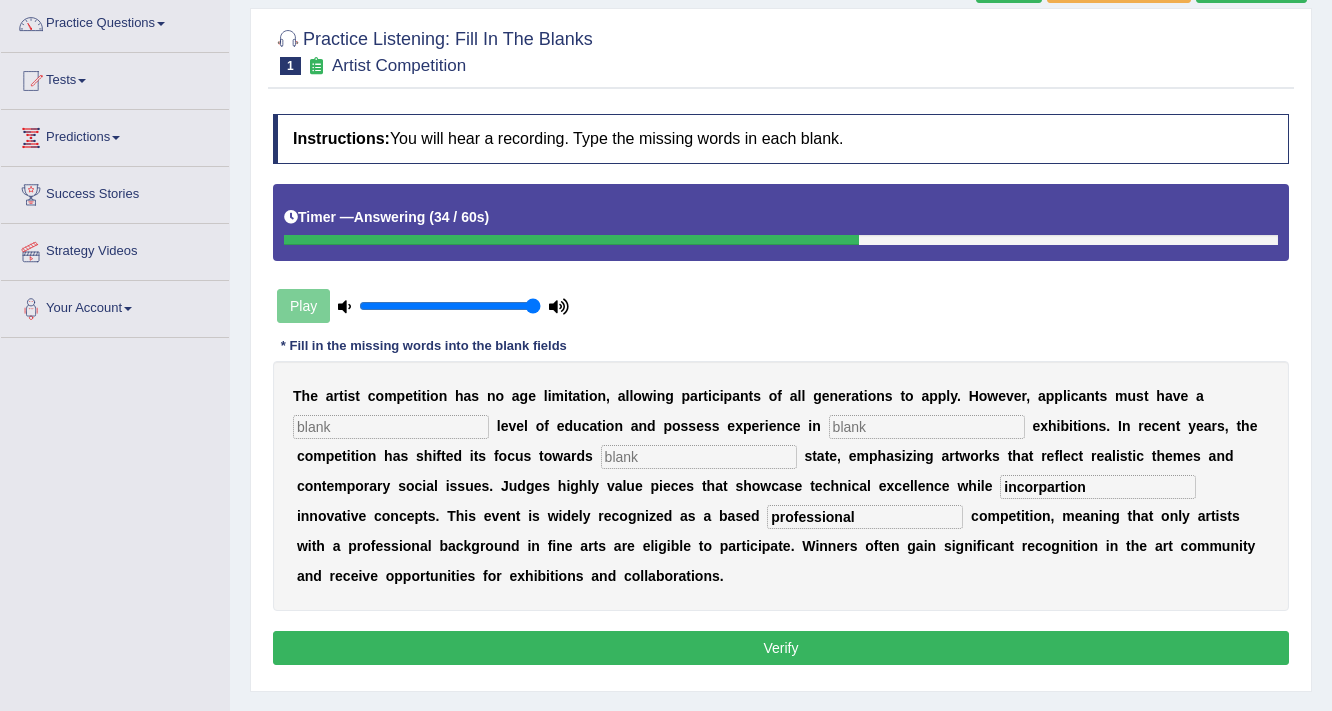 click at bounding box center (391, 427) 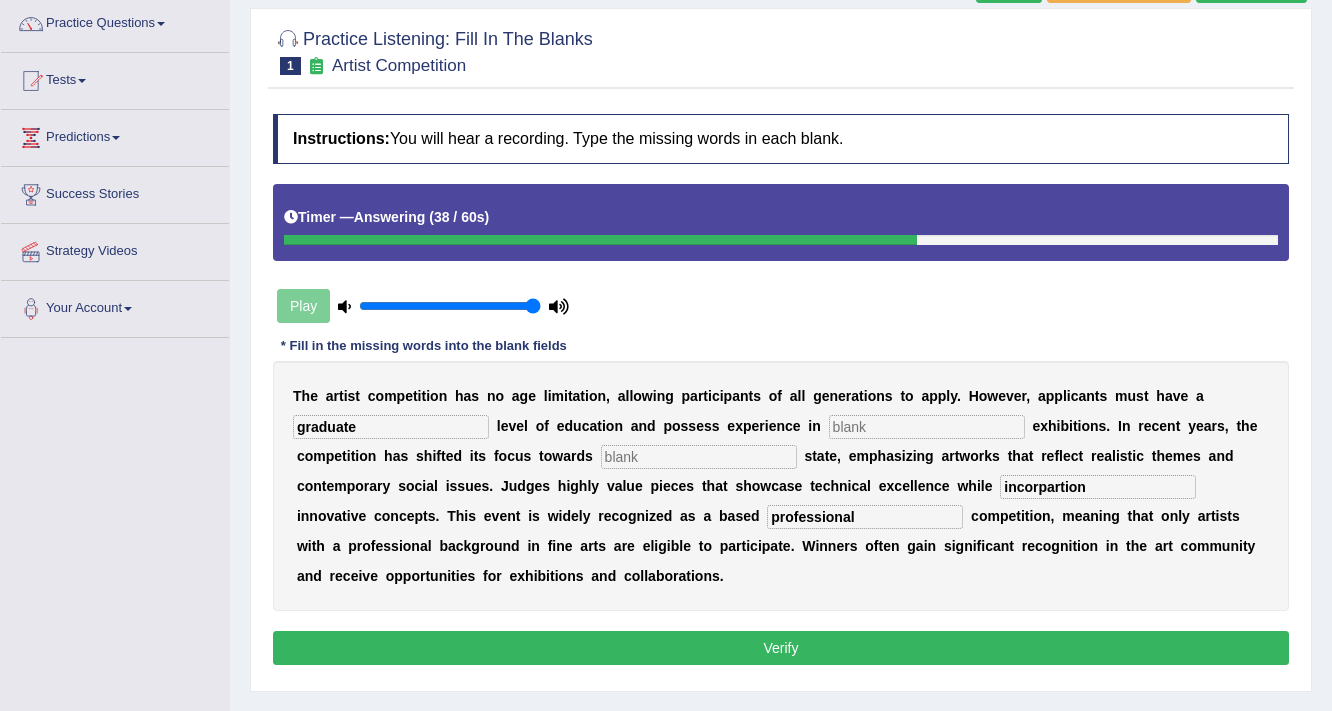 type on "graduate" 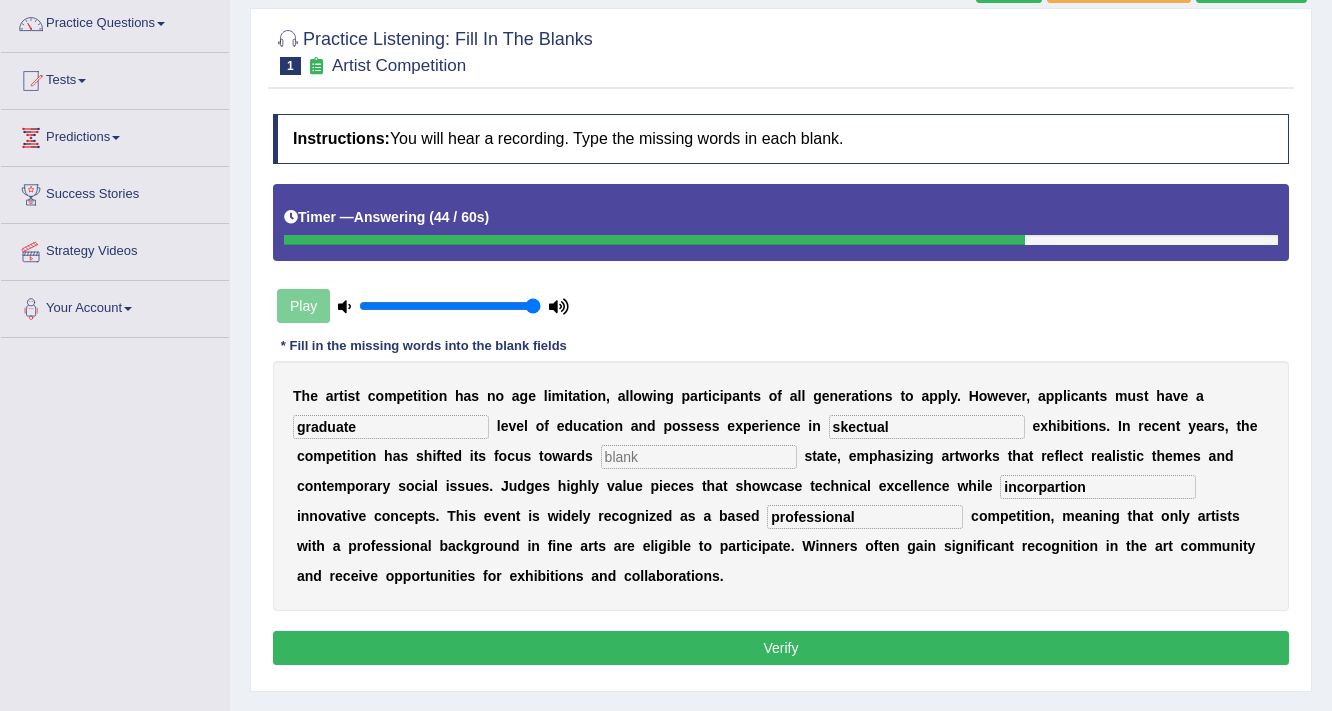 type on "skectual" 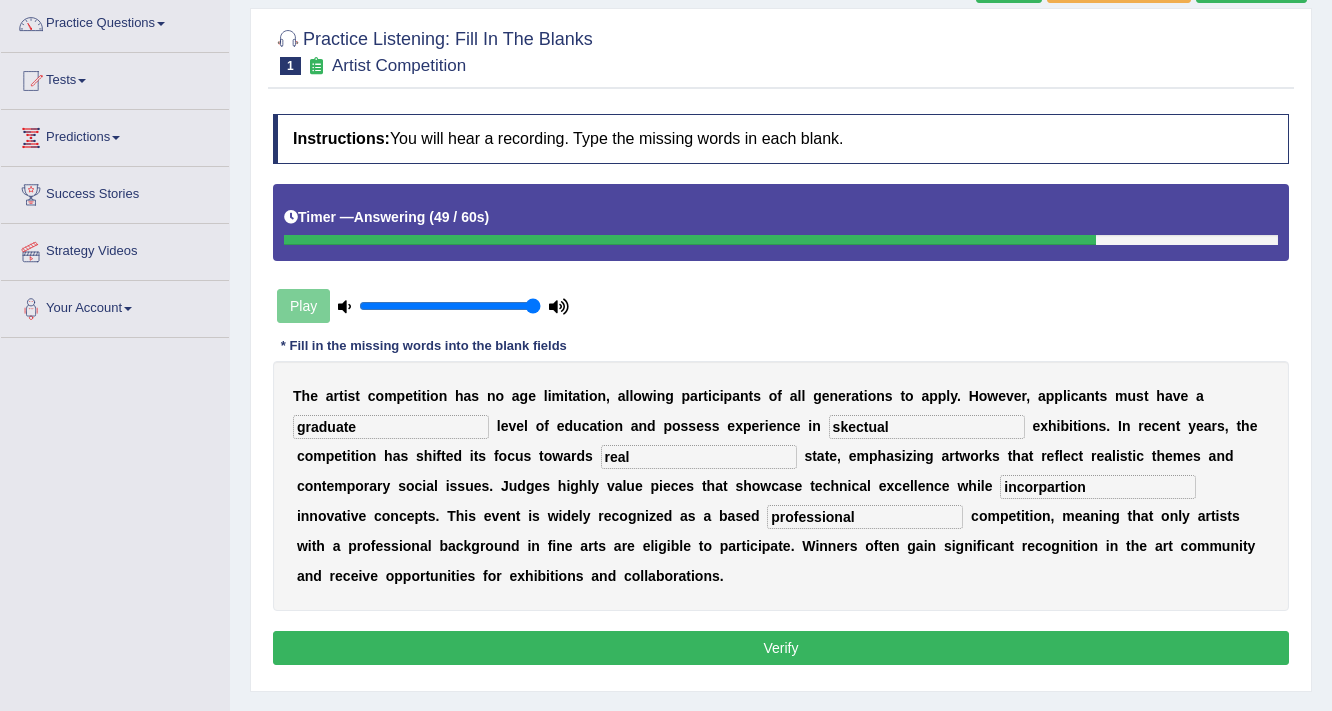 type on "real" 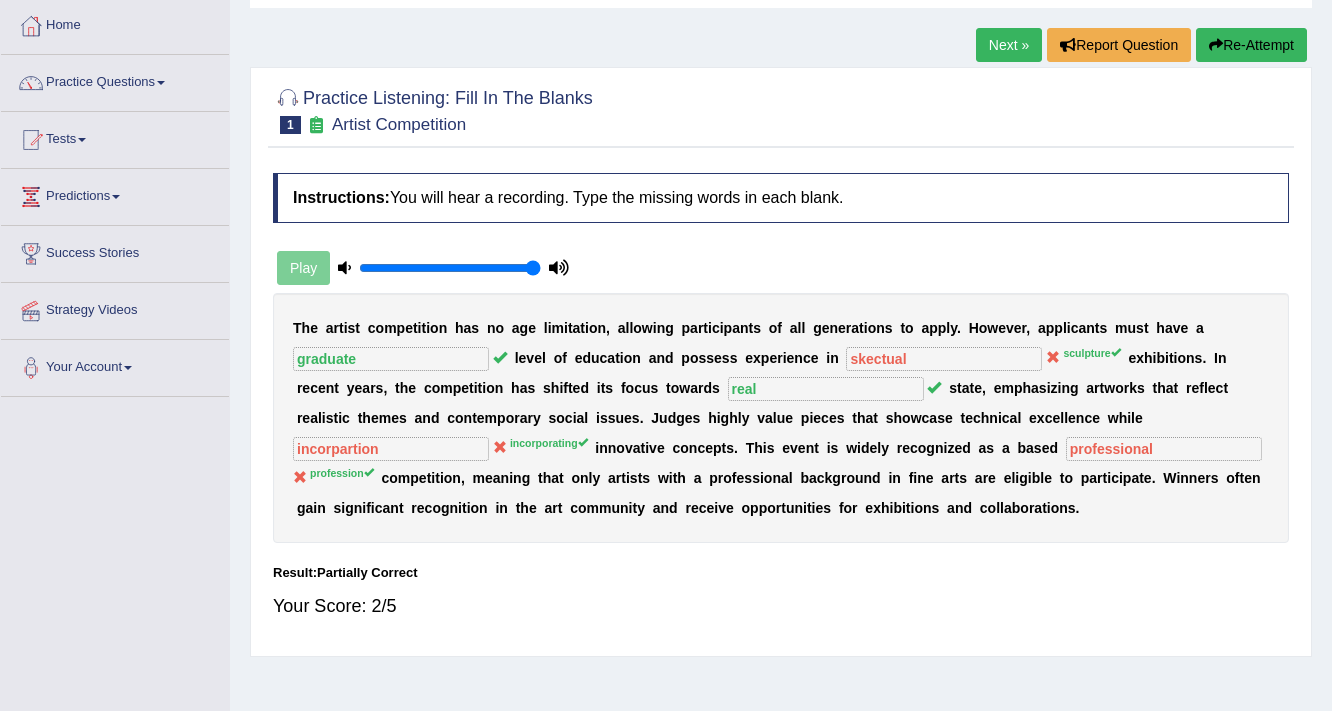 scroll, scrollTop: 0, scrollLeft: 0, axis: both 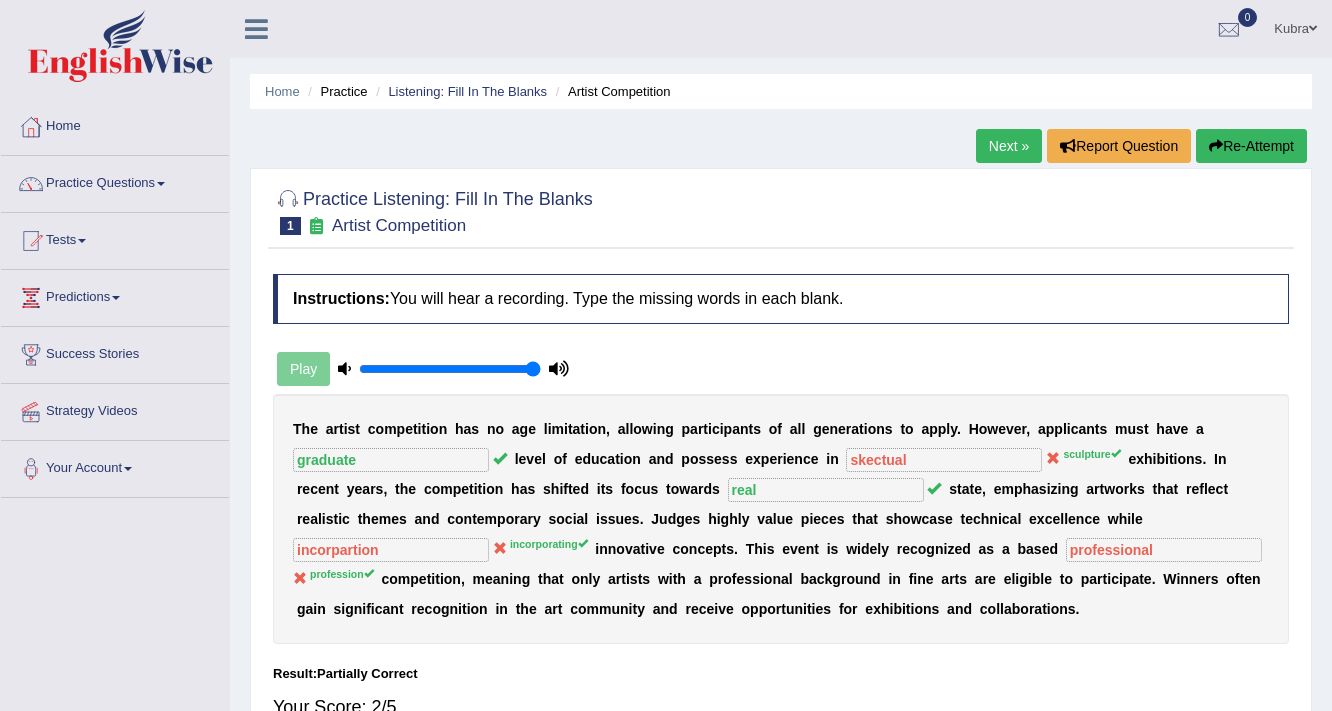 click on "Re-Attempt" at bounding box center (1251, 146) 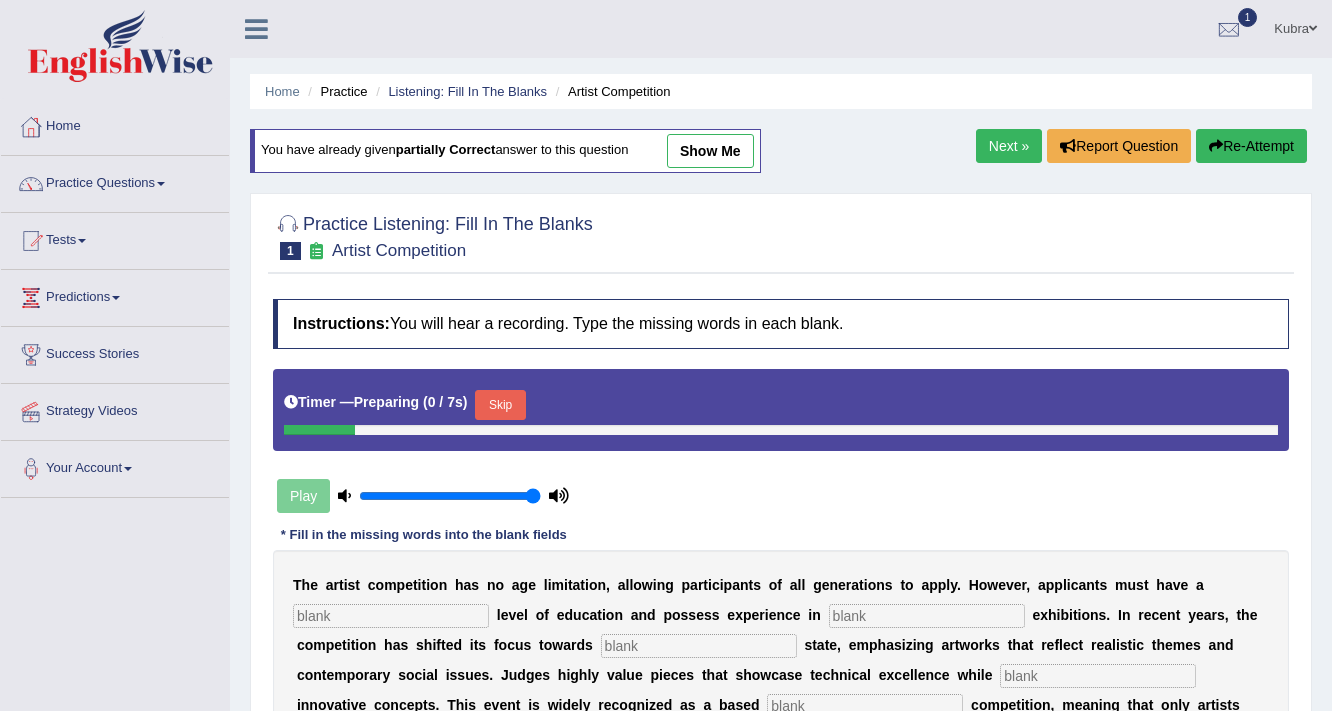 scroll, scrollTop: 0, scrollLeft: 0, axis: both 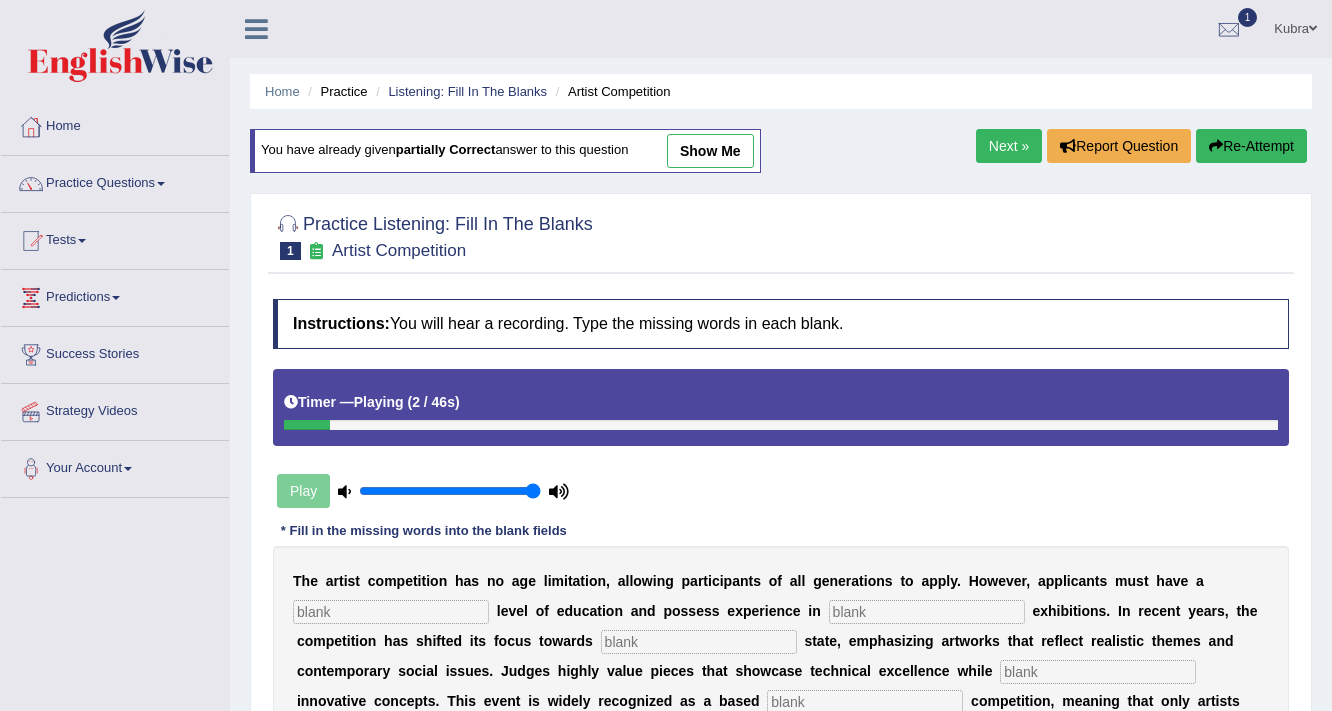 click at bounding box center (391, 612) 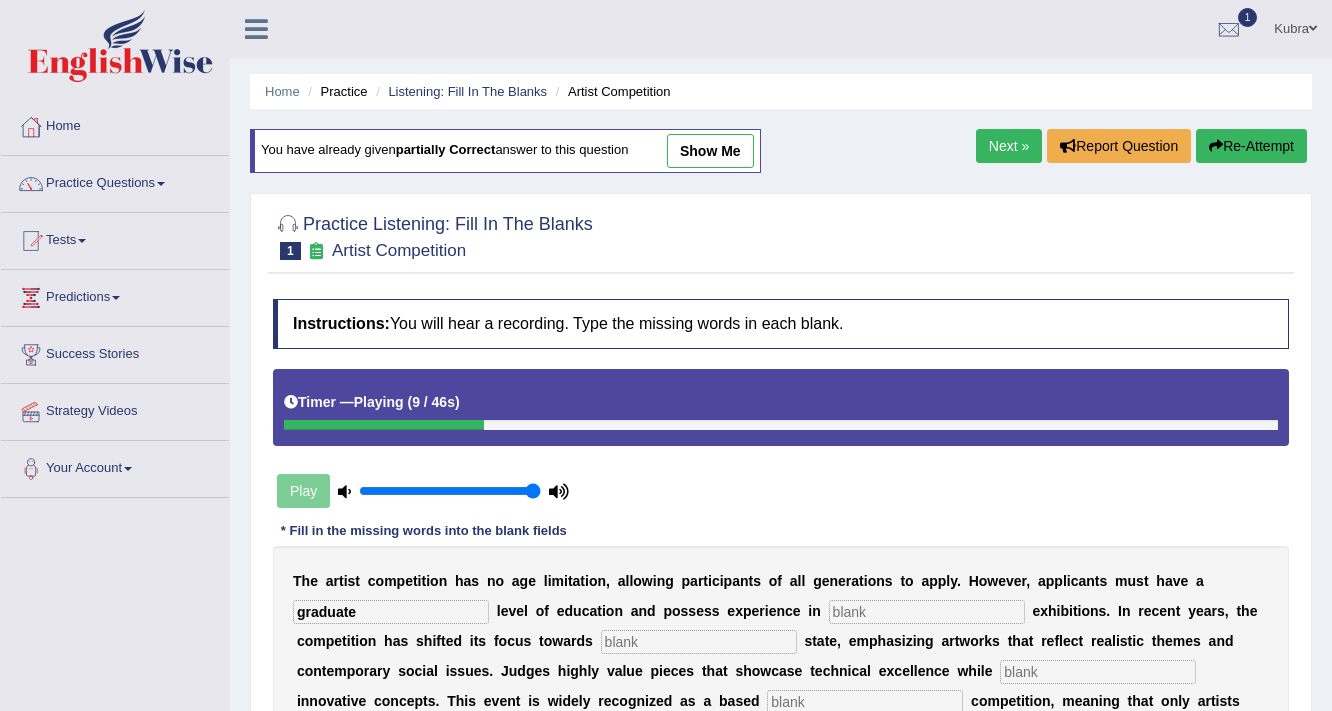 type on "graduate" 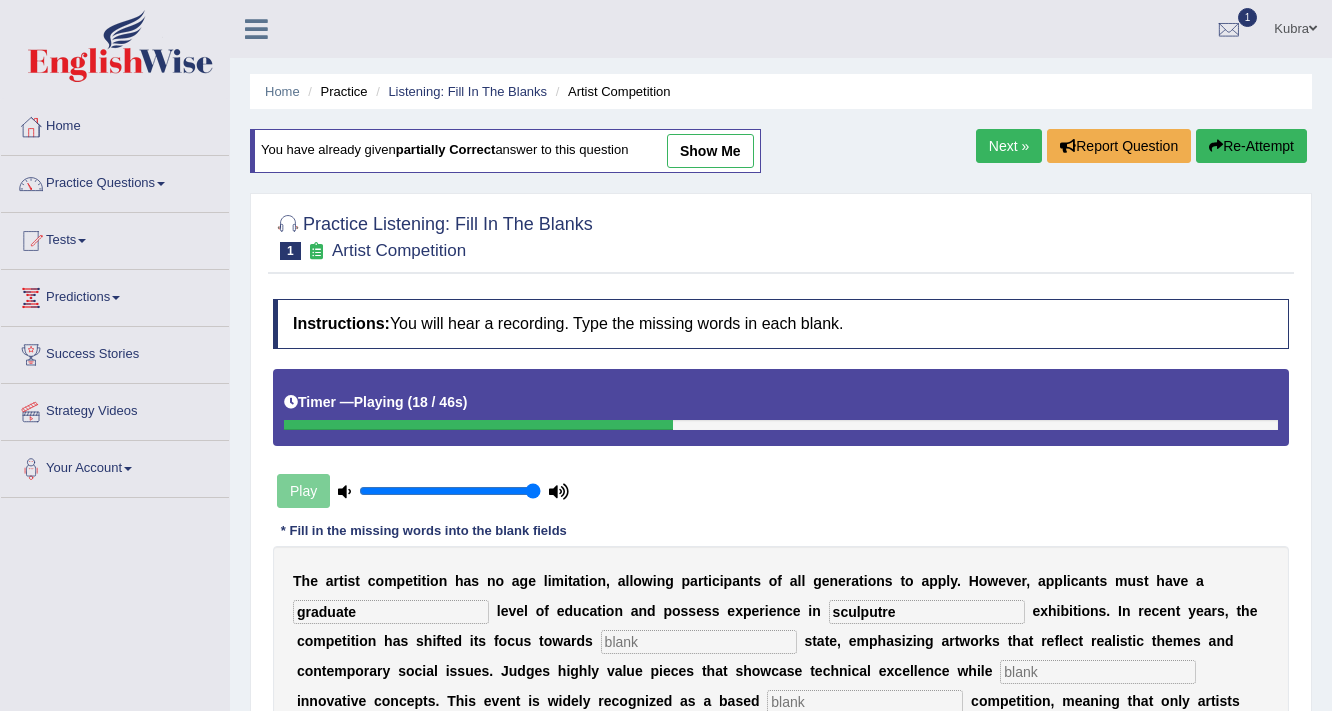 type on "sculputre" 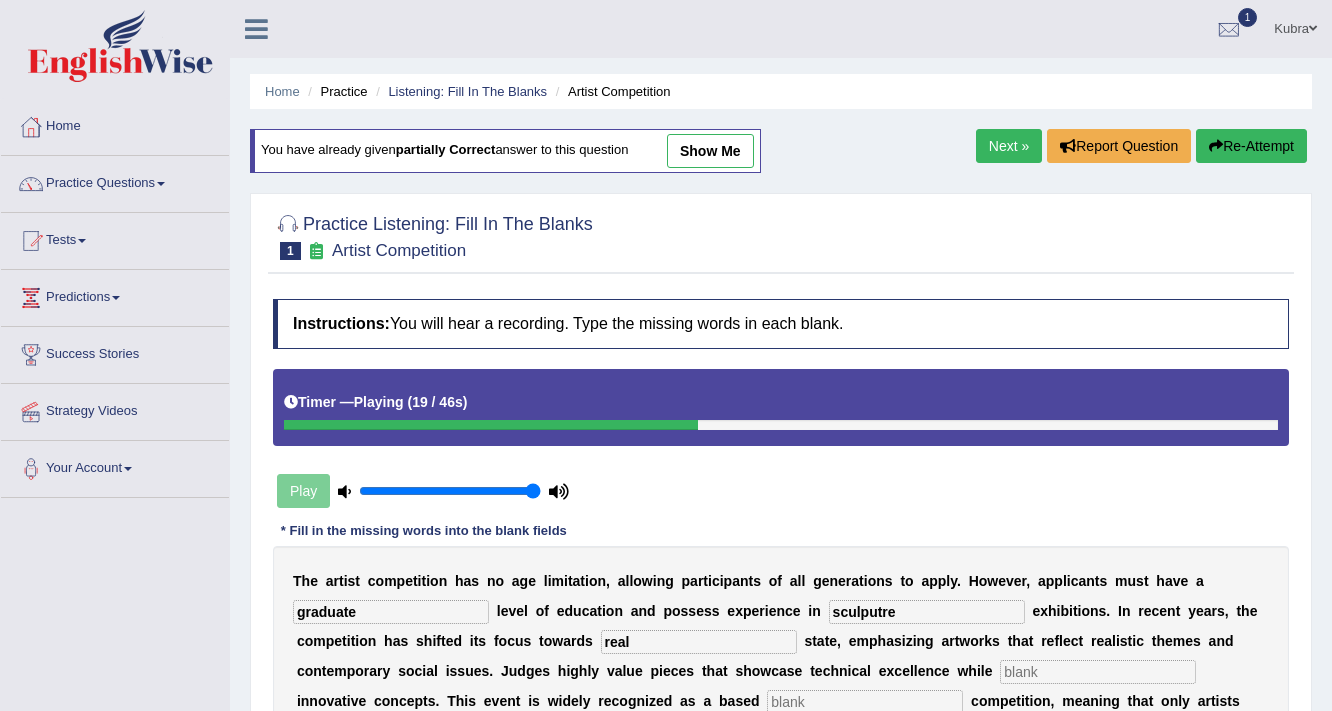 type on "real" 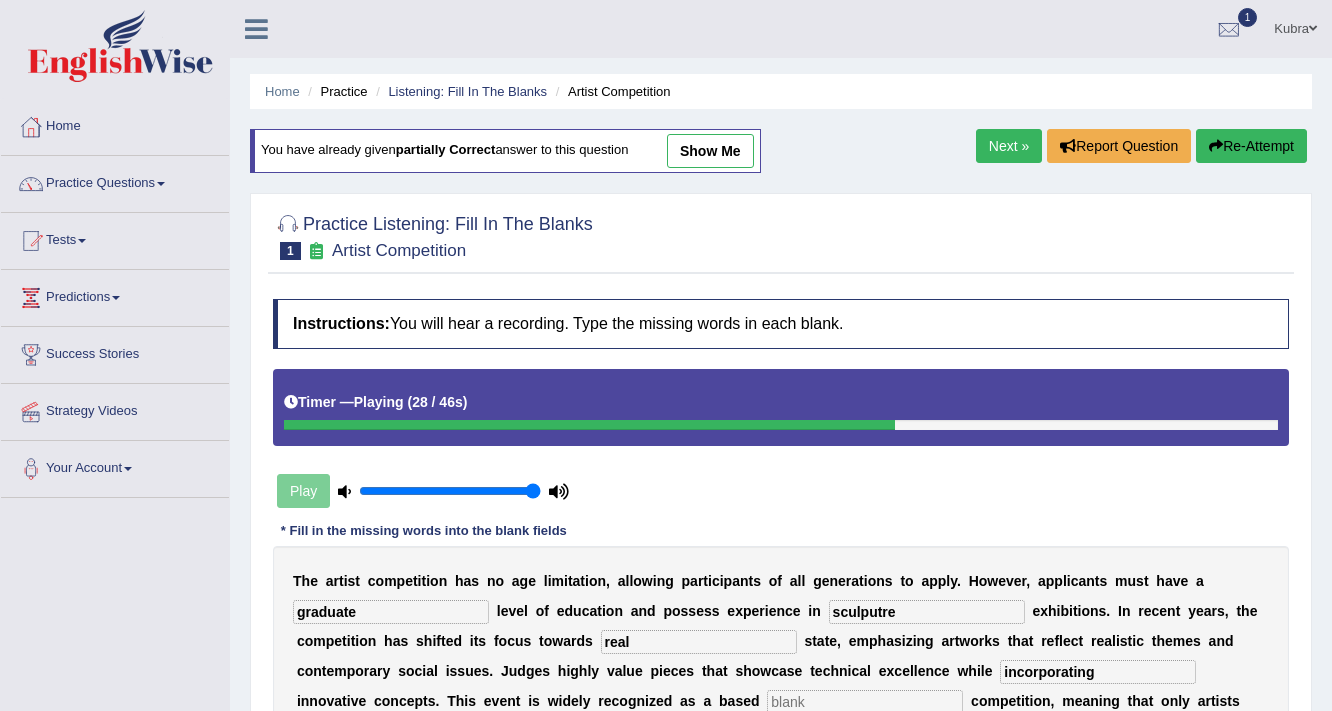 type on "incorporating" 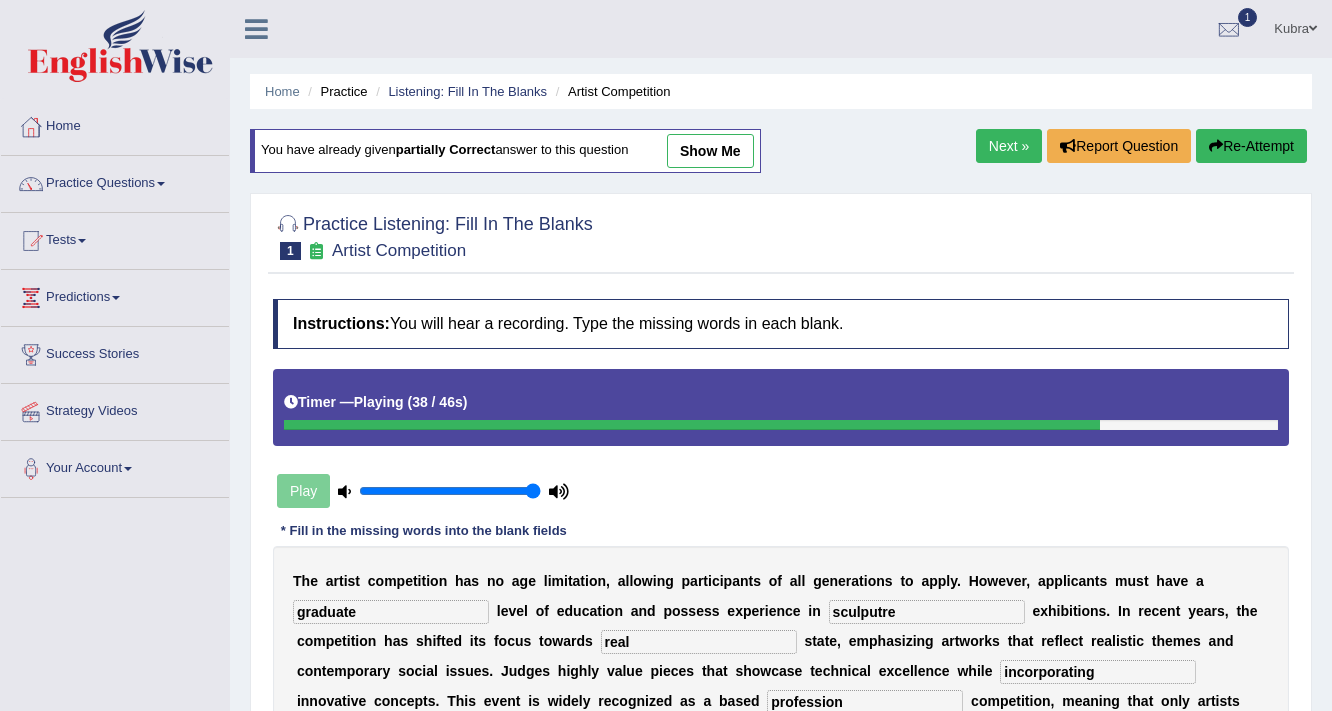 scroll, scrollTop: 240, scrollLeft: 0, axis: vertical 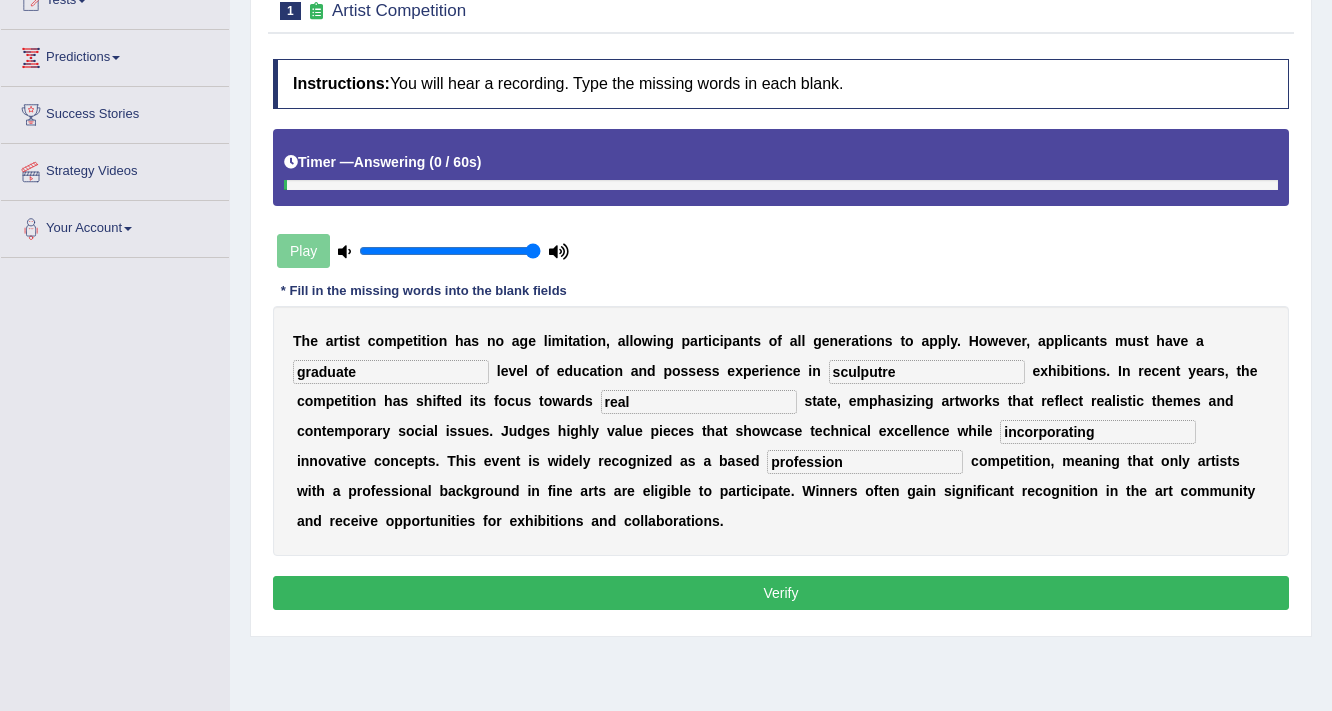 type on "profession" 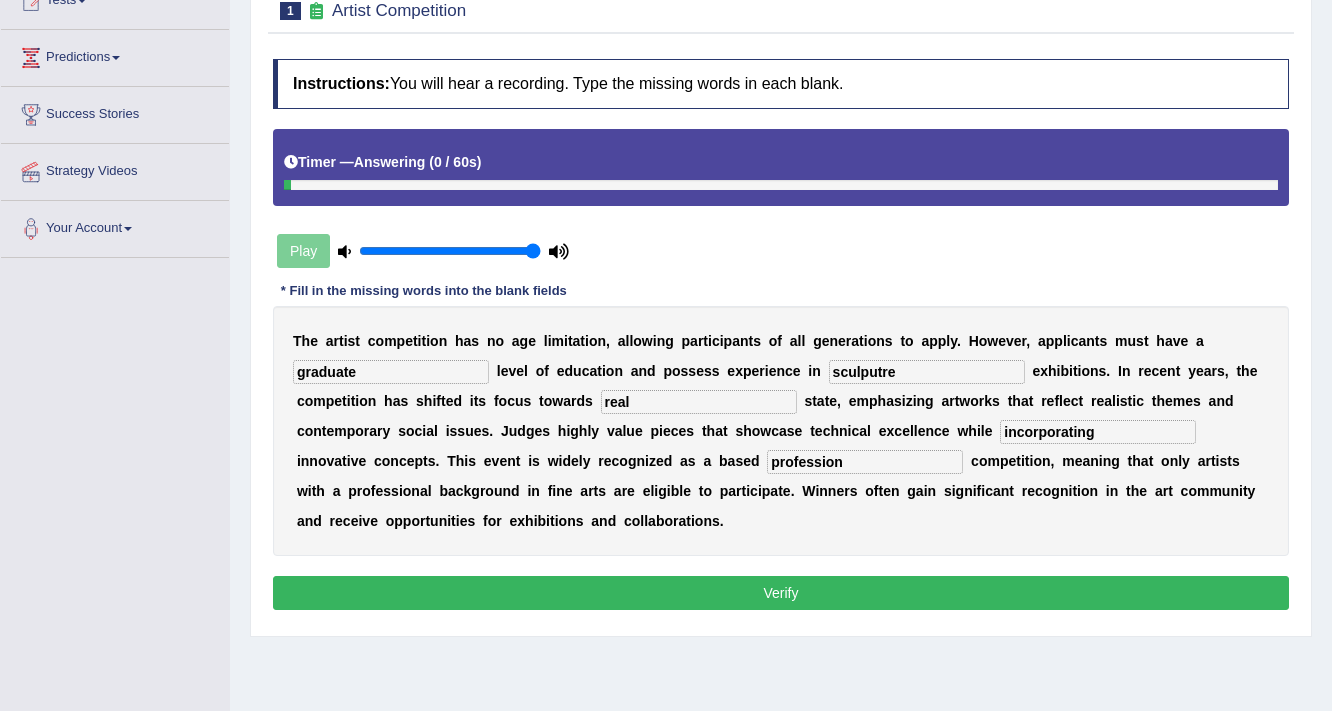 click on "Verify" at bounding box center (781, 593) 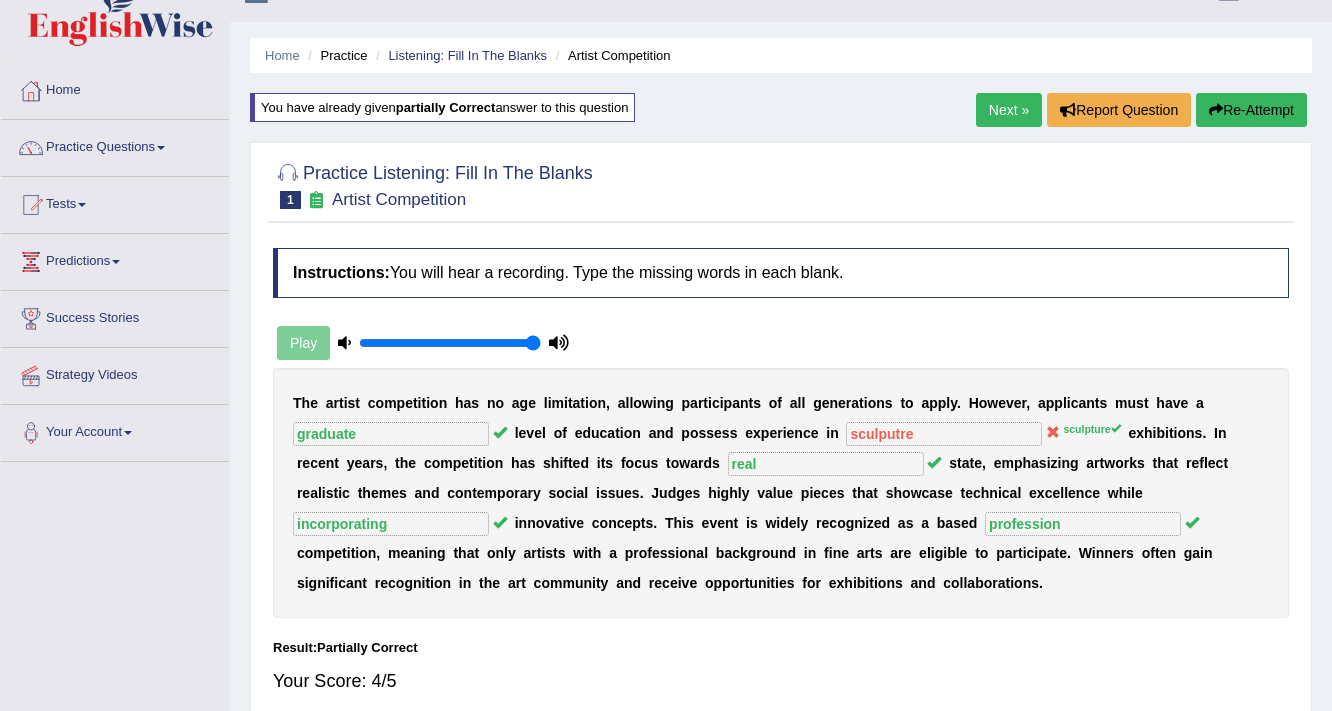 scroll, scrollTop: 0, scrollLeft: 0, axis: both 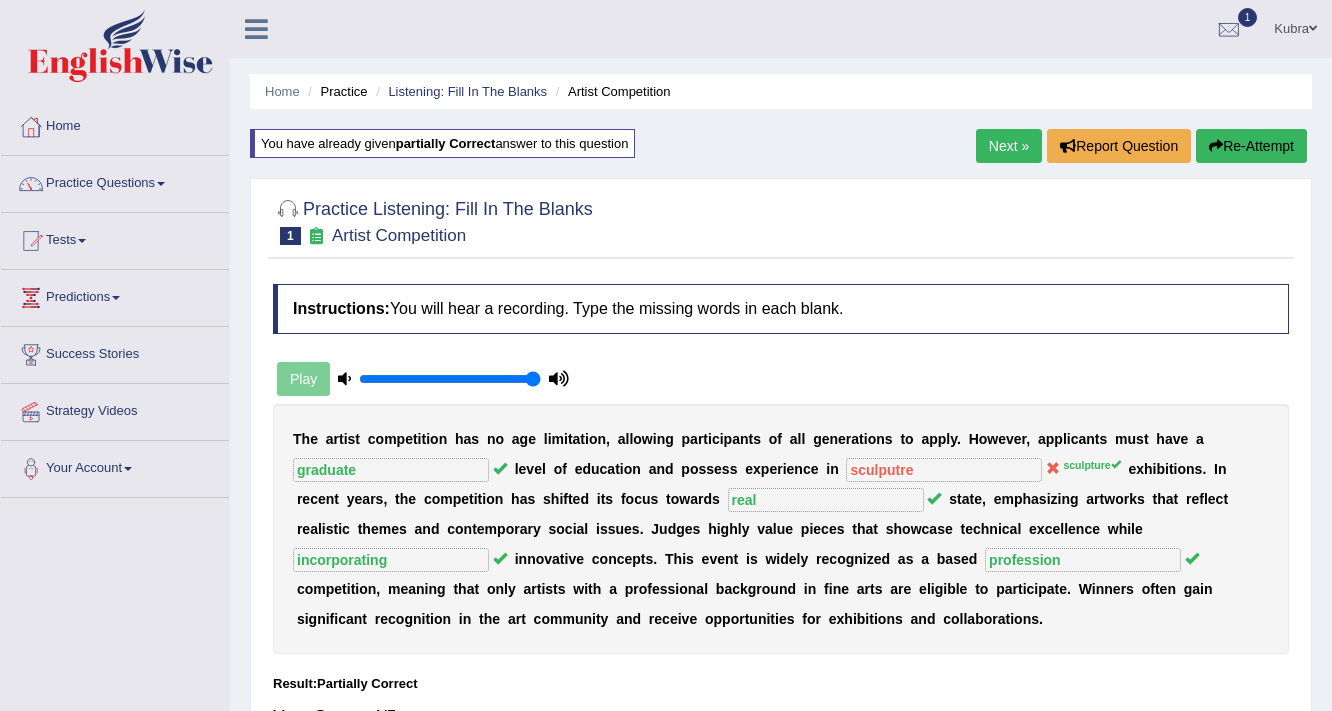click on "Home" at bounding box center (115, 124) 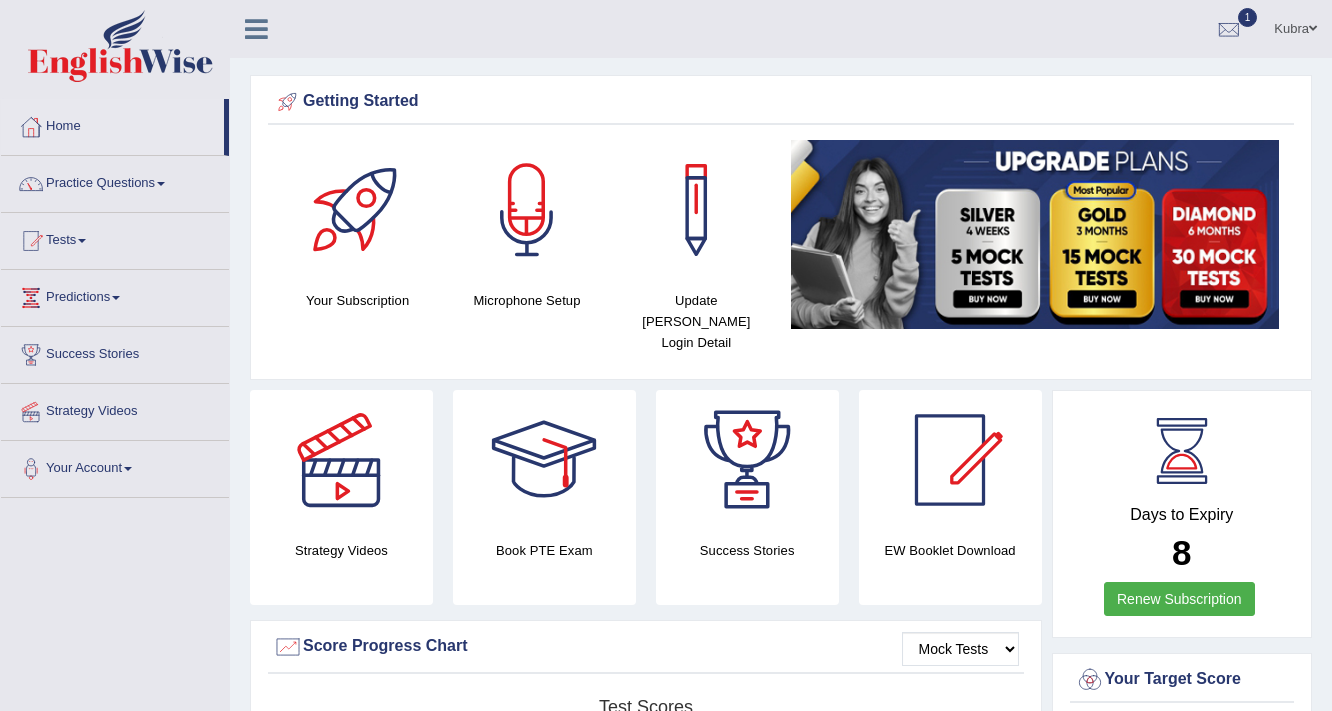 scroll, scrollTop: 480, scrollLeft: 0, axis: vertical 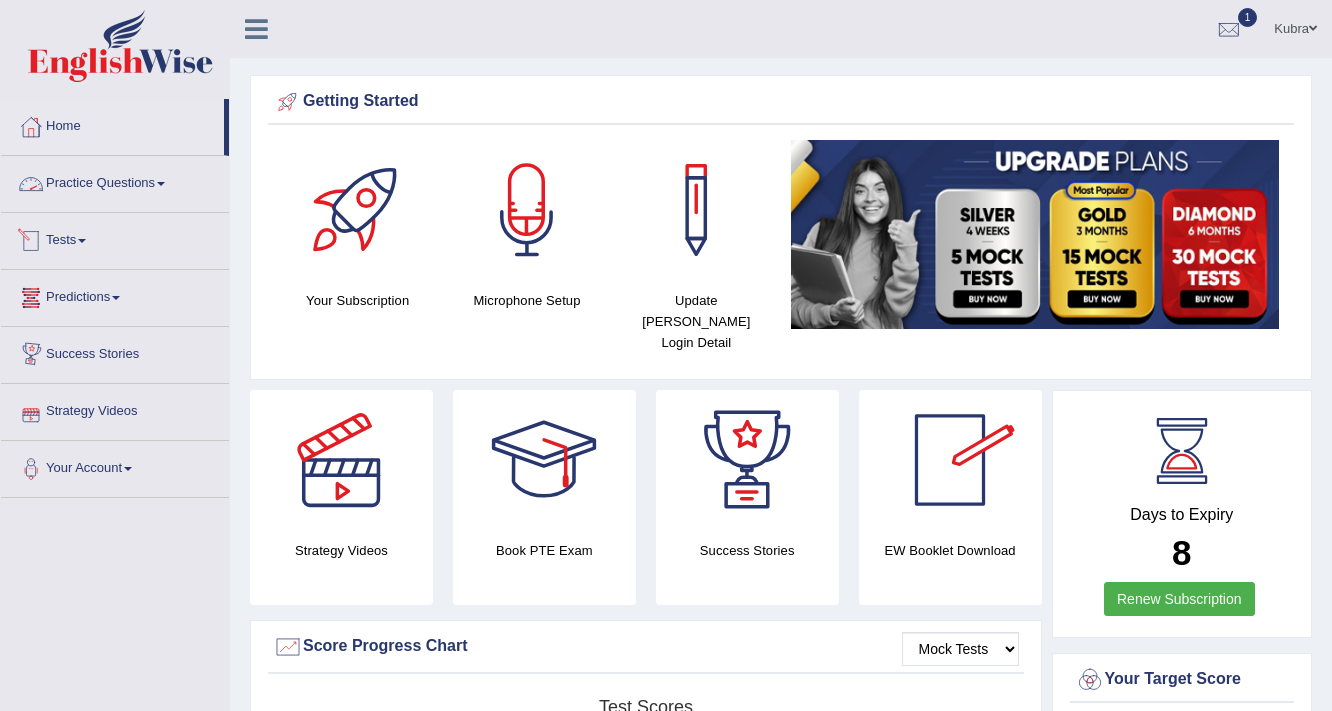 click on "Tests" at bounding box center (115, 238) 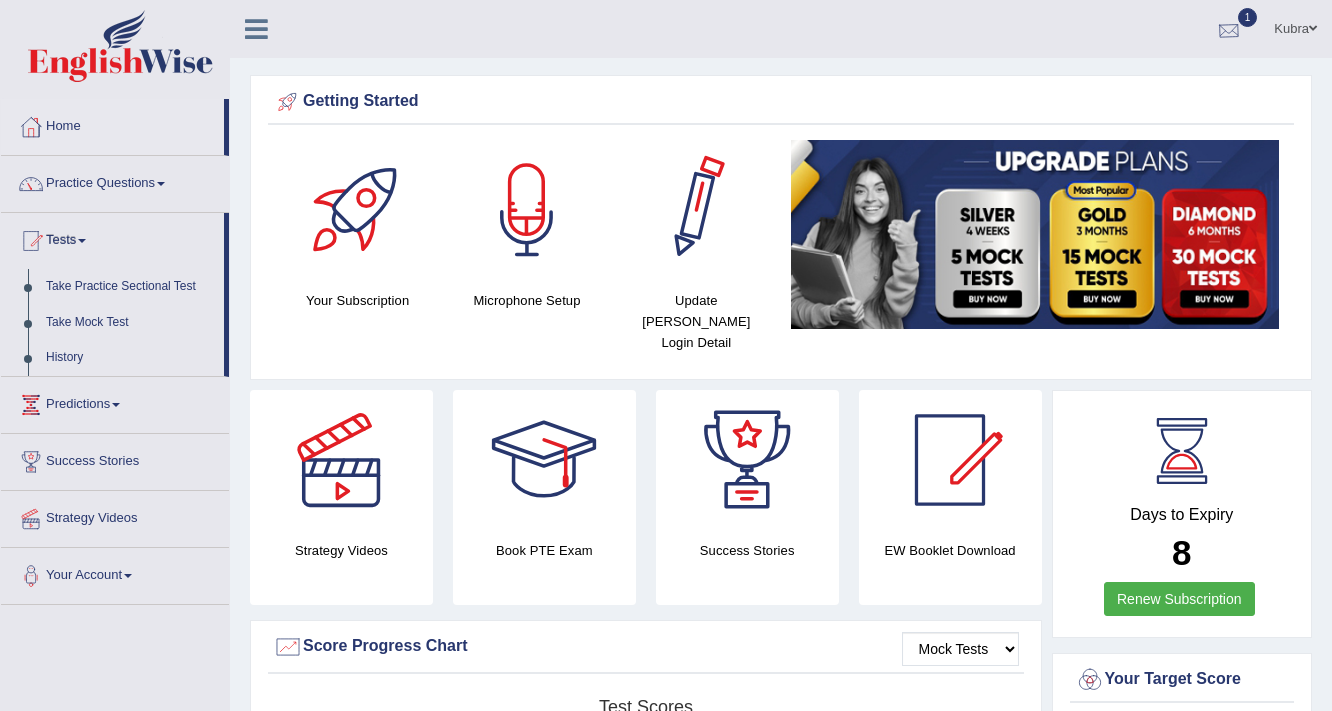 click at bounding box center [1229, 30] 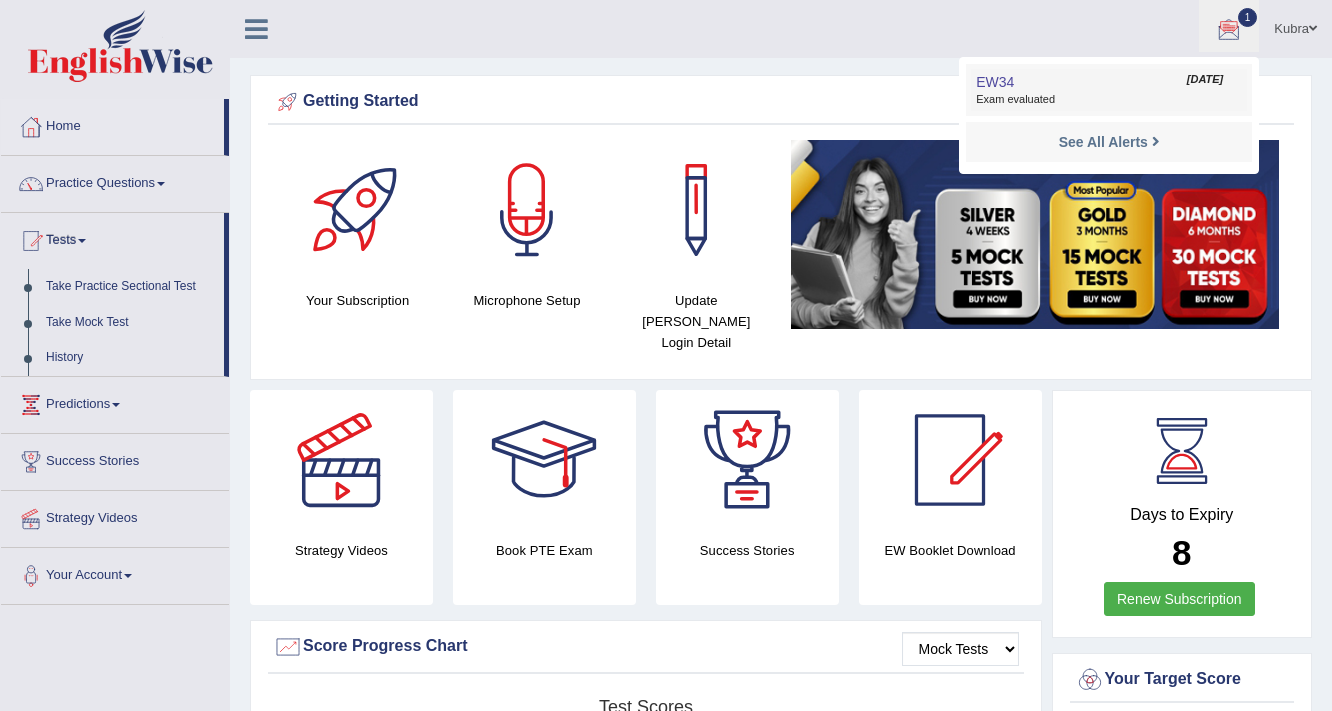 click on "EW34
[DATE]
Exam evaluated" at bounding box center [1109, 90] 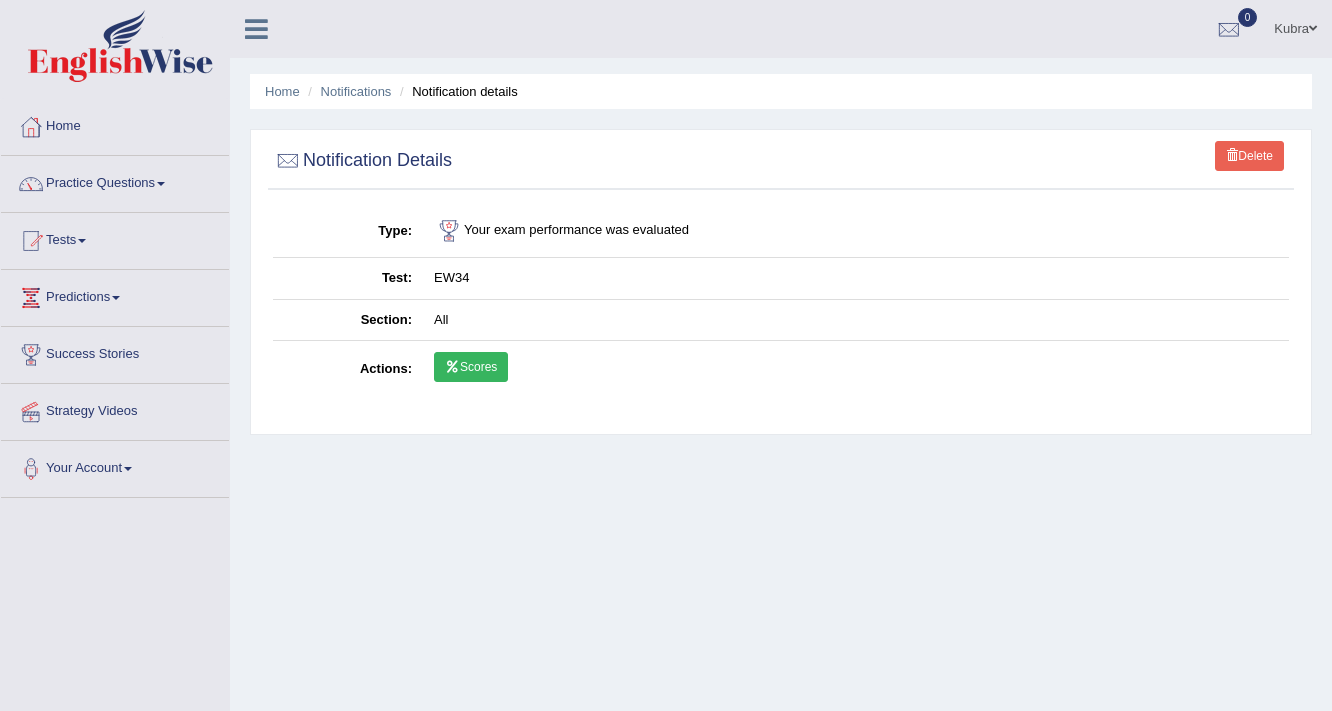 scroll, scrollTop: 0, scrollLeft: 0, axis: both 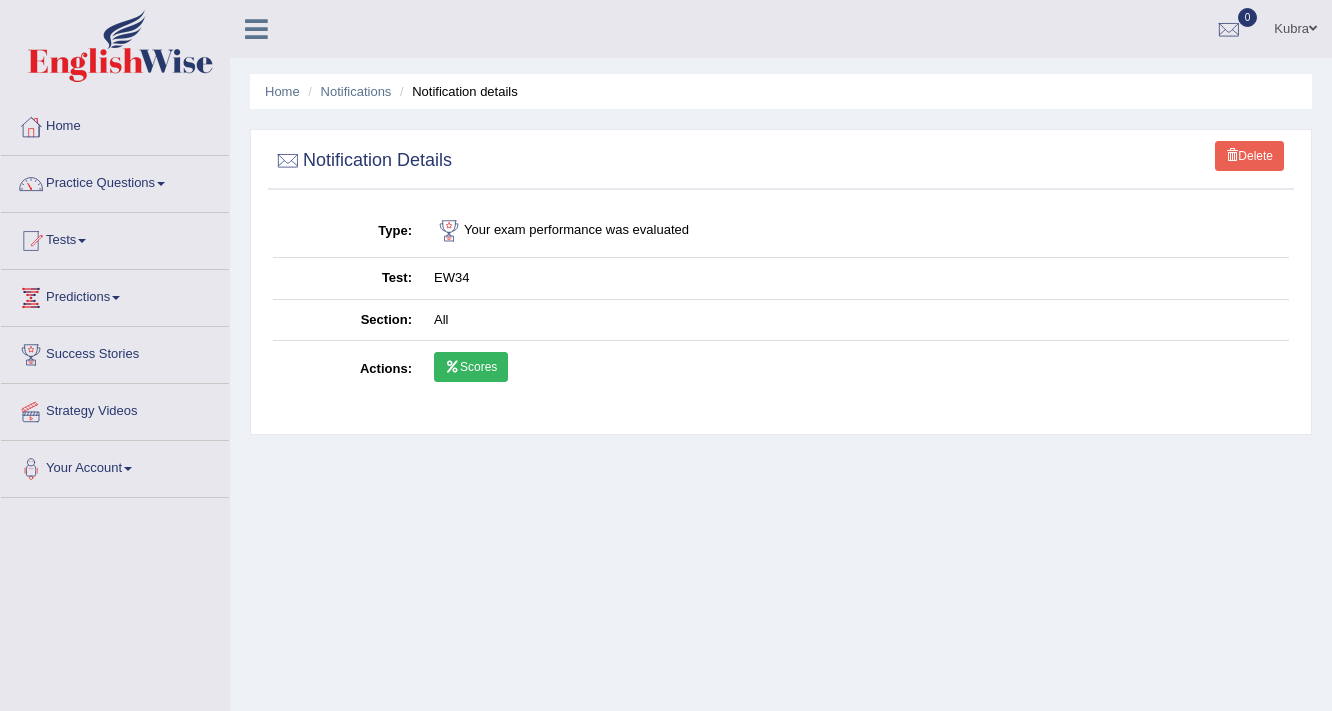 click at bounding box center [452, 367] 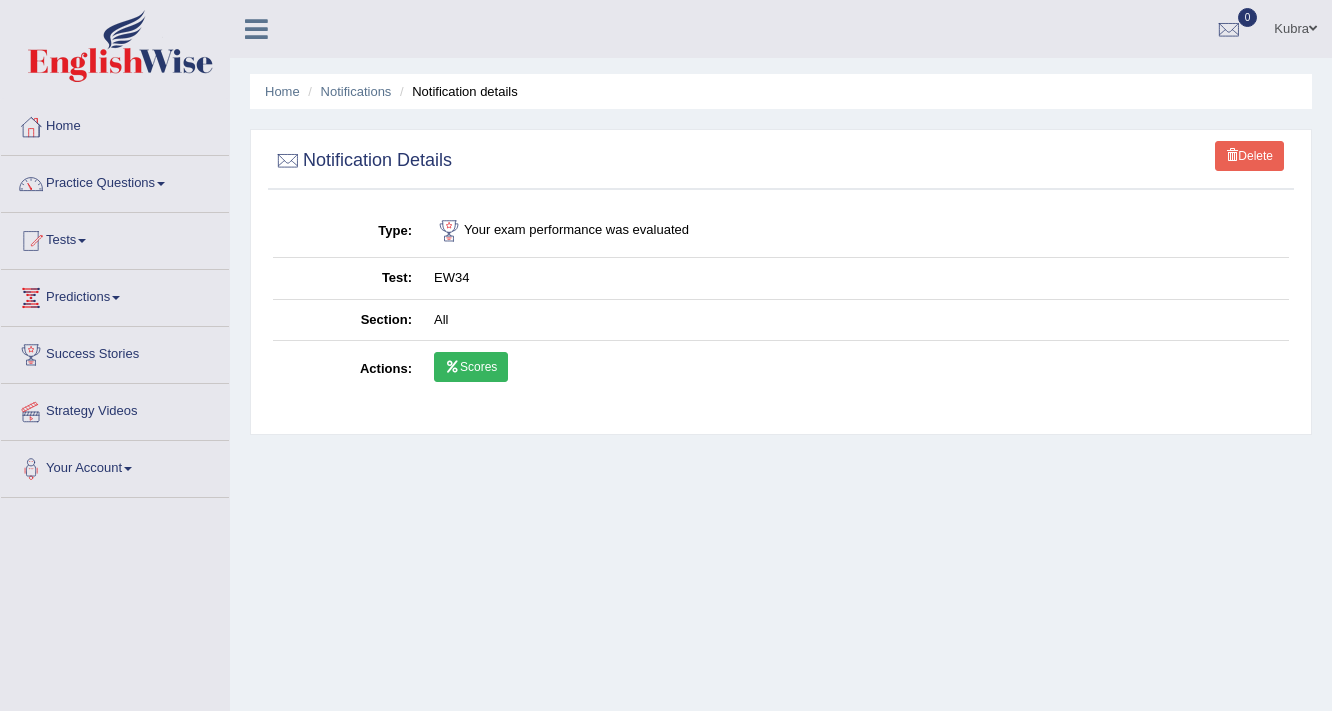 click on "Scores" at bounding box center (471, 367) 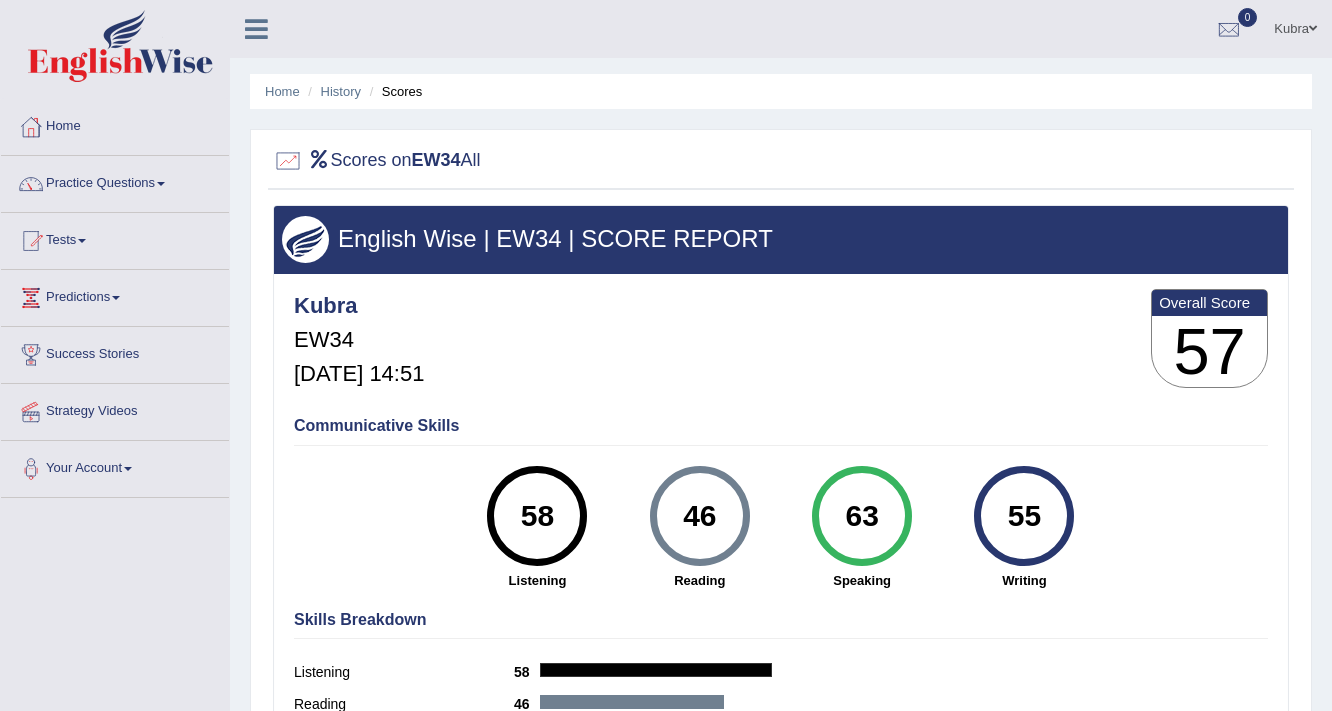 scroll, scrollTop: 0, scrollLeft: 0, axis: both 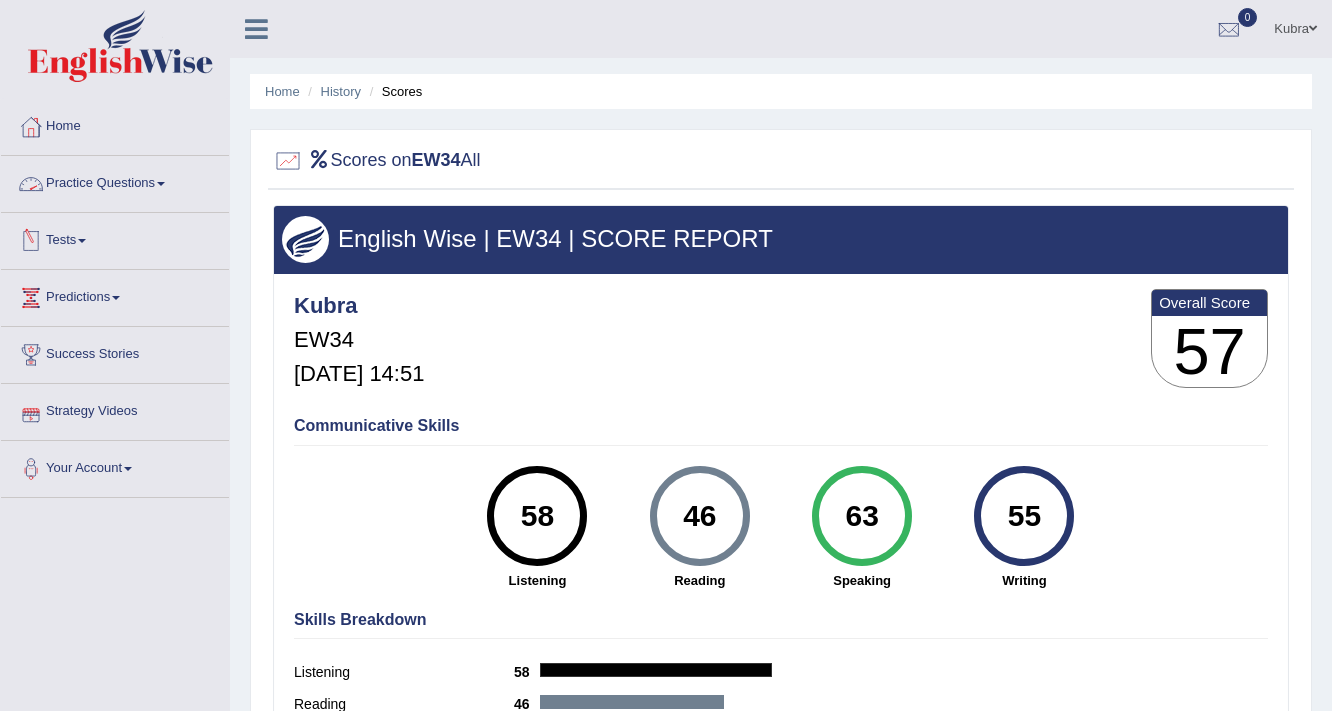 click on "Tests" at bounding box center [115, 238] 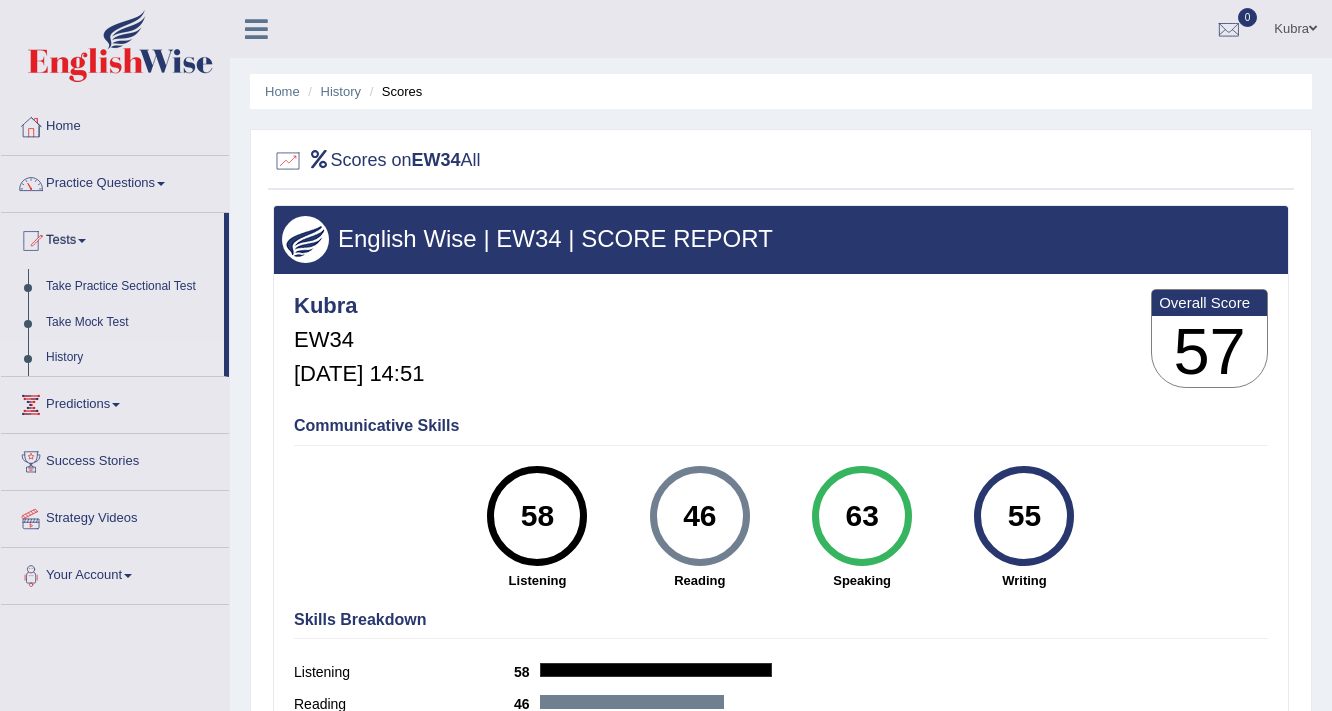 click on "History" at bounding box center [130, 358] 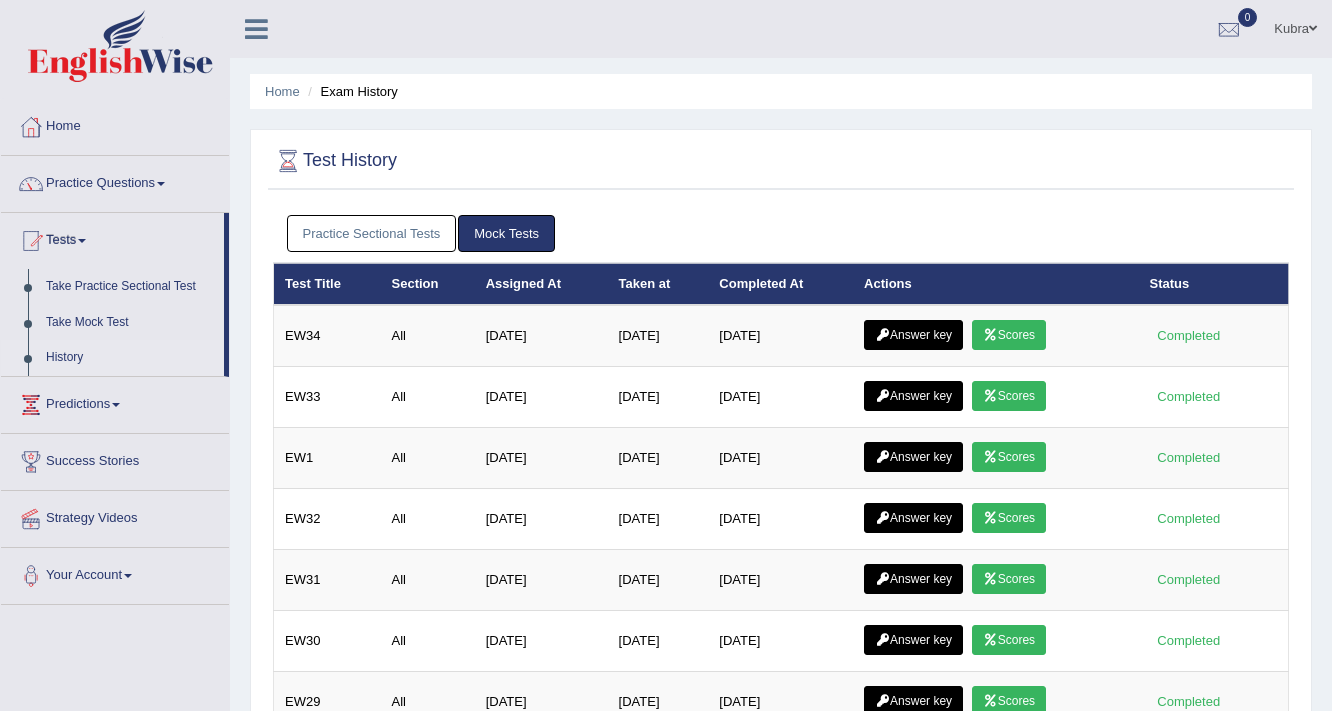 scroll, scrollTop: 0, scrollLeft: 0, axis: both 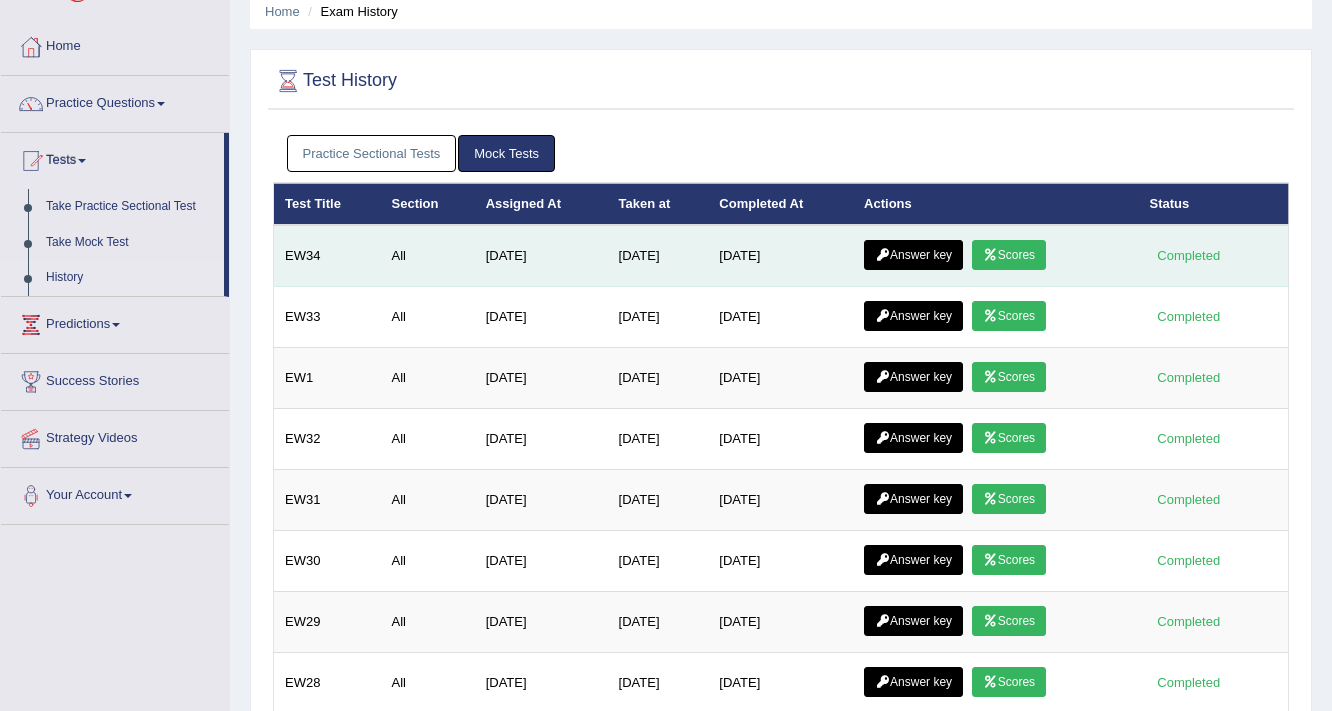 click on "Answer key" at bounding box center [913, 255] 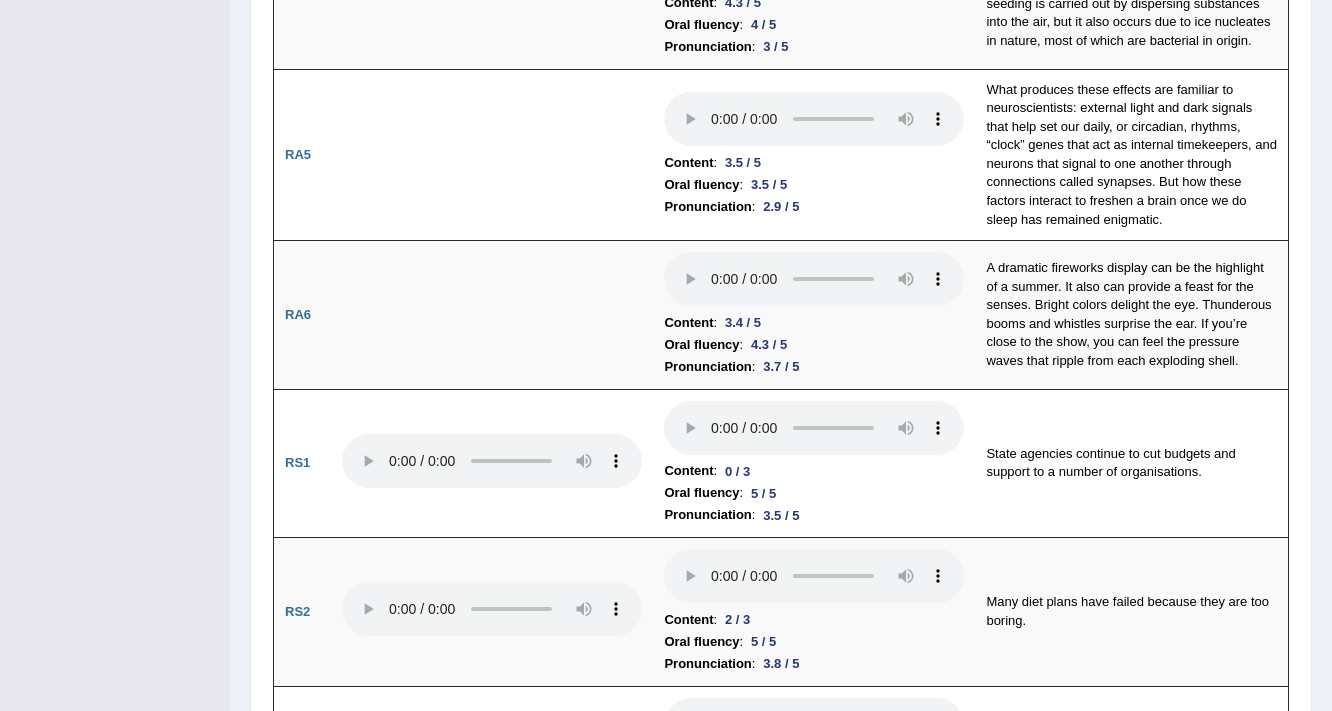 scroll, scrollTop: 0, scrollLeft: 0, axis: both 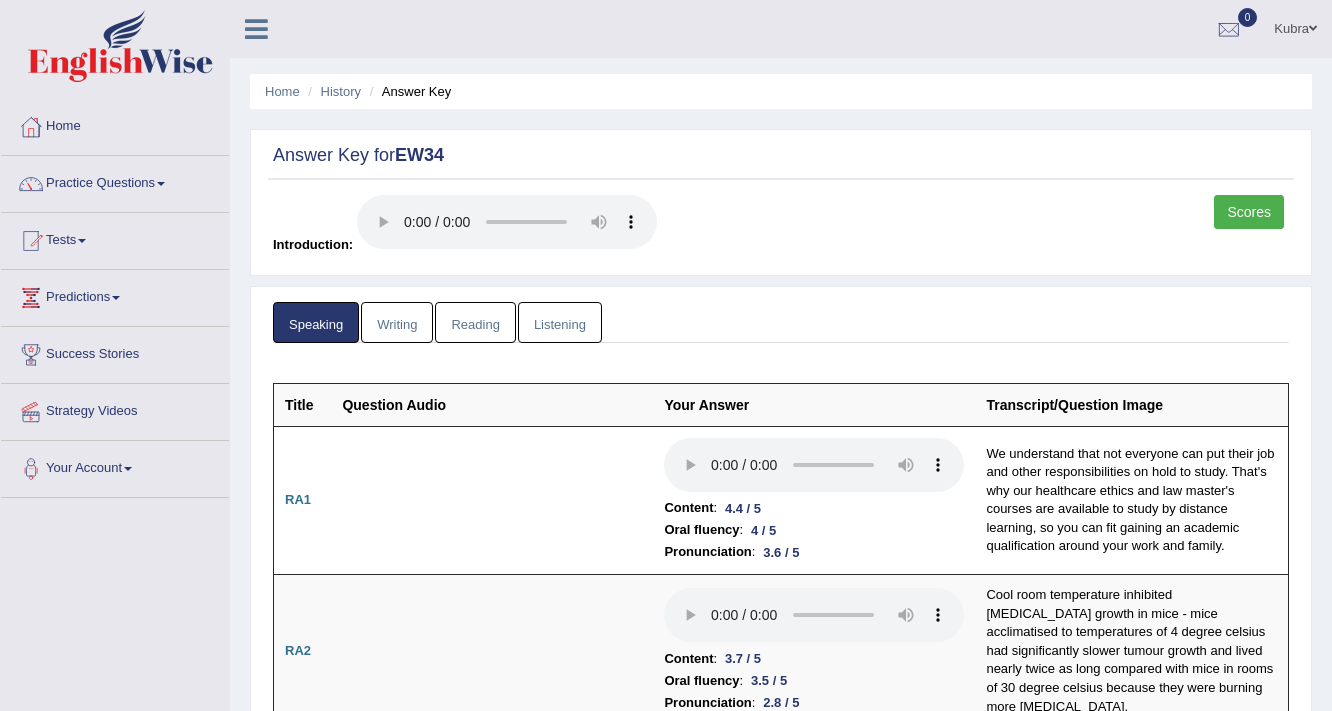click on "Writing" at bounding box center [397, 322] 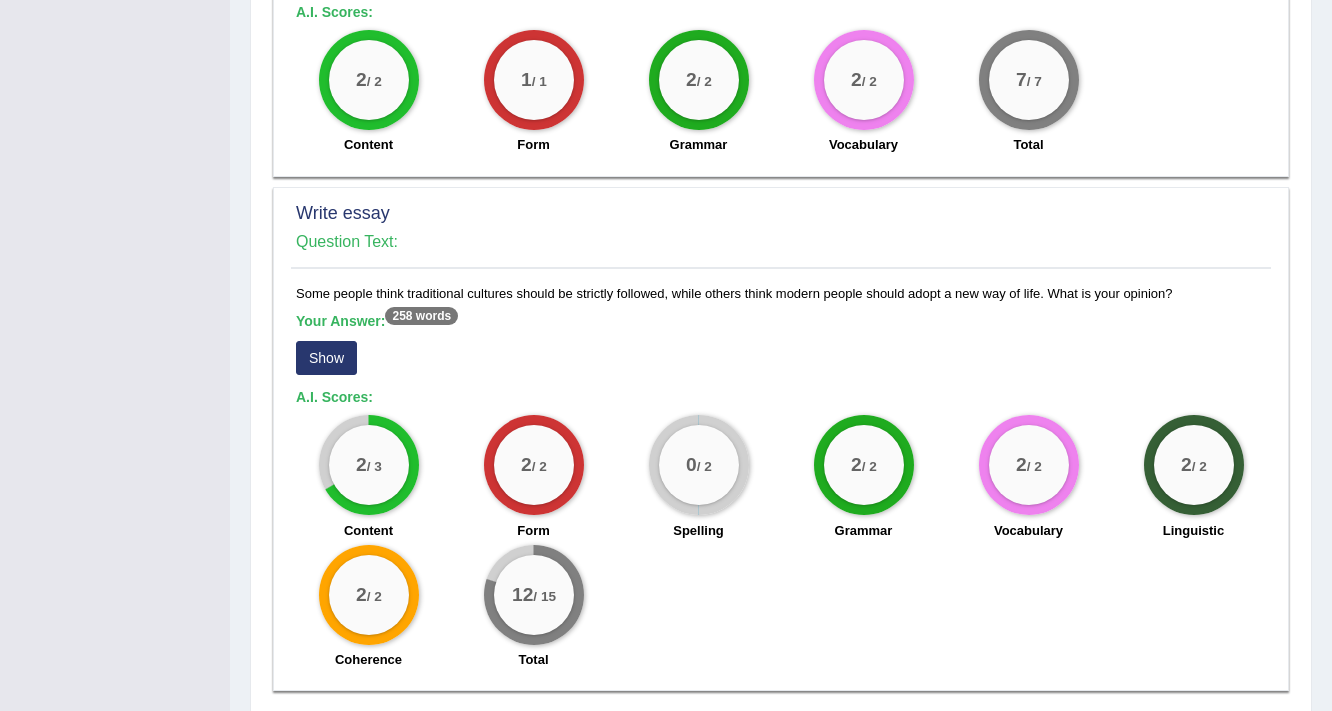 scroll, scrollTop: 1280, scrollLeft: 0, axis: vertical 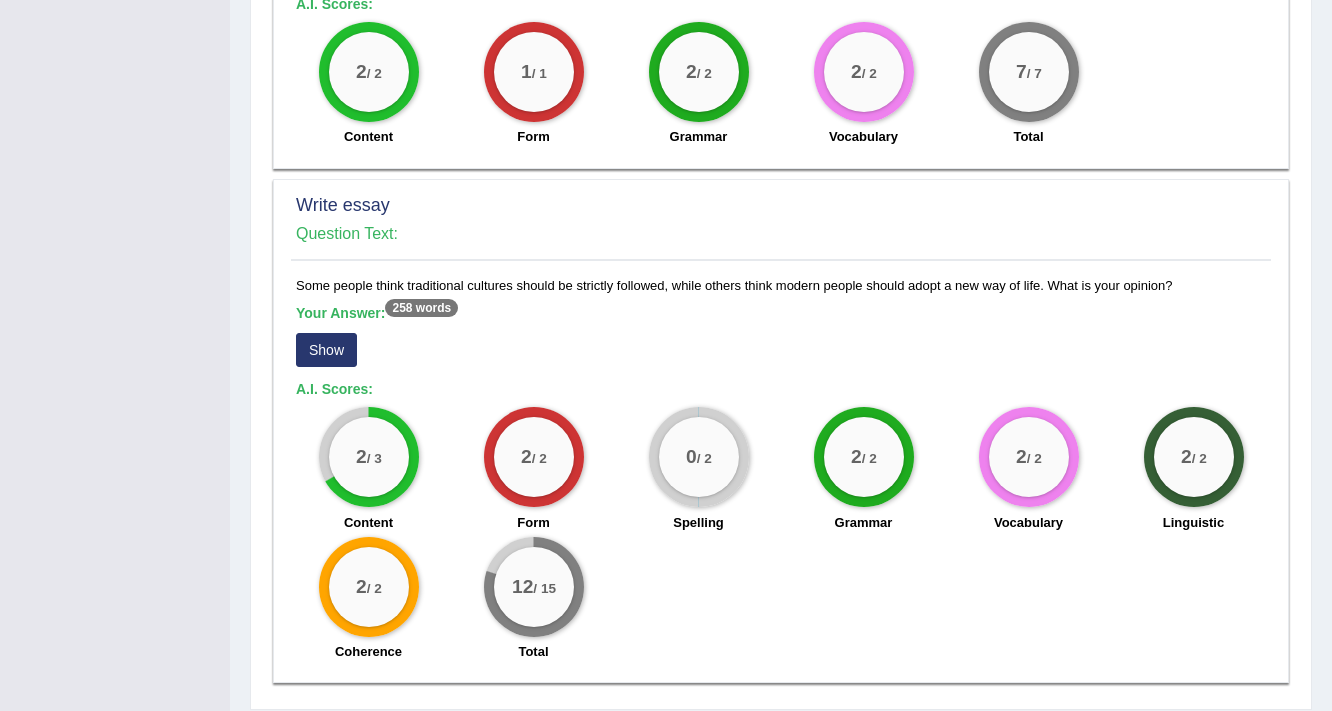 click on "Show" at bounding box center [326, 350] 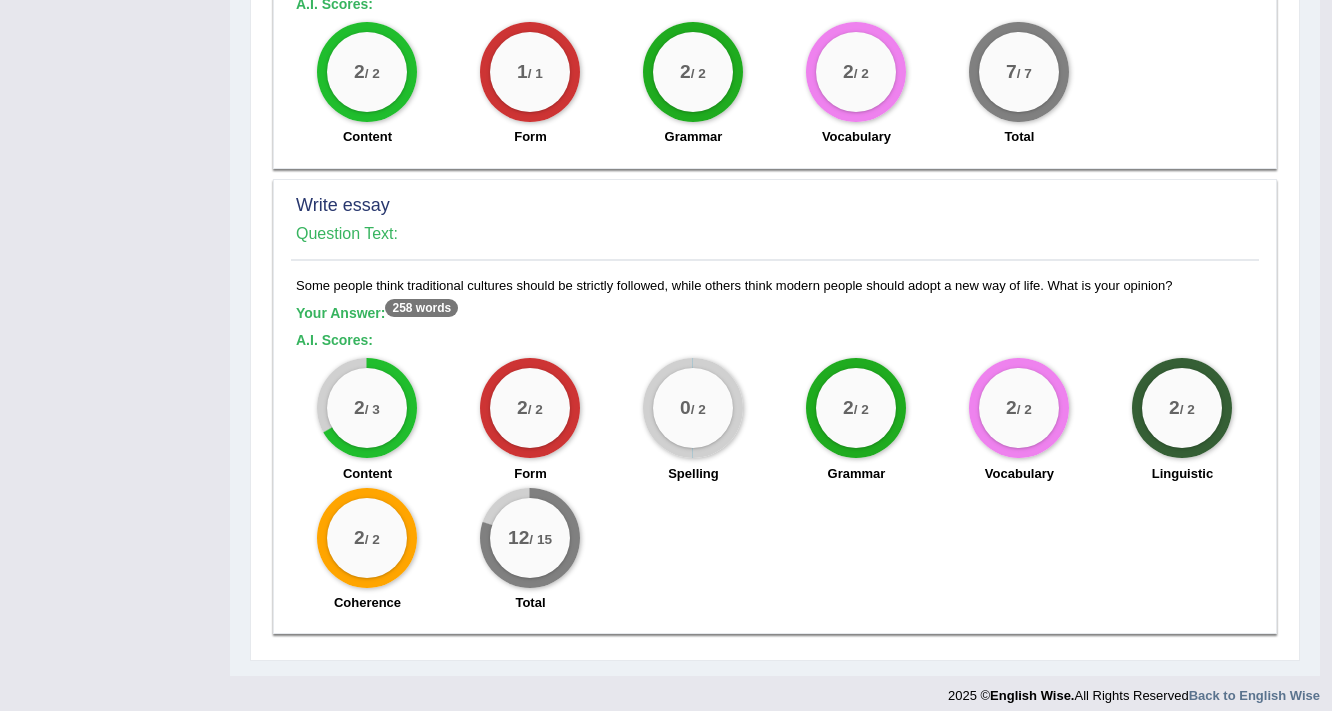 scroll, scrollTop: 1273, scrollLeft: 0, axis: vertical 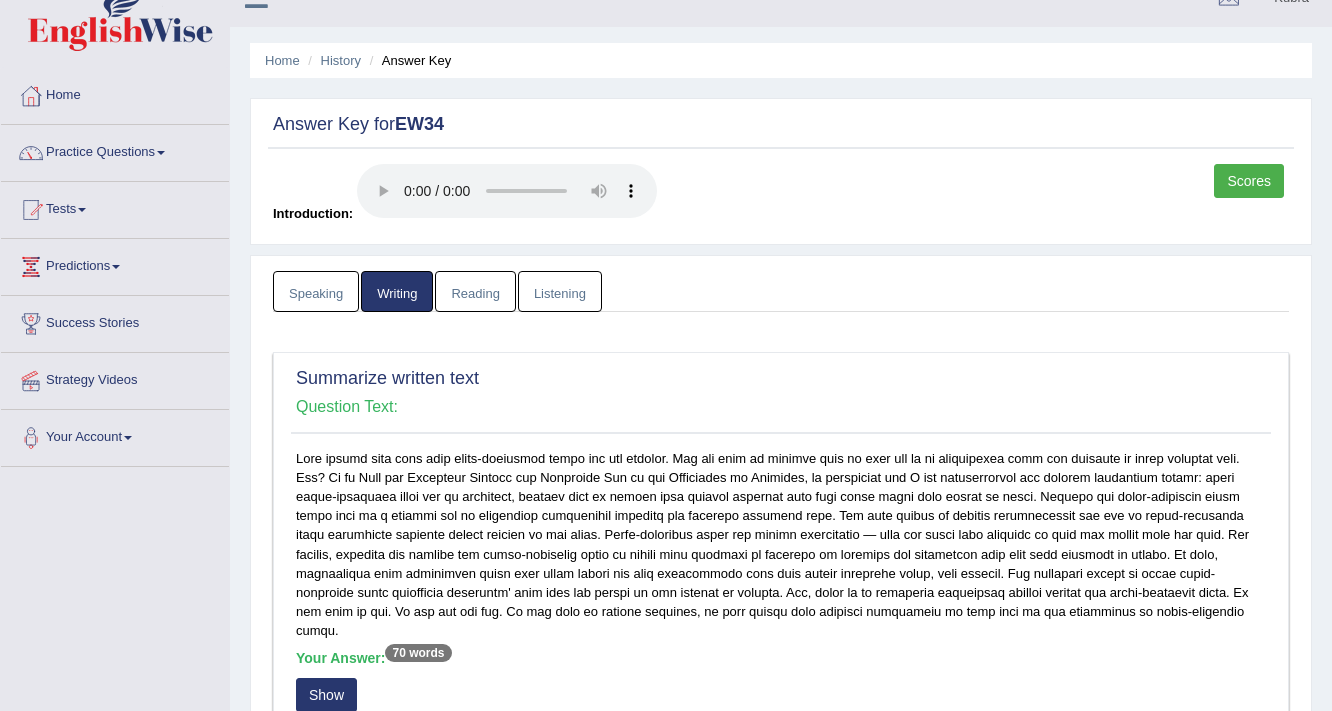 click on "Reading" at bounding box center [475, 291] 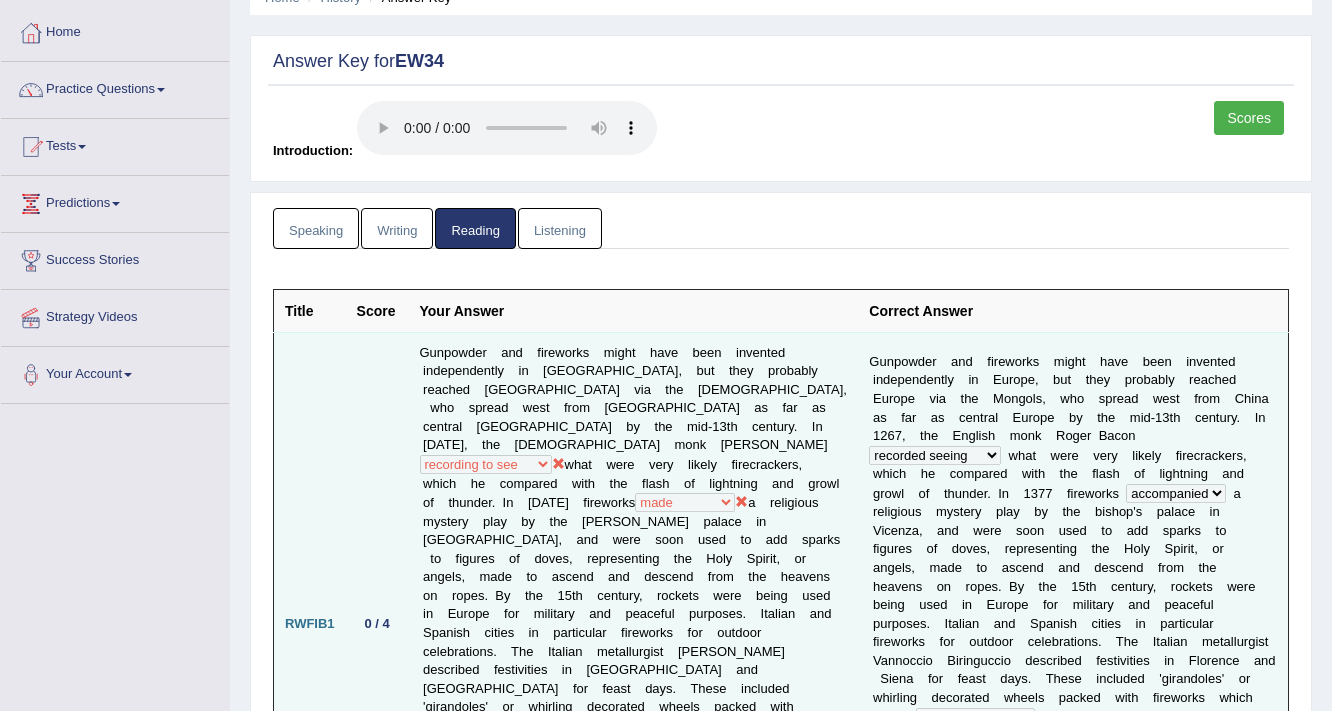 scroll, scrollTop: 92, scrollLeft: 0, axis: vertical 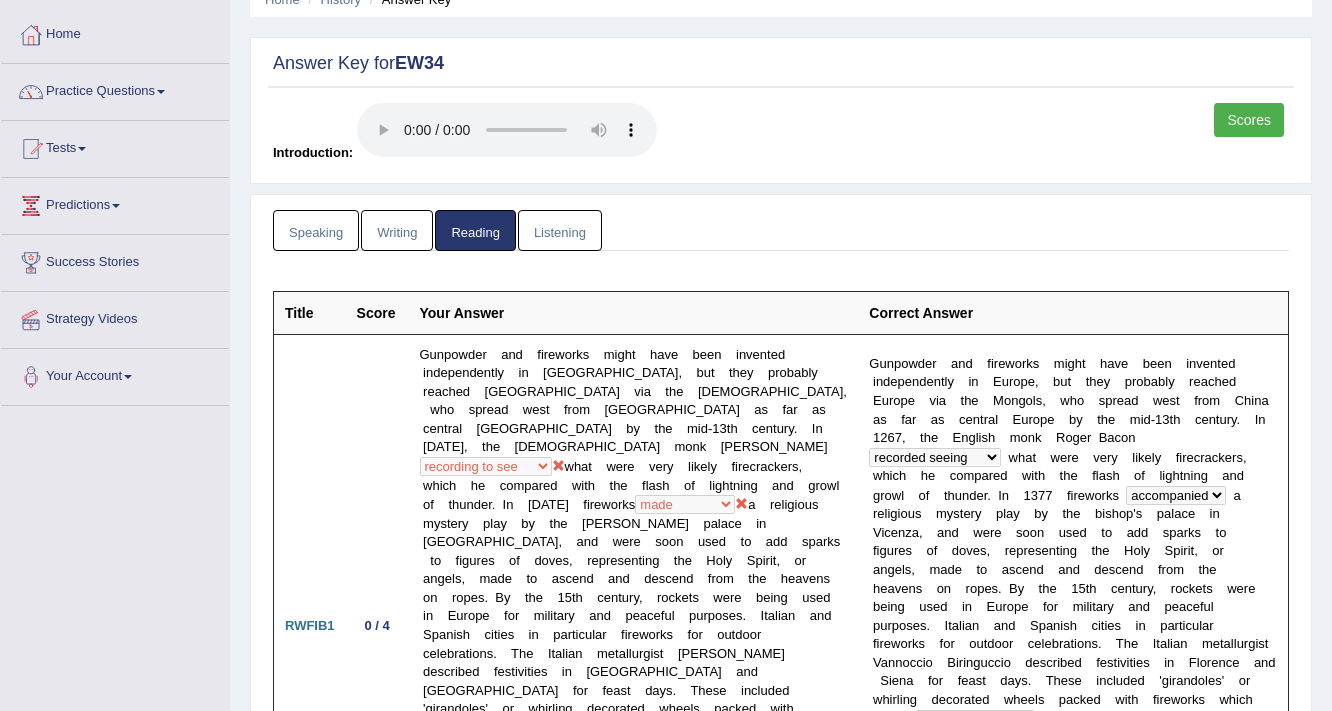 click on "Listening" at bounding box center (560, 230) 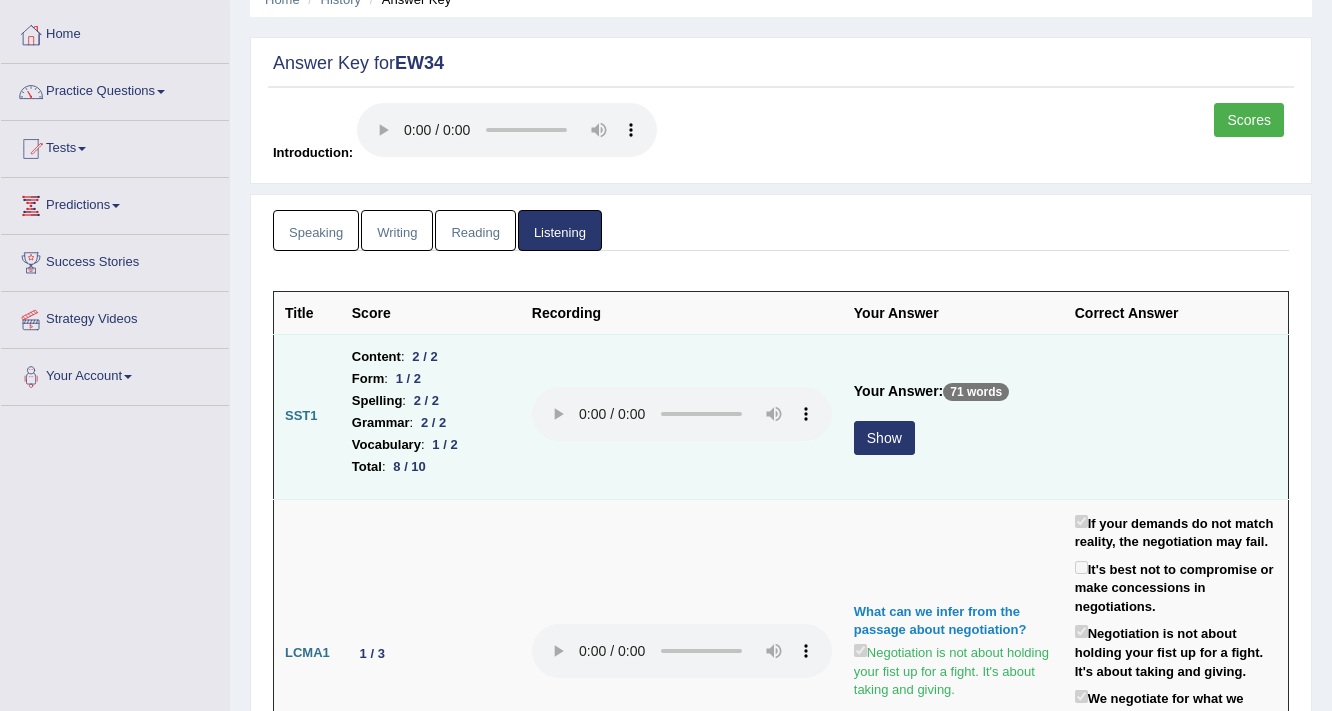 click on "Show" at bounding box center (884, 438) 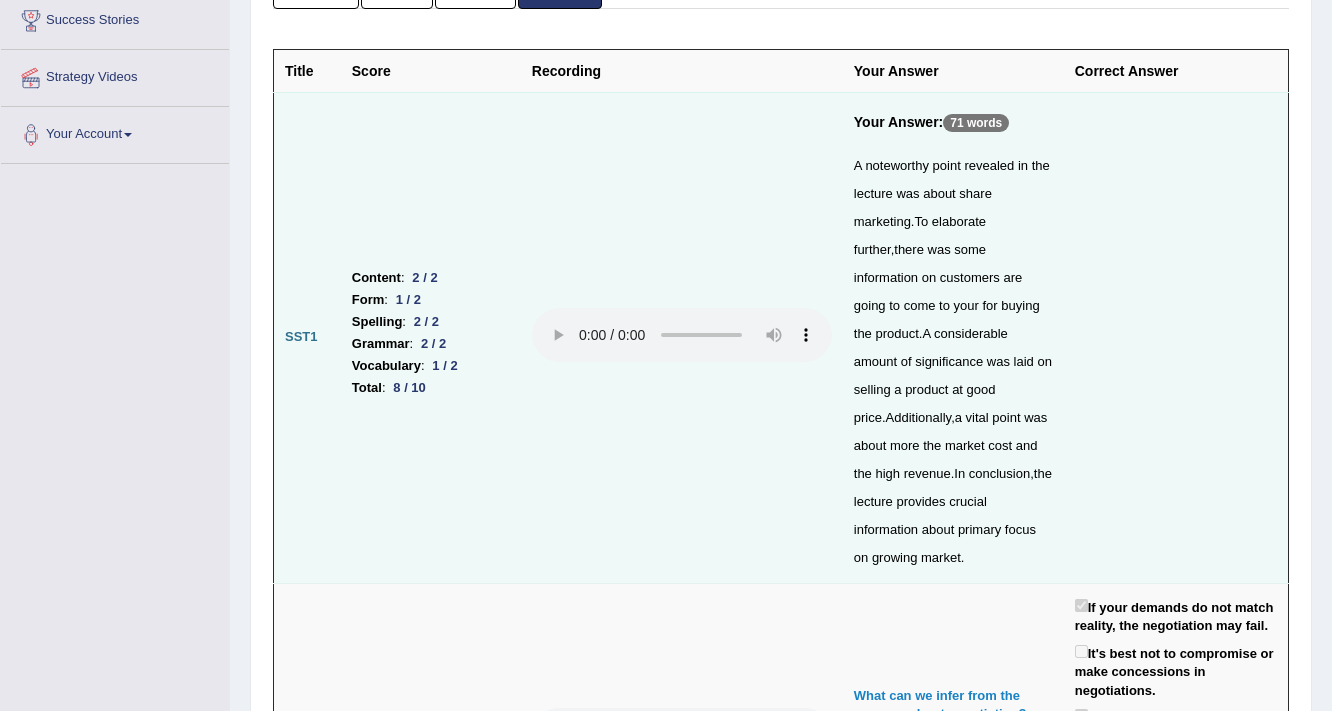scroll, scrollTop: 0, scrollLeft: 0, axis: both 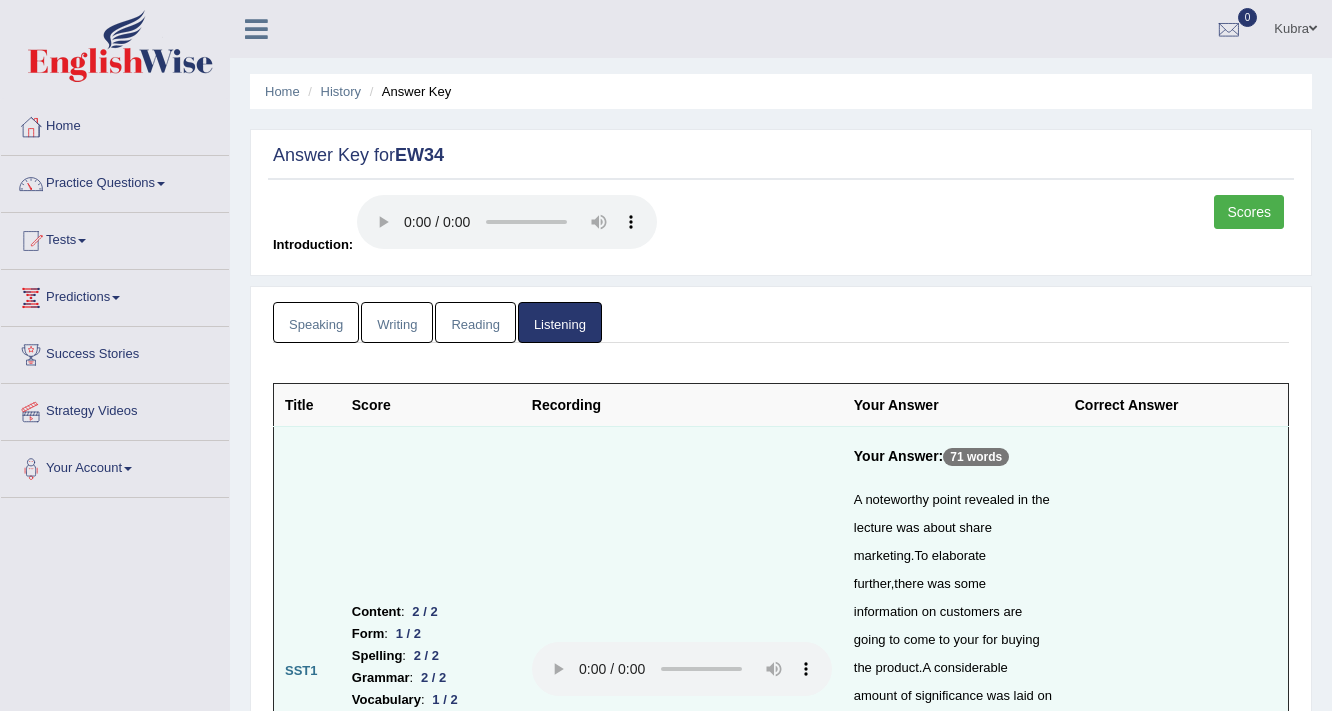 click on "Scores" at bounding box center [1249, 212] 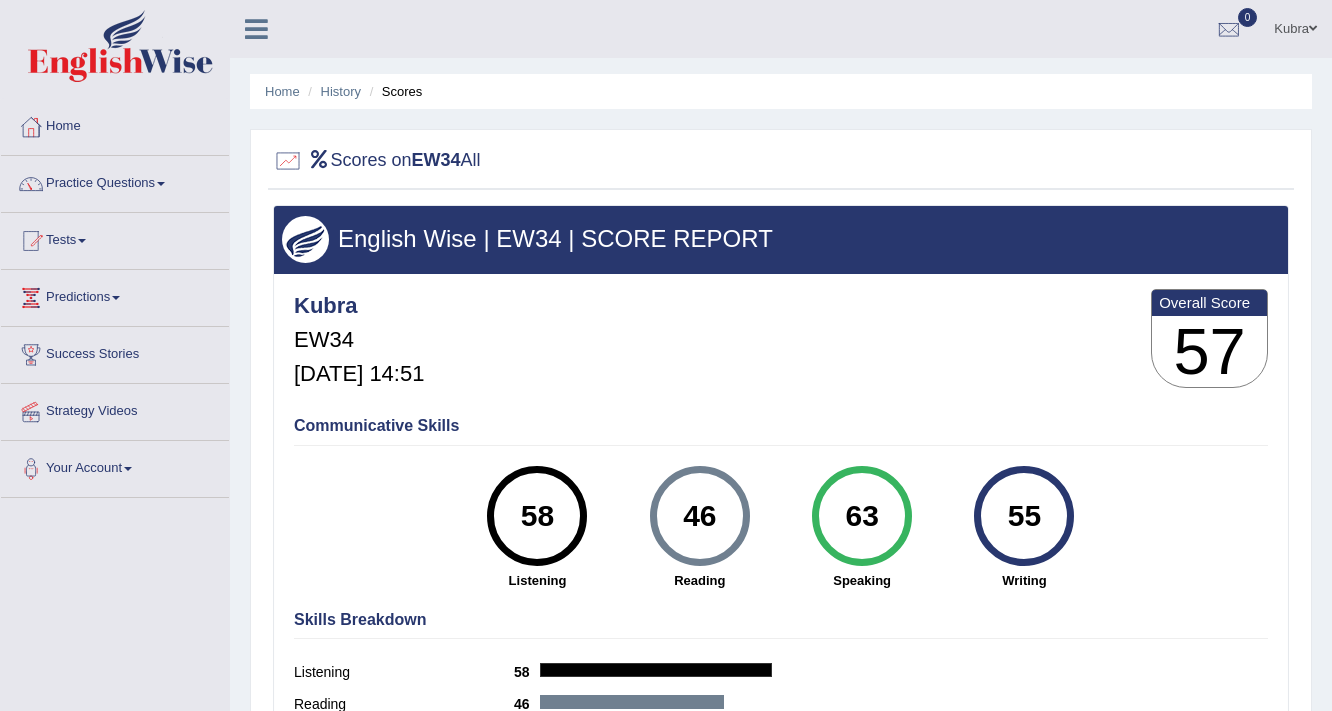 scroll, scrollTop: 108, scrollLeft: 0, axis: vertical 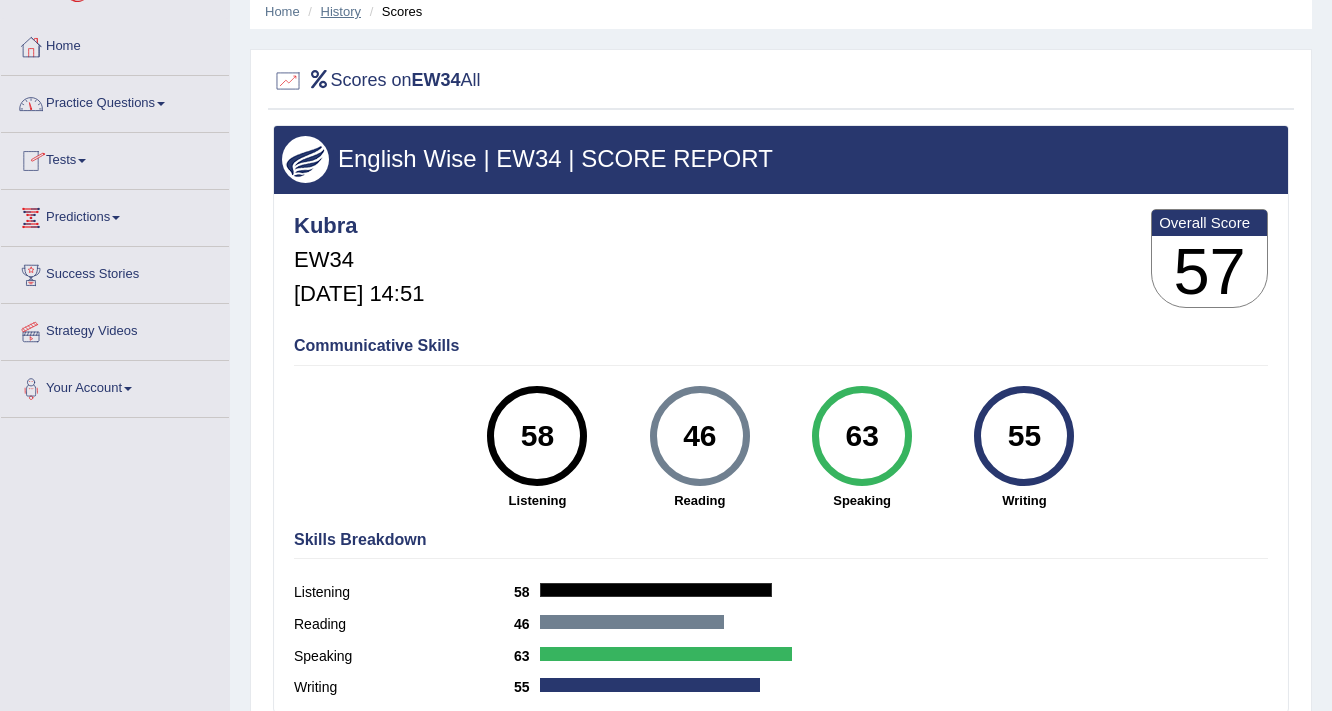 click on "History" at bounding box center (341, 11) 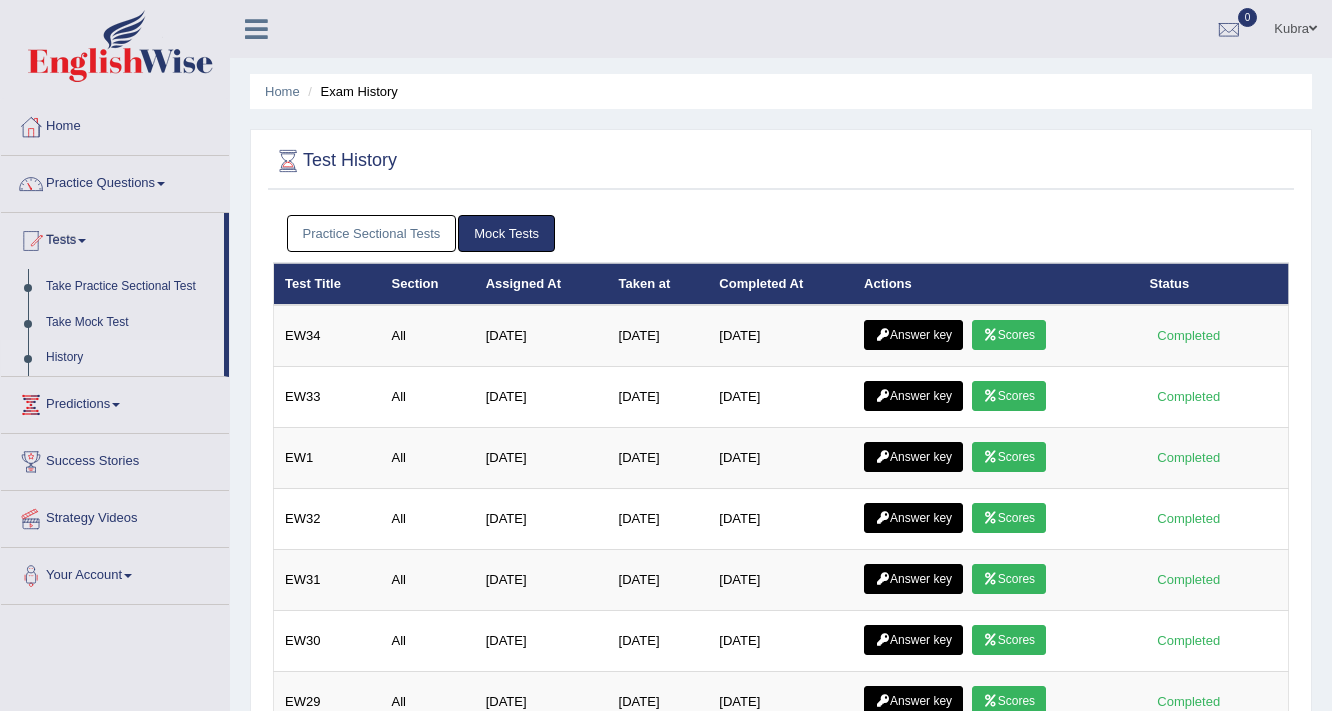 scroll, scrollTop: 0, scrollLeft: 0, axis: both 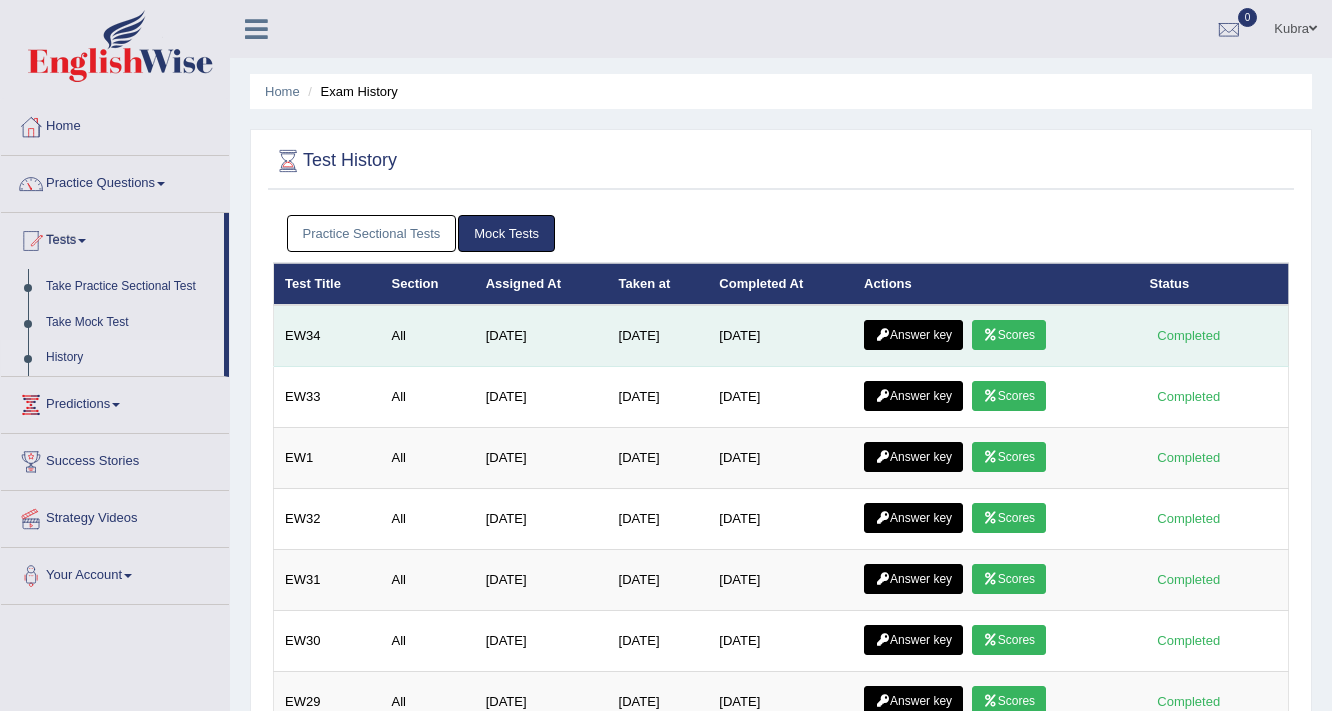 click on "Answer key" at bounding box center (913, 335) 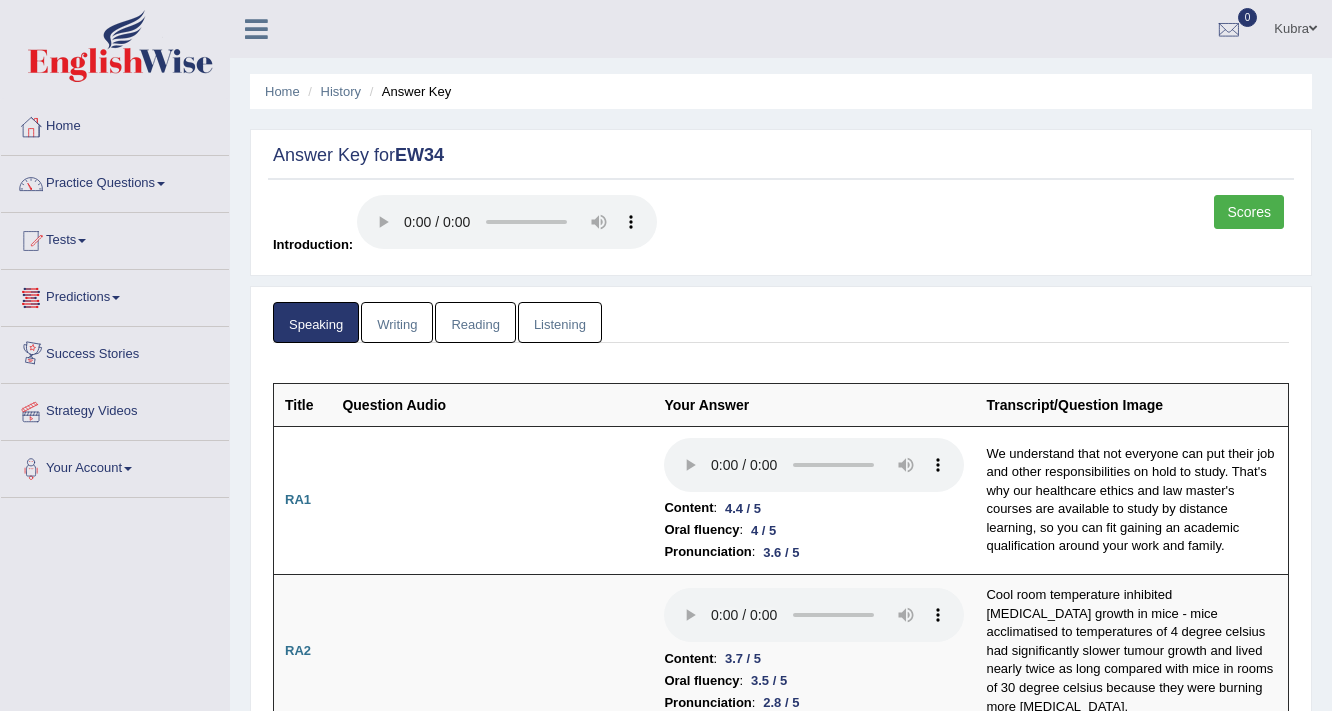 scroll, scrollTop: 0, scrollLeft: 0, axis: both 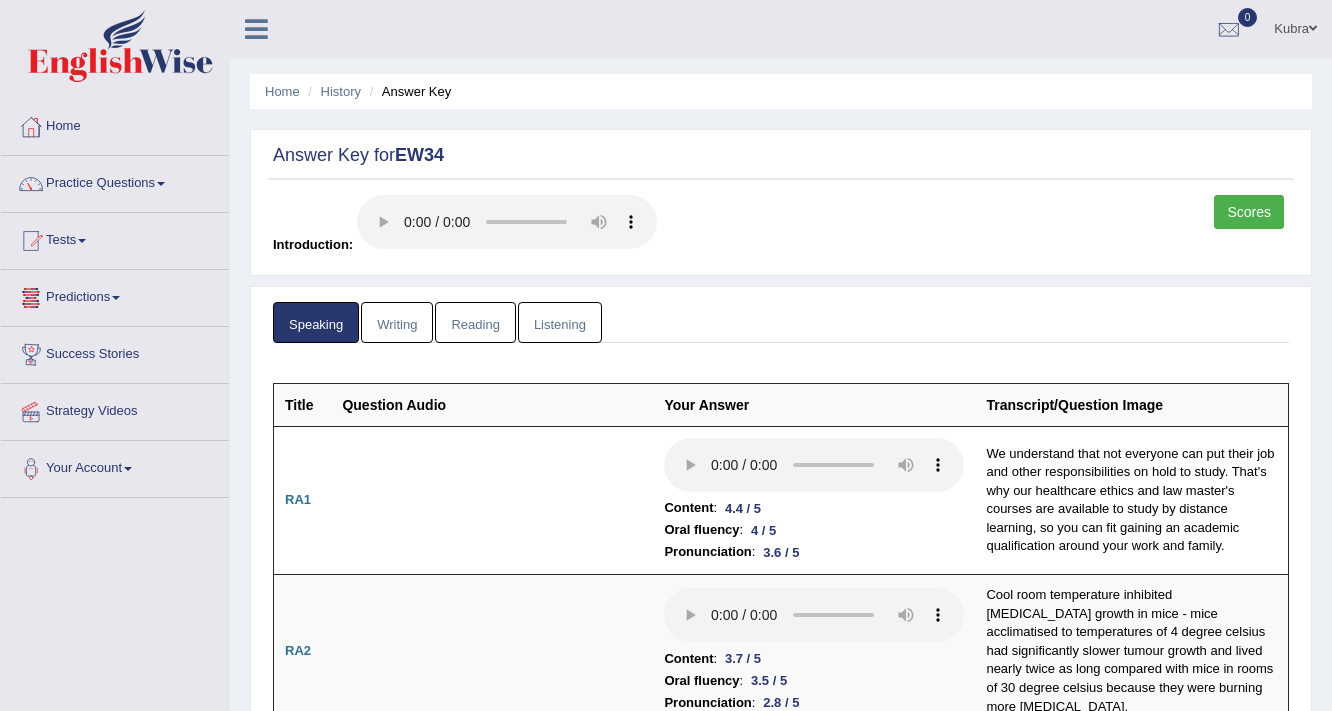 click on "Listening" at bounding box center [560, 322] 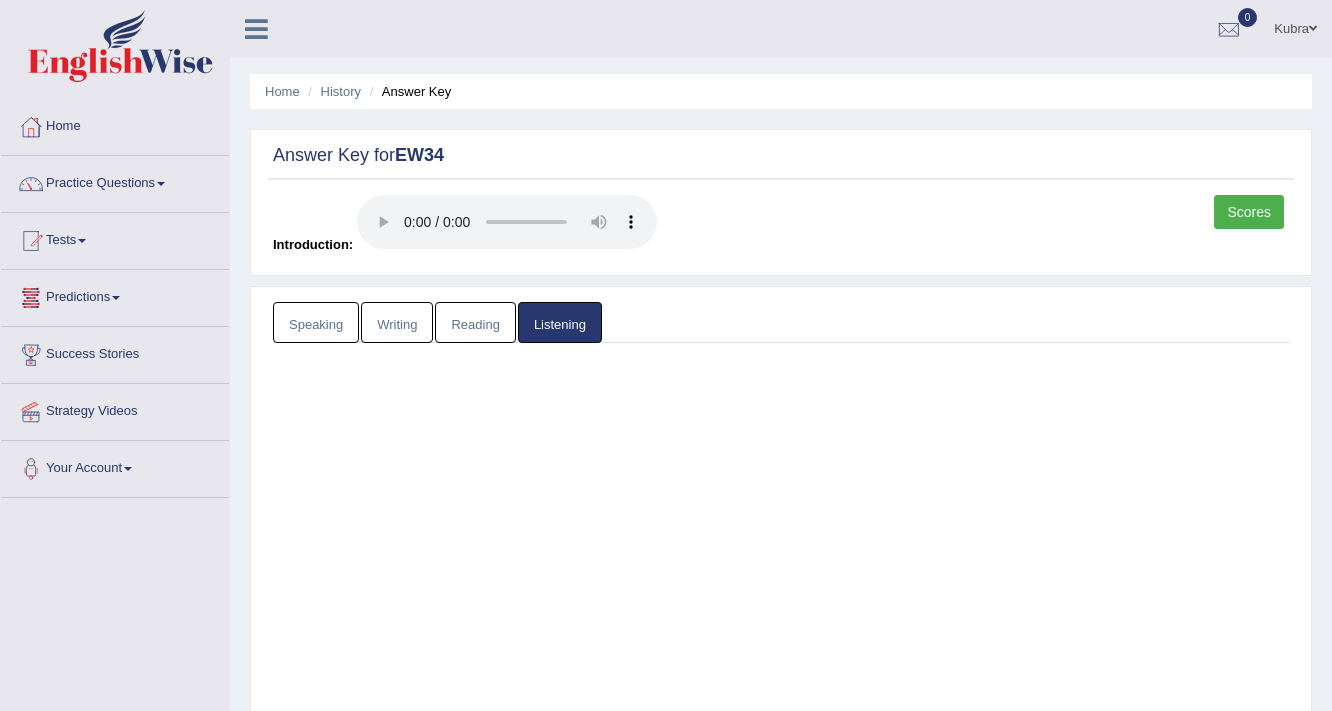 scroll, scrollTop: 0, scrollLeft: 0, axis: both 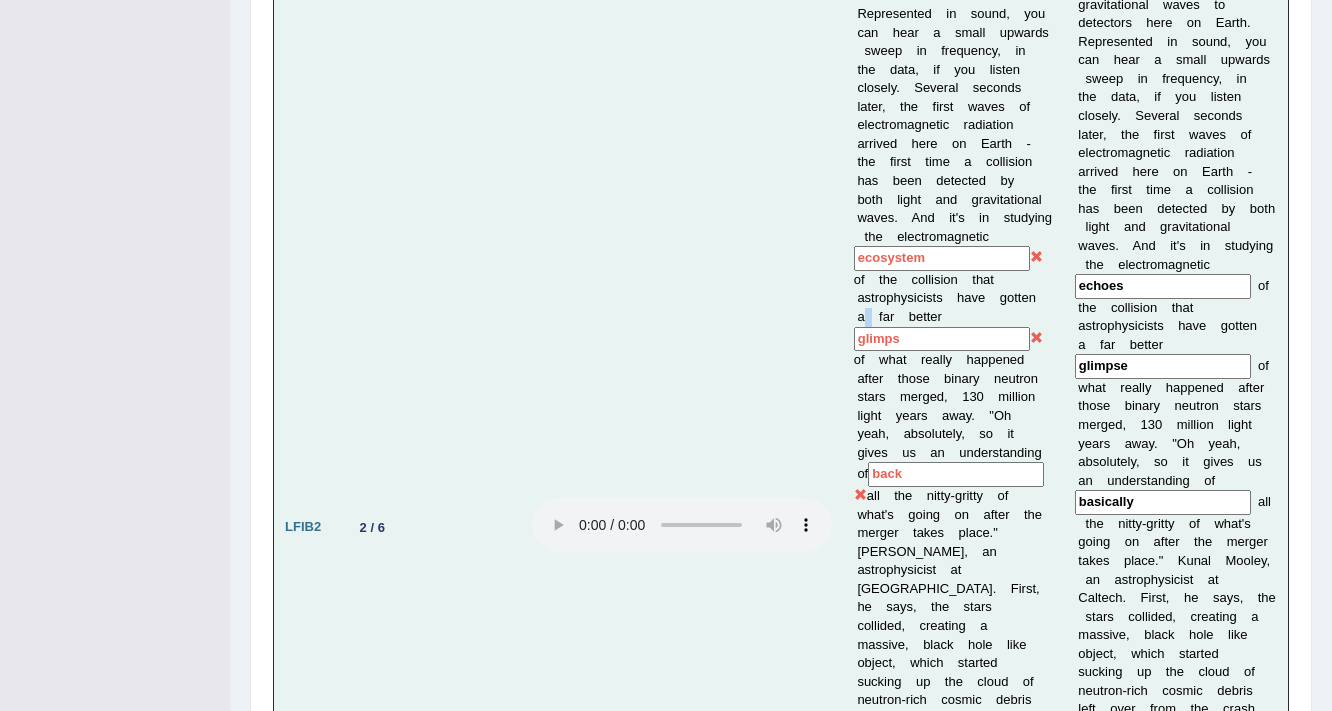 drag, startPoint x: 865, startPoint y: 267, endPoint x: 844, endPoint y: 268, distance: 21.023796 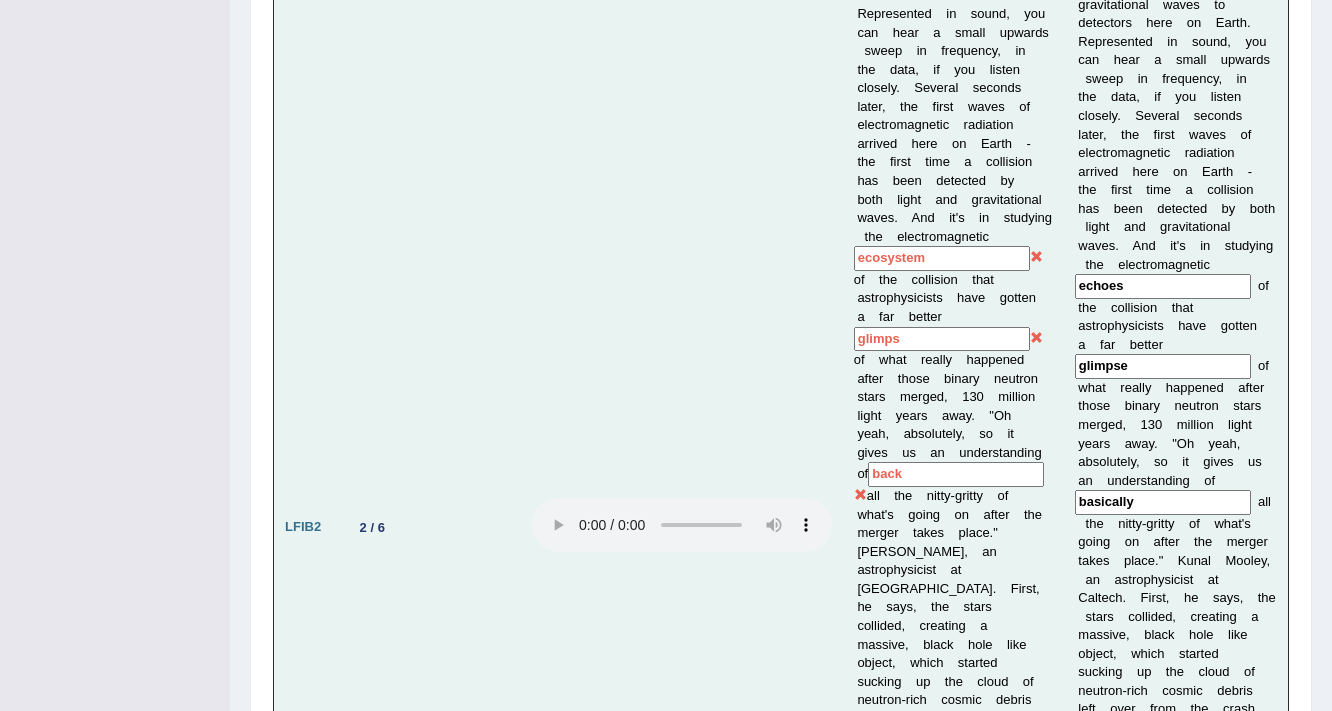 drag, startPoint x: 932, startPoint y: 288, endPoint x: 840, endPoint y: 288, distance: 92 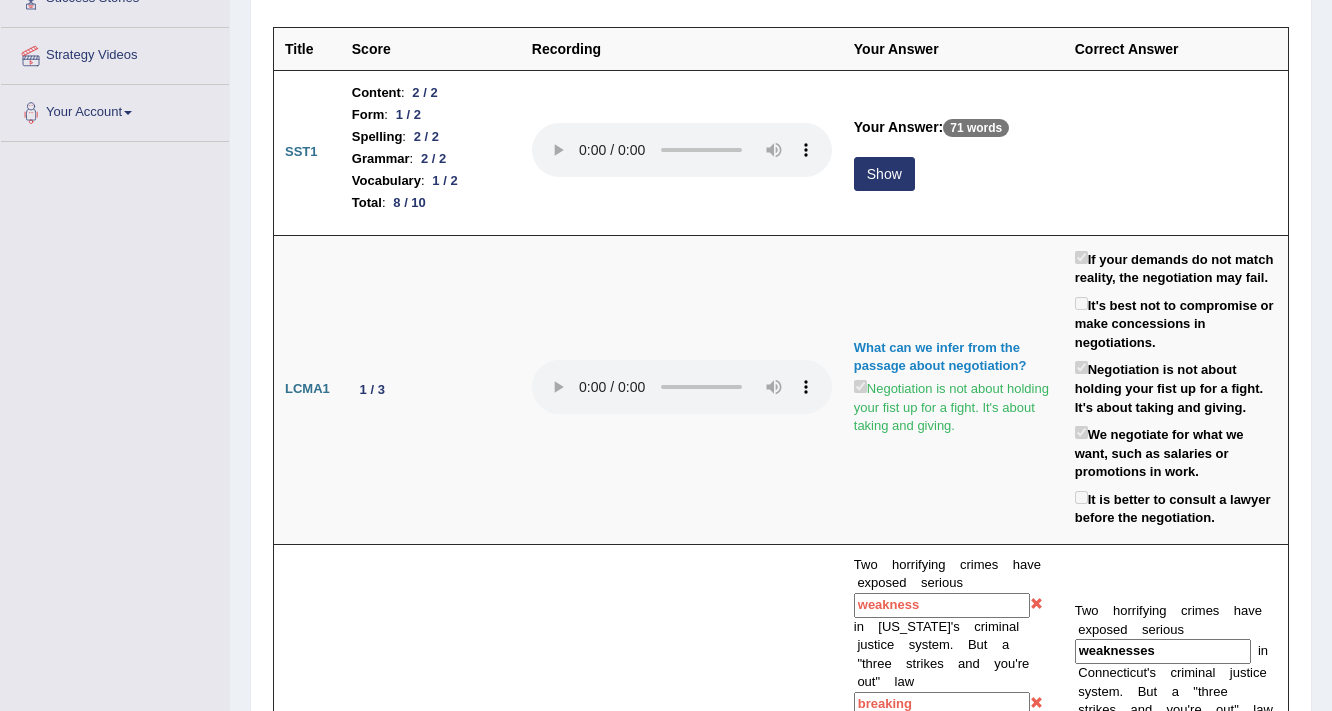 scroll, scrollTop: 356, scrollLeft: 0, axis: vertical 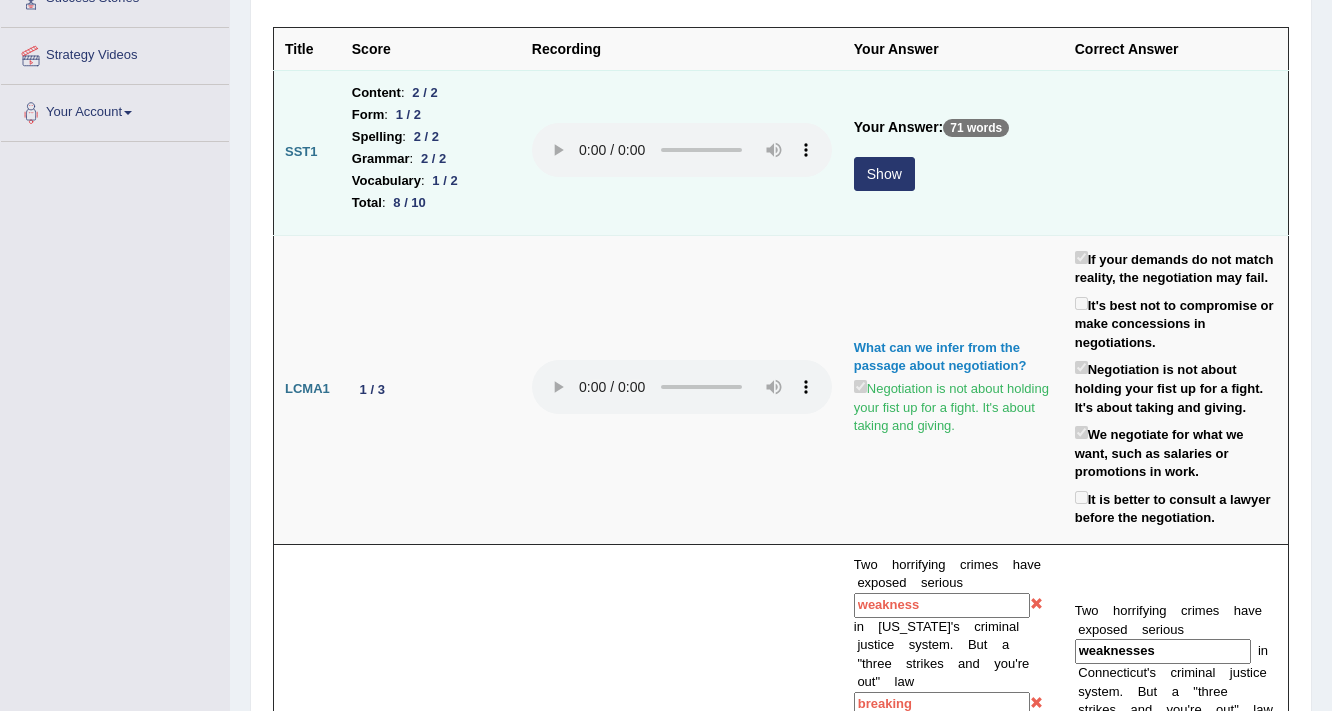 drag, startPoint x: 983, startPoint y: 113, endPoint x: 949, endPoint y: 125, distance: 36.05551 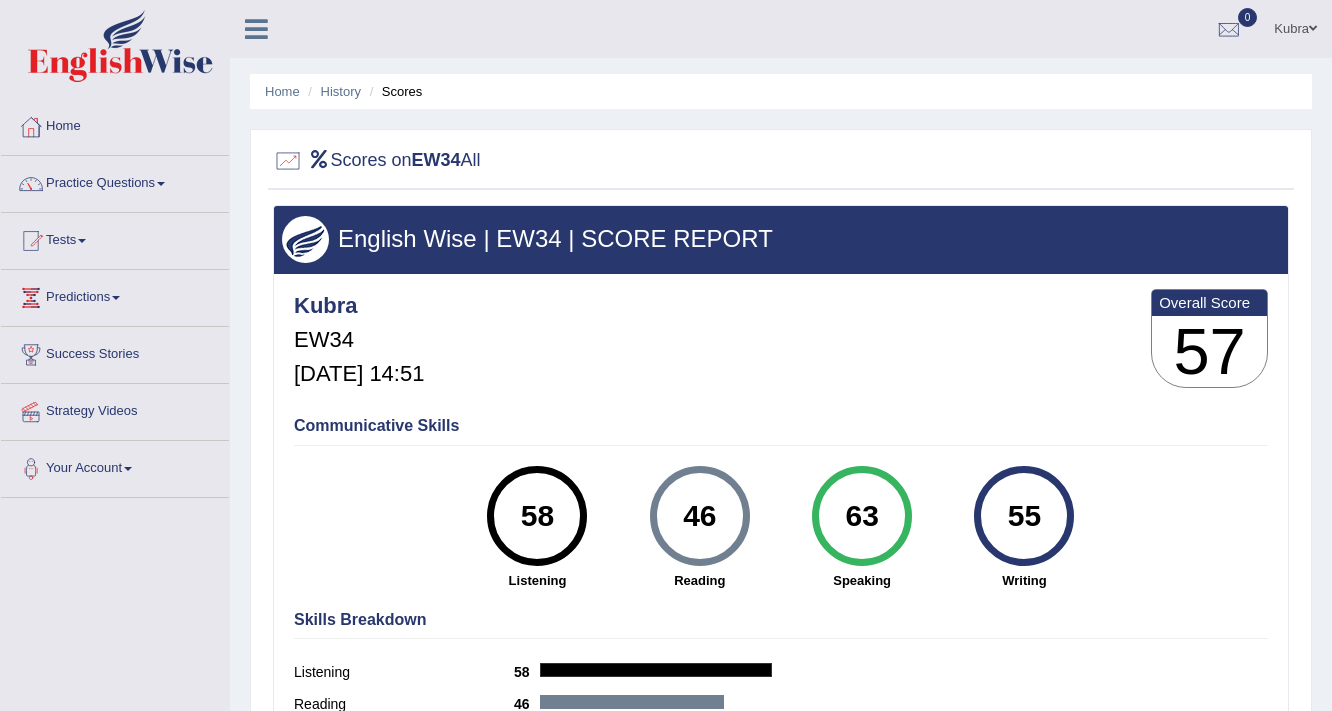 scroll, scrollTop: 0, scrollLeft: 0, axis: both 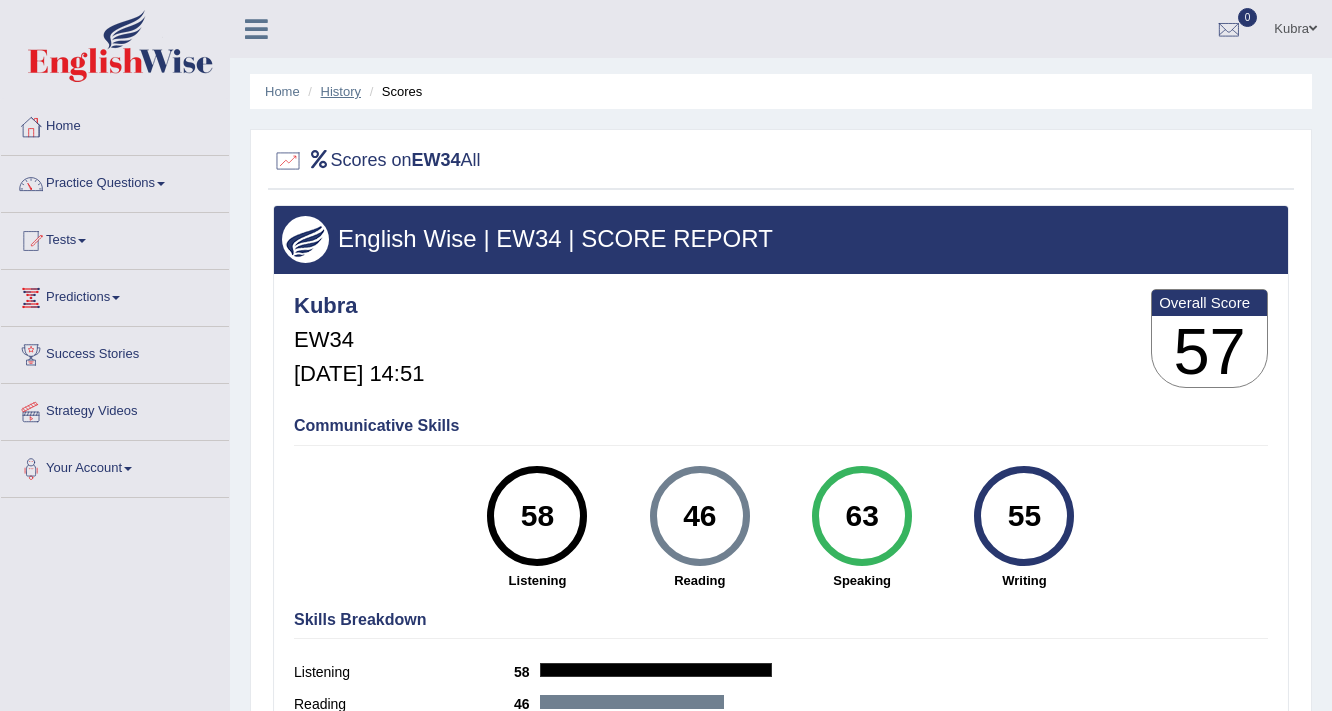 click on "History" at bounding box center (341, 91) 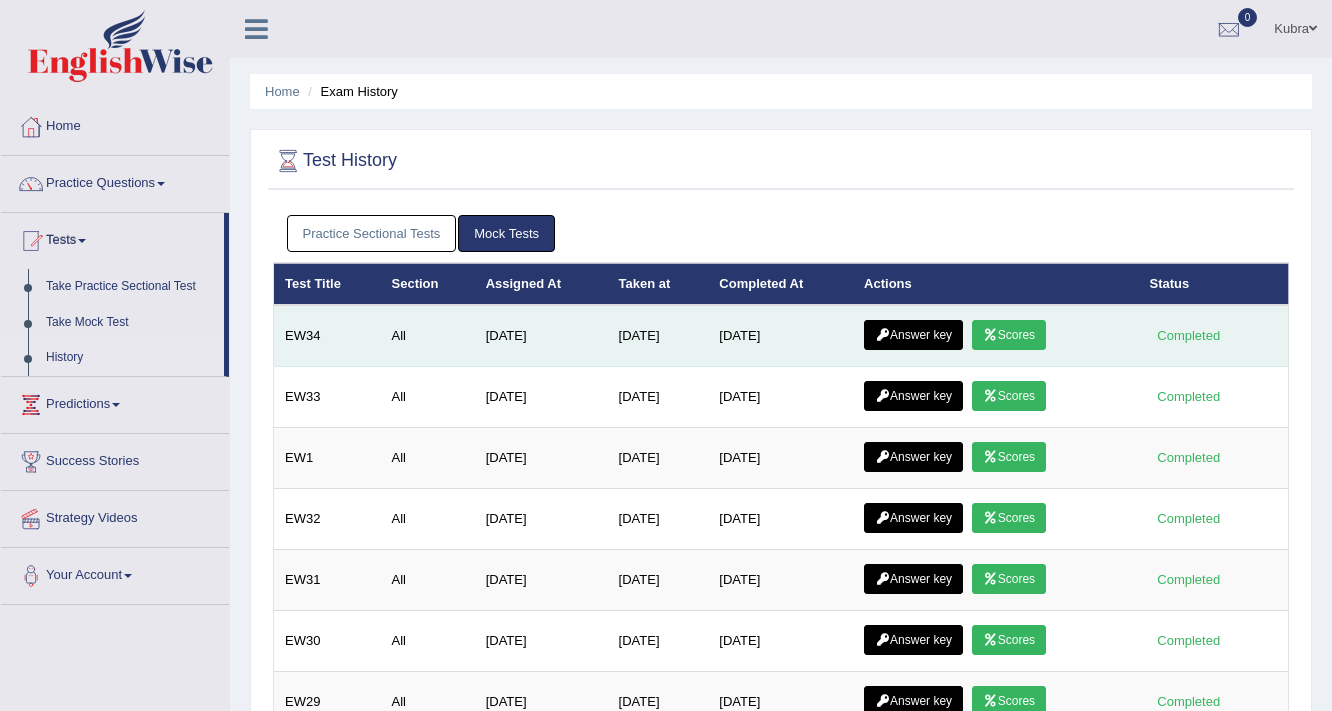 scroll, scrollTop: 0, scrollLeft: 0, axis: both 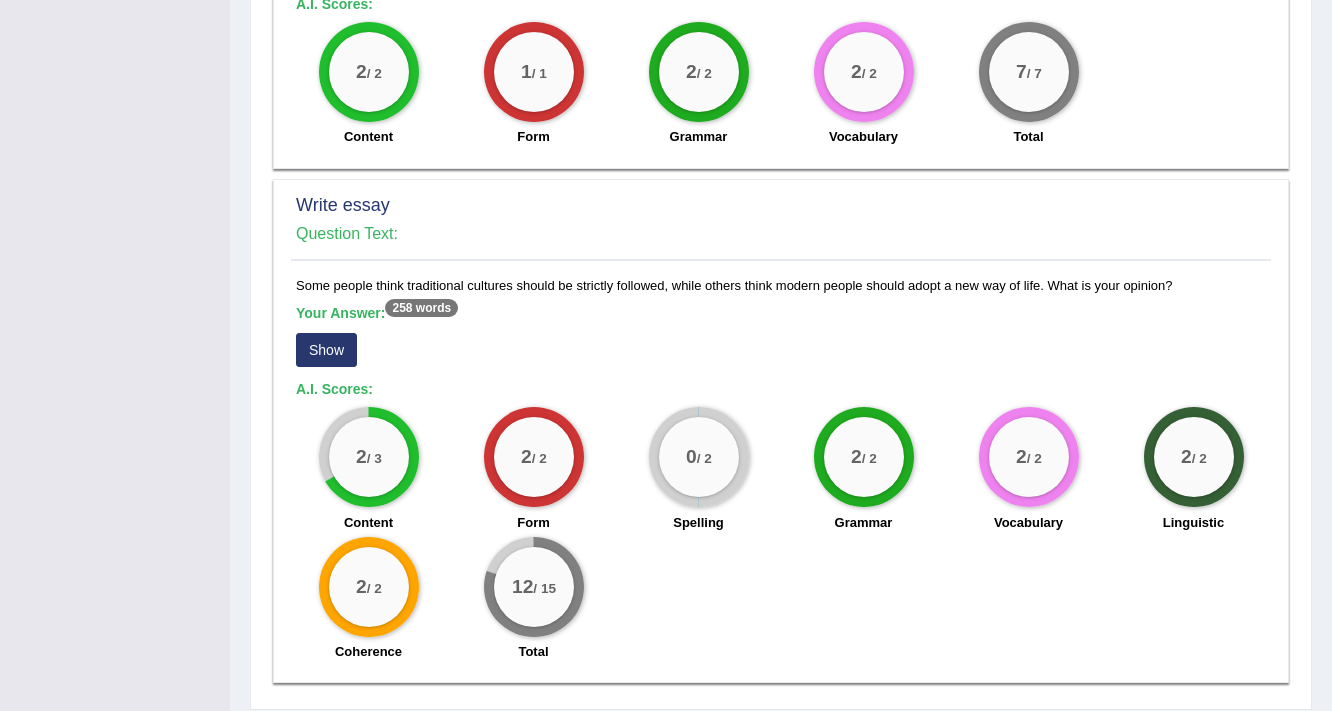 click on "Show" at bounding box center (326, 350) 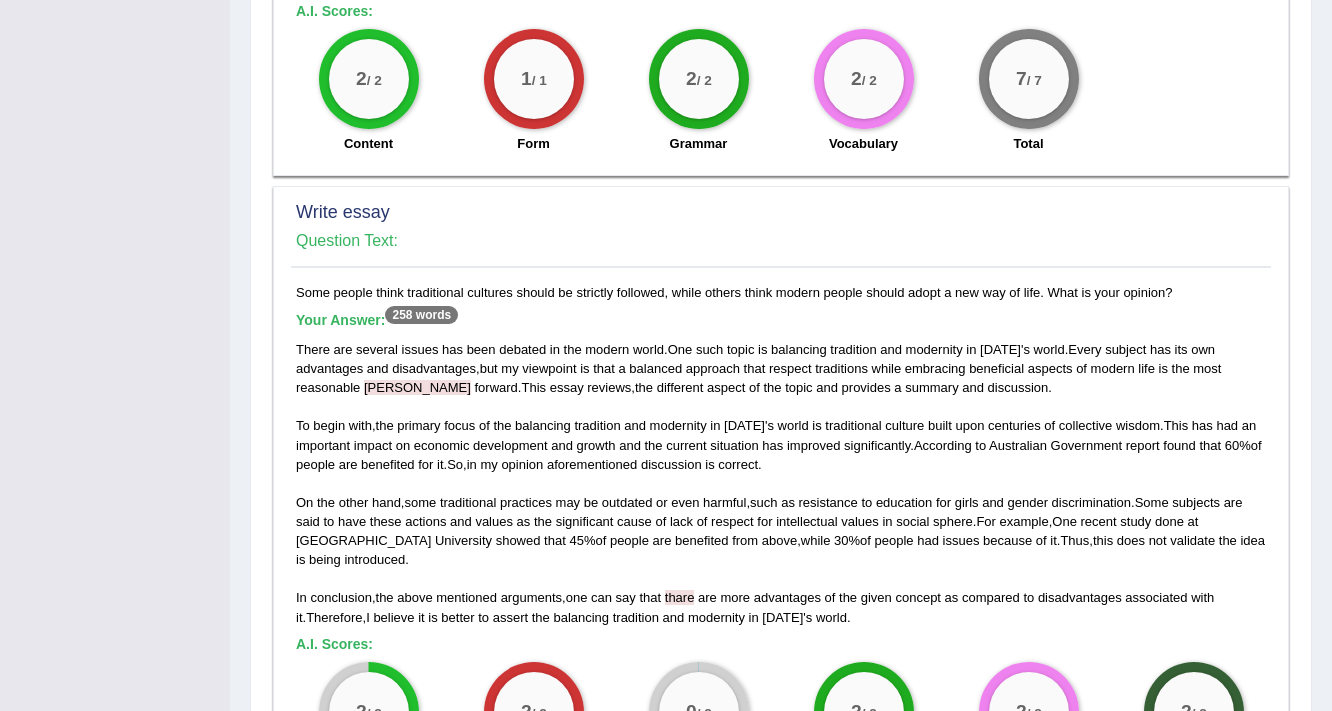 scroll, scrollTop: 1551, scrollLeft: 0, axis: vertical 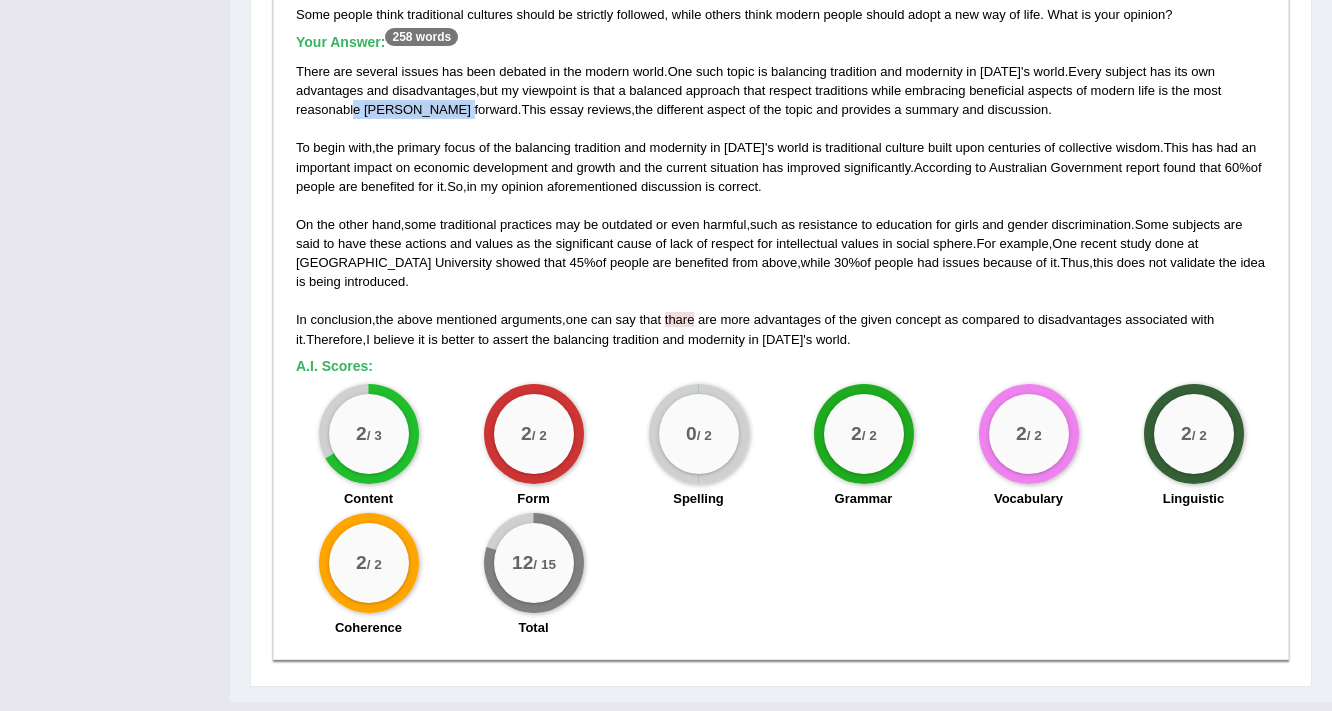 drag, startPoint x: 395, startPoint y: 84, endPoint x: 355, endPoint y: 89, distance: 40.311287 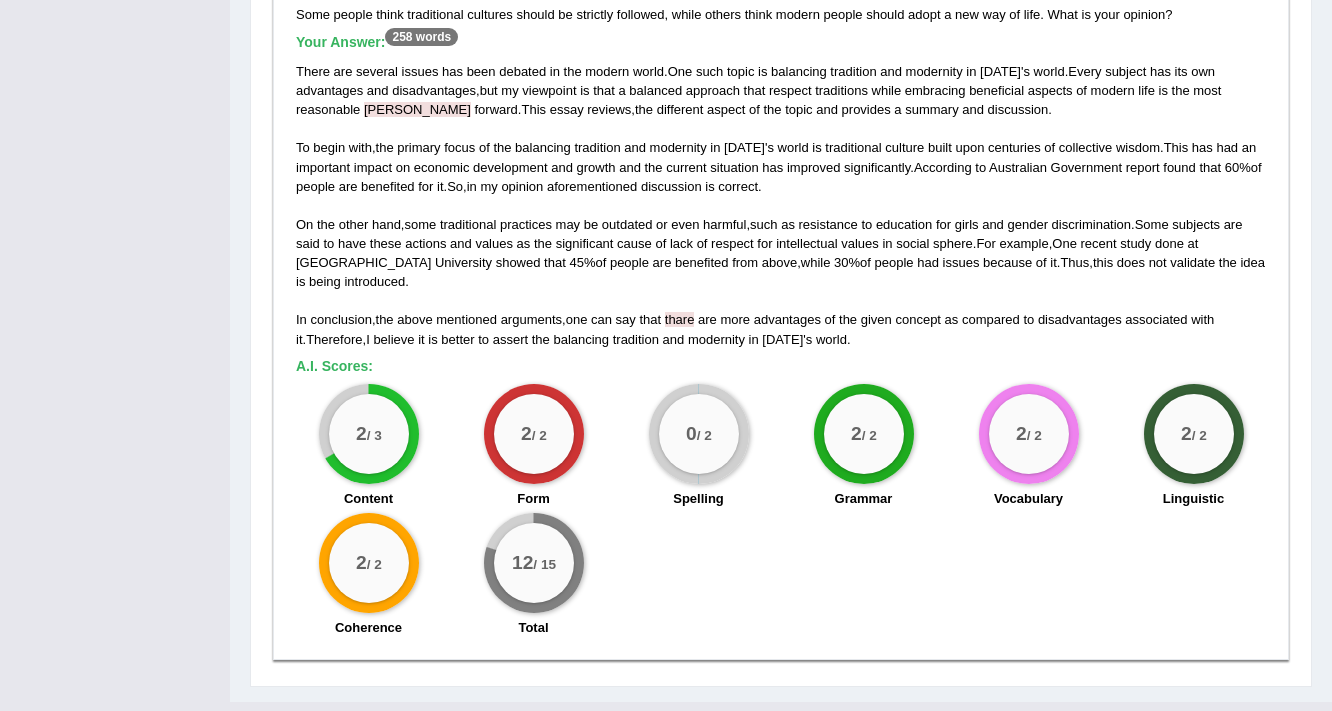 click on "There   are   several   issues   has   been   debated   in   the   modern   world .  One   such   topic   is   balancing   tradition   and   modernity   in   today ' s   world .  Every   subject   has   its   own   advantages   and   disadvantages ,  but   my   viewpoint   is   that   a   balanced   approach   that   respect   traditions   while   embracing   beneficial   aspects   of   modern   life   is   the   most   reasonable   parth   forward .  This   essay   reviews ,  the   different   aspect   of   the   topic   and   provides   a   summary   and   discussion . To   begin   with ,  the   primary   focus   of   the   balancing   tradition   and   modernity   in   today ' s   world   is   traditional   culture   built   upon   centuries   of   collective   wisdom .  This   has   had   an   important   impact   on   economic   development   and   growth   and   the   current   situation   has   improved   significantly .  According   to   Australian   Government   report   found   that   60 %  of" at bounding box center [781, 205] 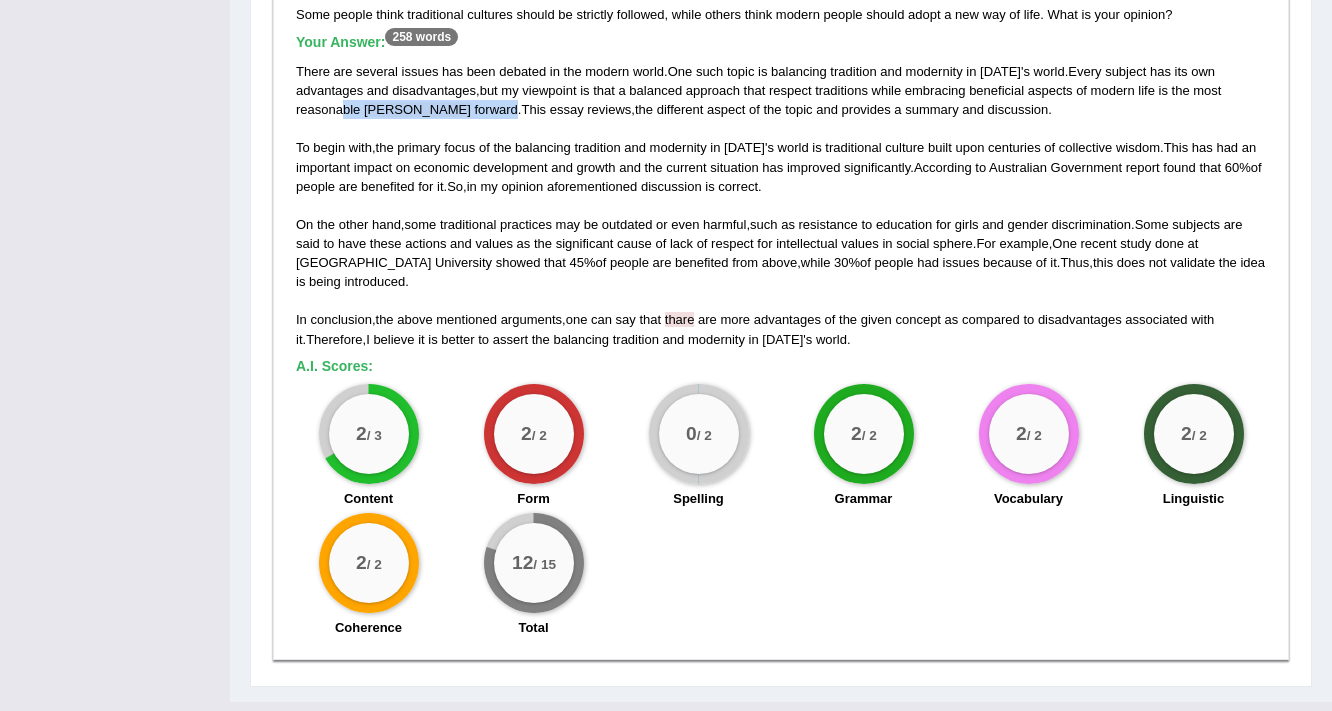 drag, startPoint x: 439, startPoint y: 88, endPoint x: 344, endPoint y: 85, distance: 95.047356 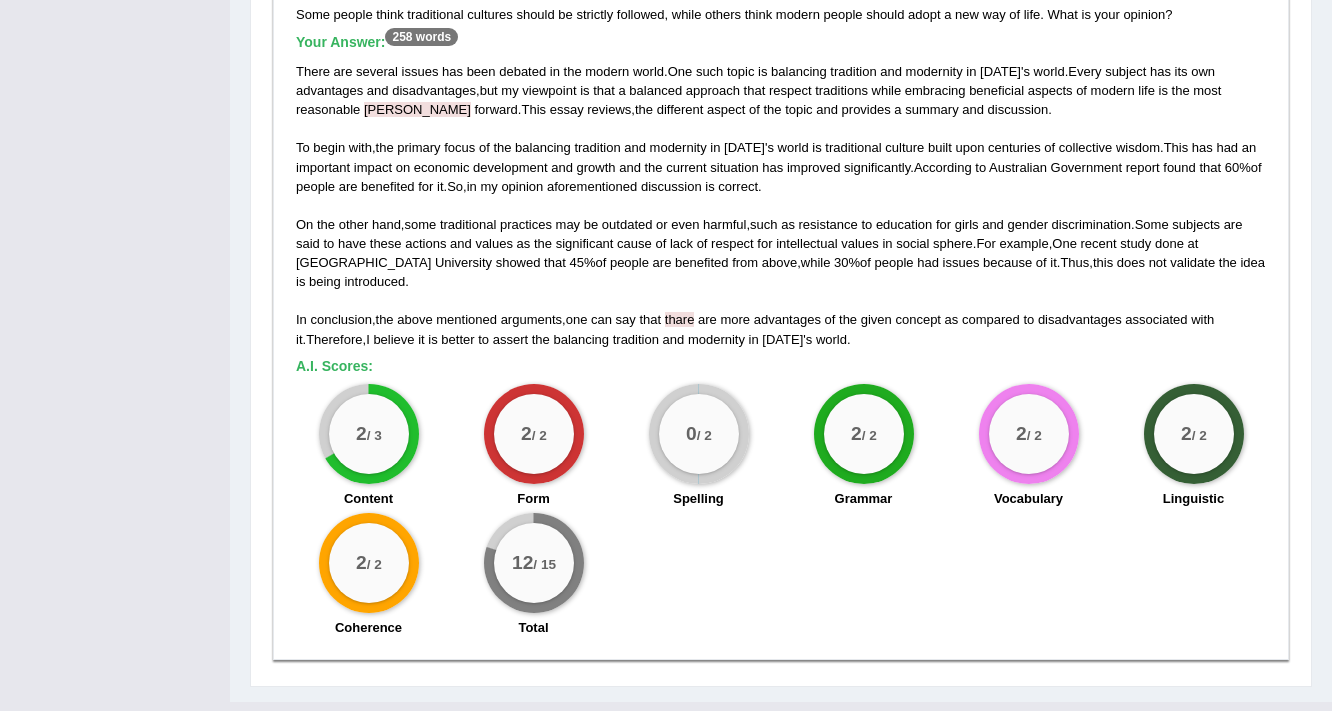 click on "There   are   several   issues   has   been   debated   in   the   modern   world .  One   such   topic   is   balancing   tradition   and   modernity   in   today ' s   world .  Every   subject   has   its   own   advantages   and   disadvantages ,  but   my   viewpoint   is   that   a   balanced   approach   that   respect   traditions   while   embracing   beneficial   aspects   of   modern   life   is   the   most   reasonable   parth   forward .  This   essay   reviews ,  the   different   aspect   of   the   topic   and   provides   a   summary   and   discussion . To   begin   with ,  the   primary   focus   of   the   balancing   tradition   and   modernity   in   today ' s   world   is   traditional   culture   built   upon   centuries   of   collective   wisdom .  This   has   had   an   important   impact   on   economic   development   and   growth   and   the   current   situation   has   improved   significantly .  According   to   Australian   Government   report   found   that   60 %  of" at bounding box center (781, 205) 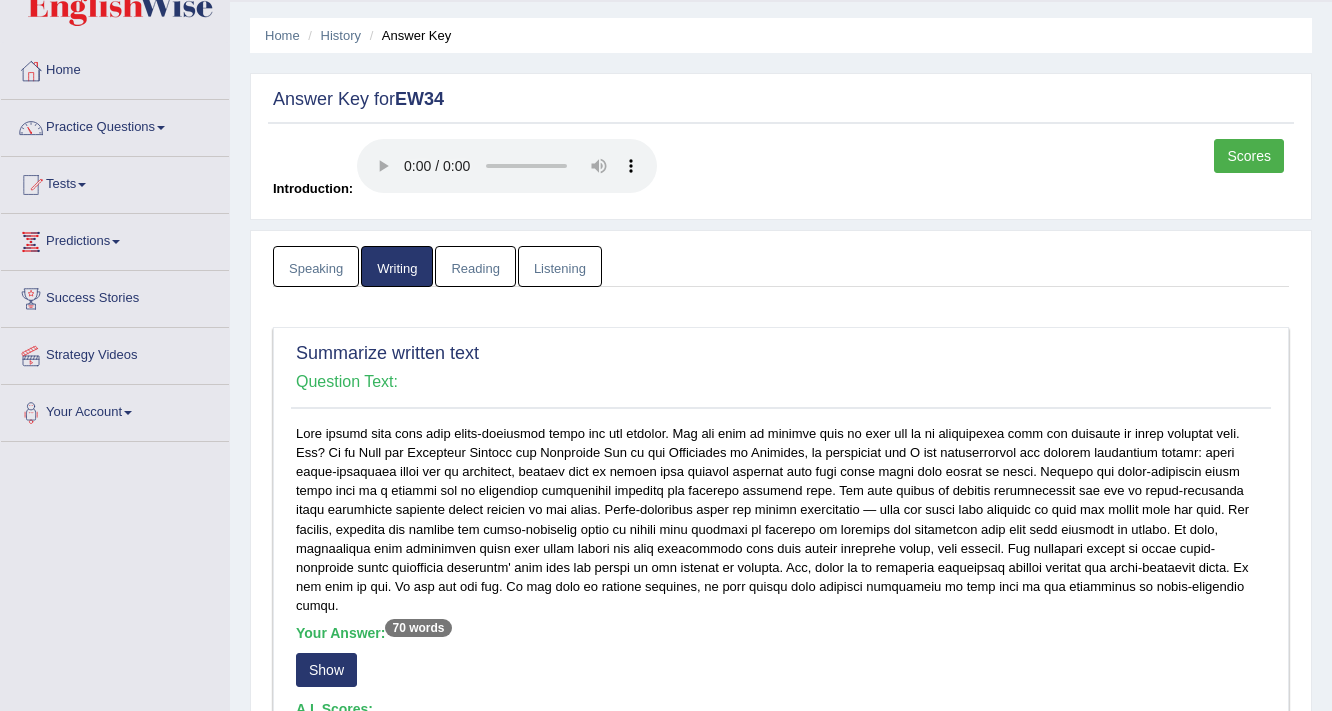 scroll, scrollTop: 0, scrollLeft: 0, axis: both 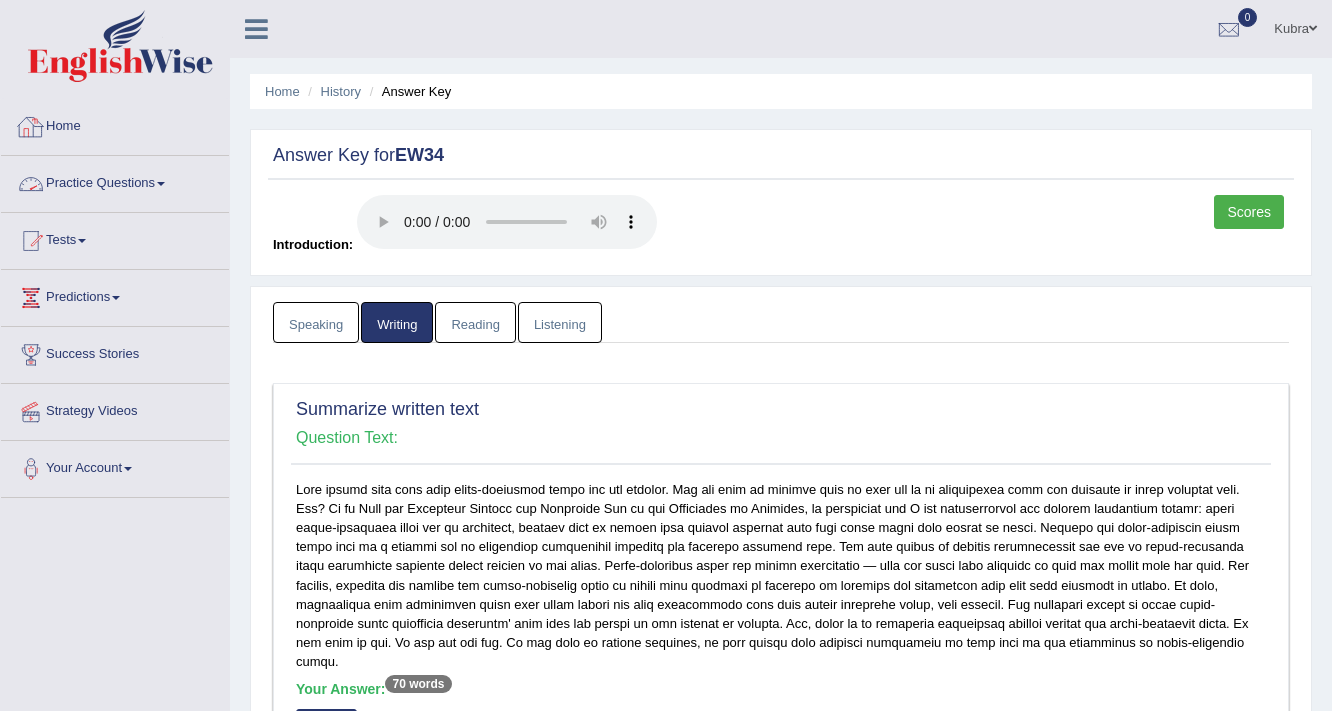 click on "Home" at bounding box center [115, 124] 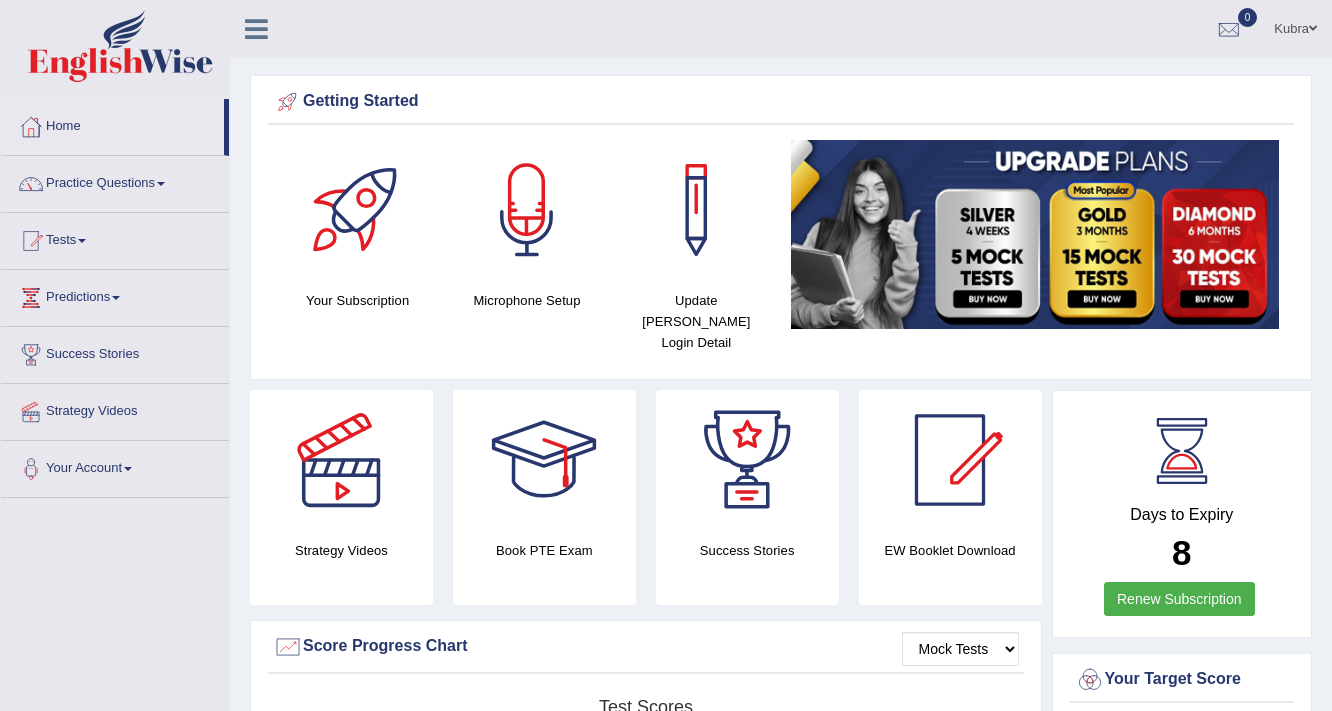 scroll, scrollTop: 0, scrollLeft: 0, axis: both 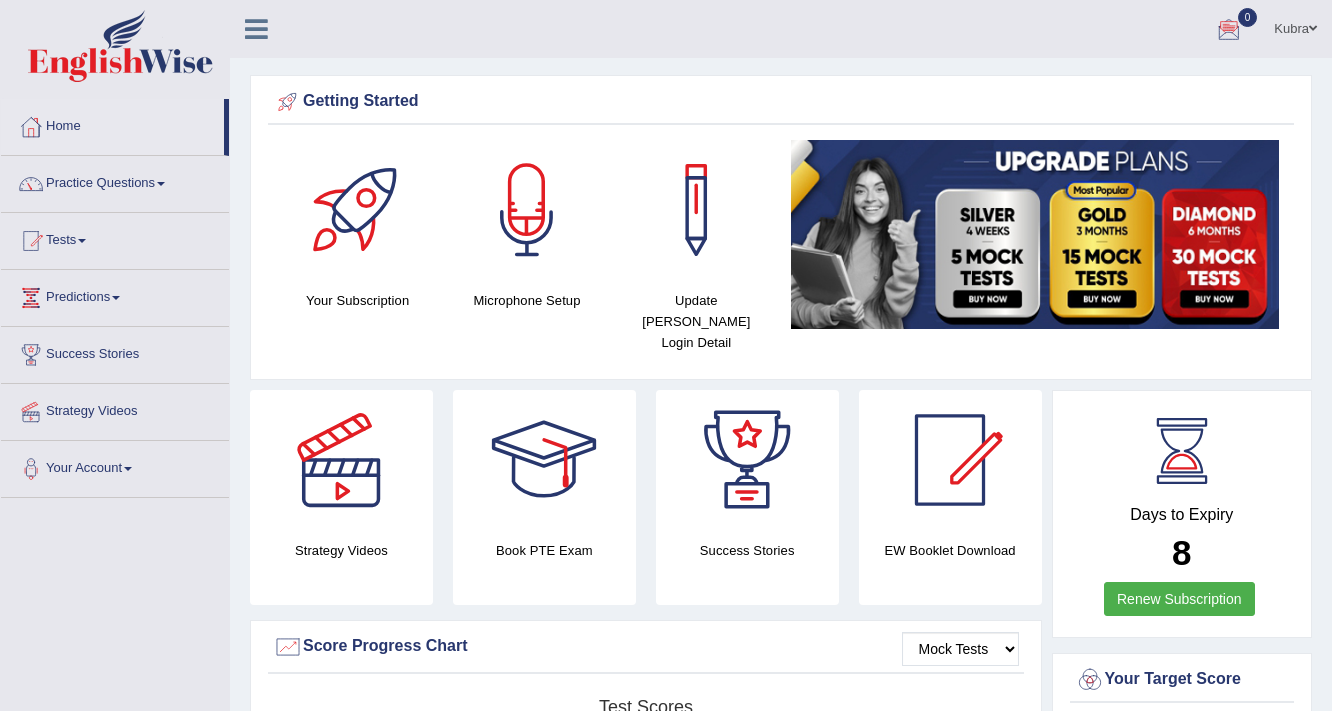 click on "Kubra" at bounding box center [1295, 26] 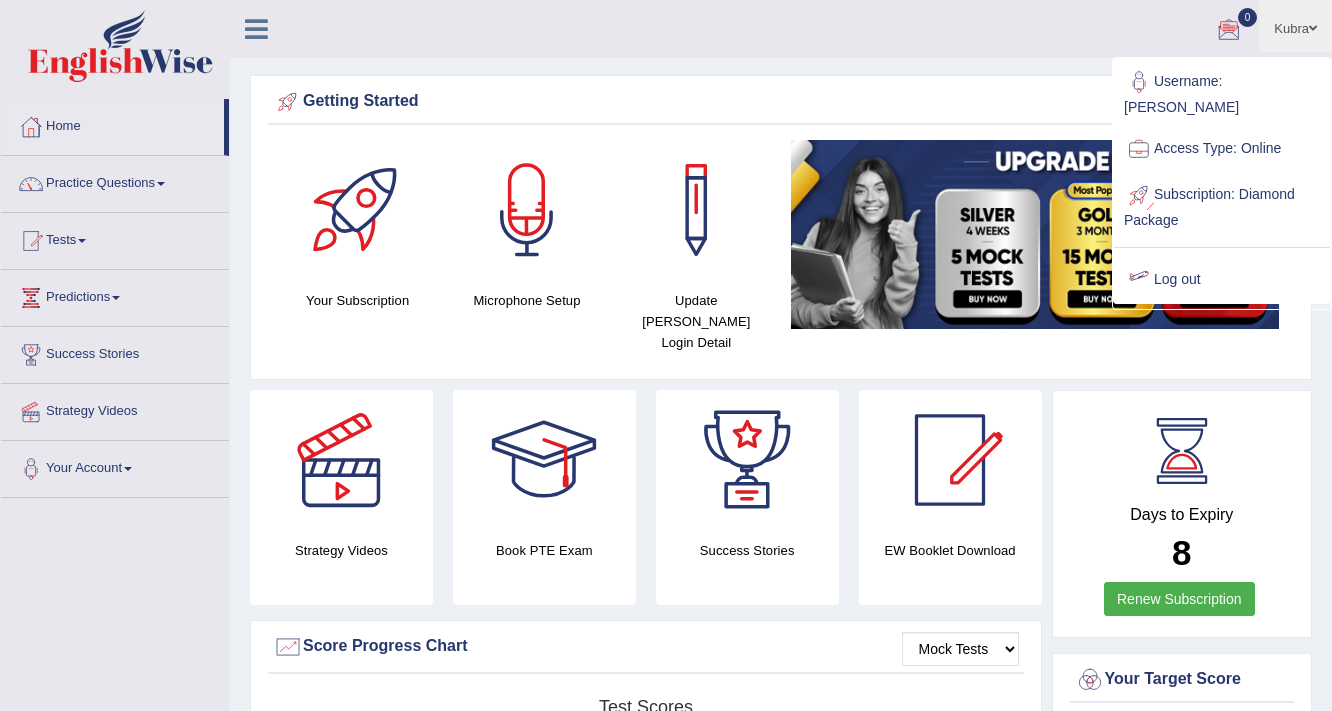 click on "Log out" at bounding box center [1222, 280] 